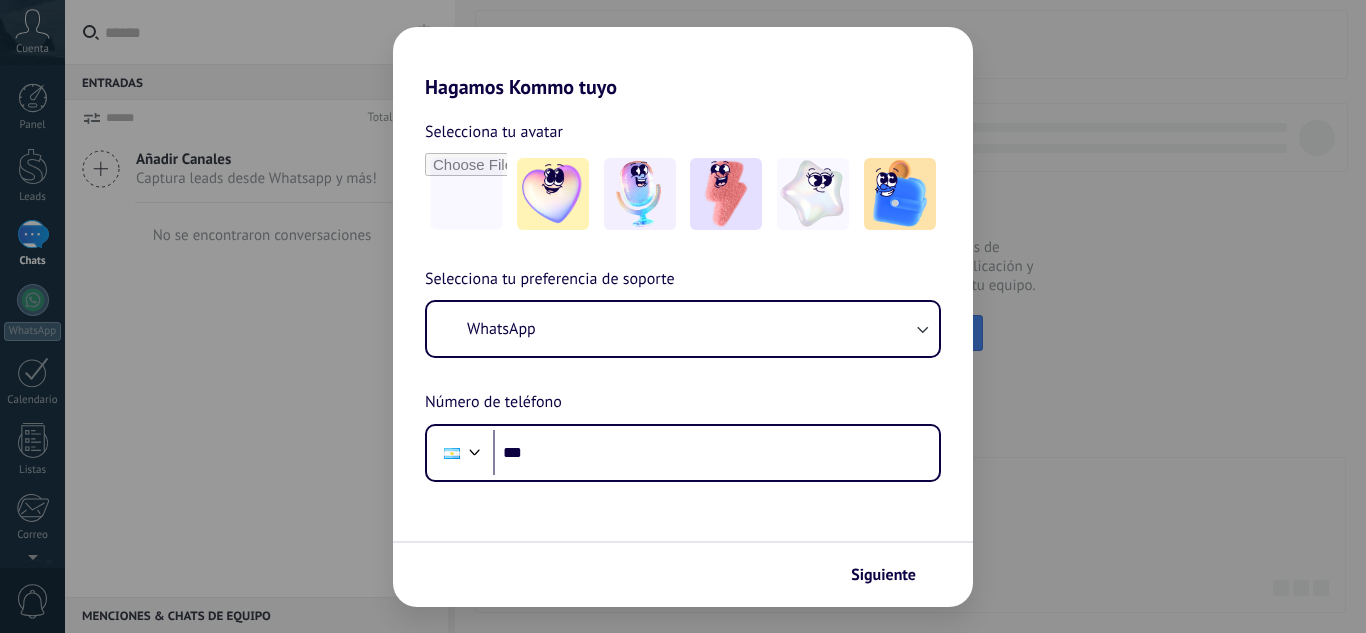 scroll, scrollTop: 0, scrollLeft: 0, axis: both 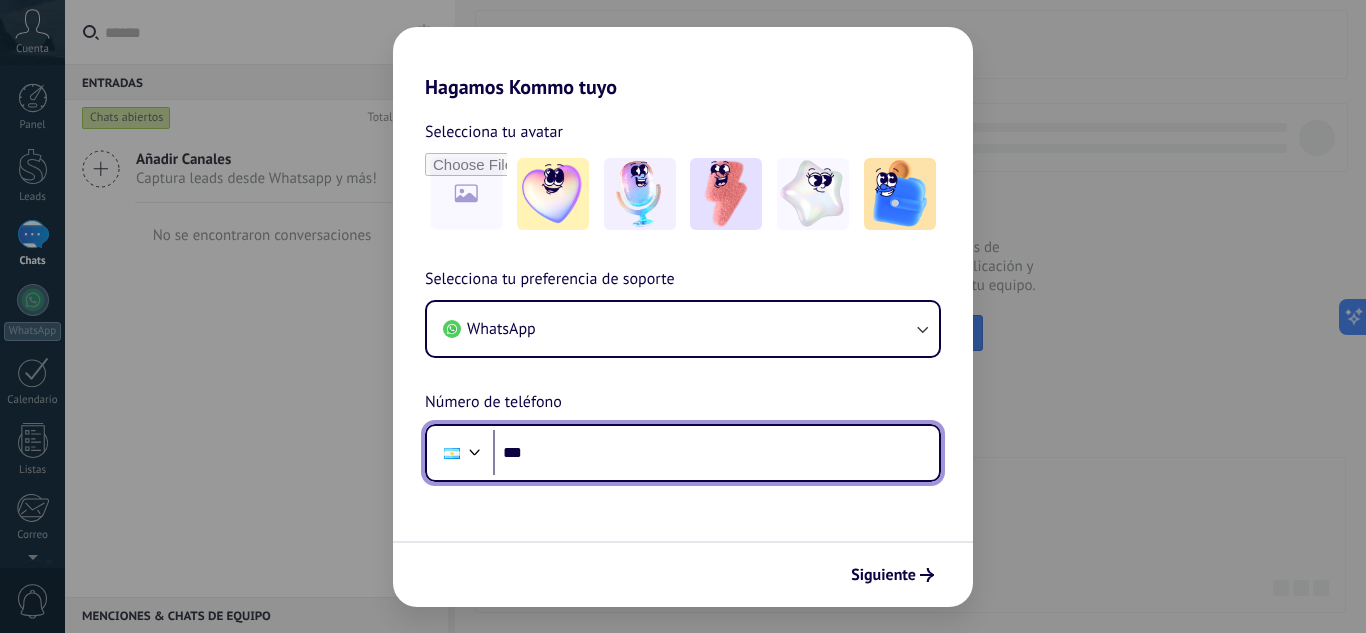 click on "***" at bounding box center [716, 453] 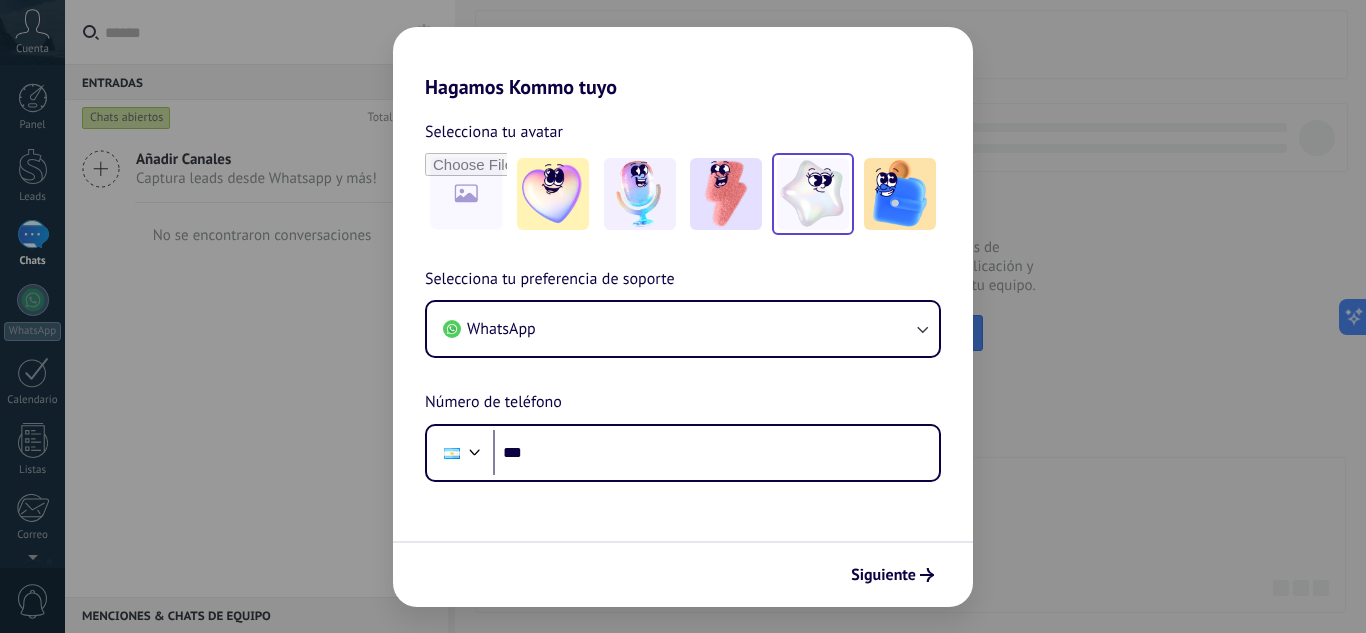 click at bounding box center [813, 194] 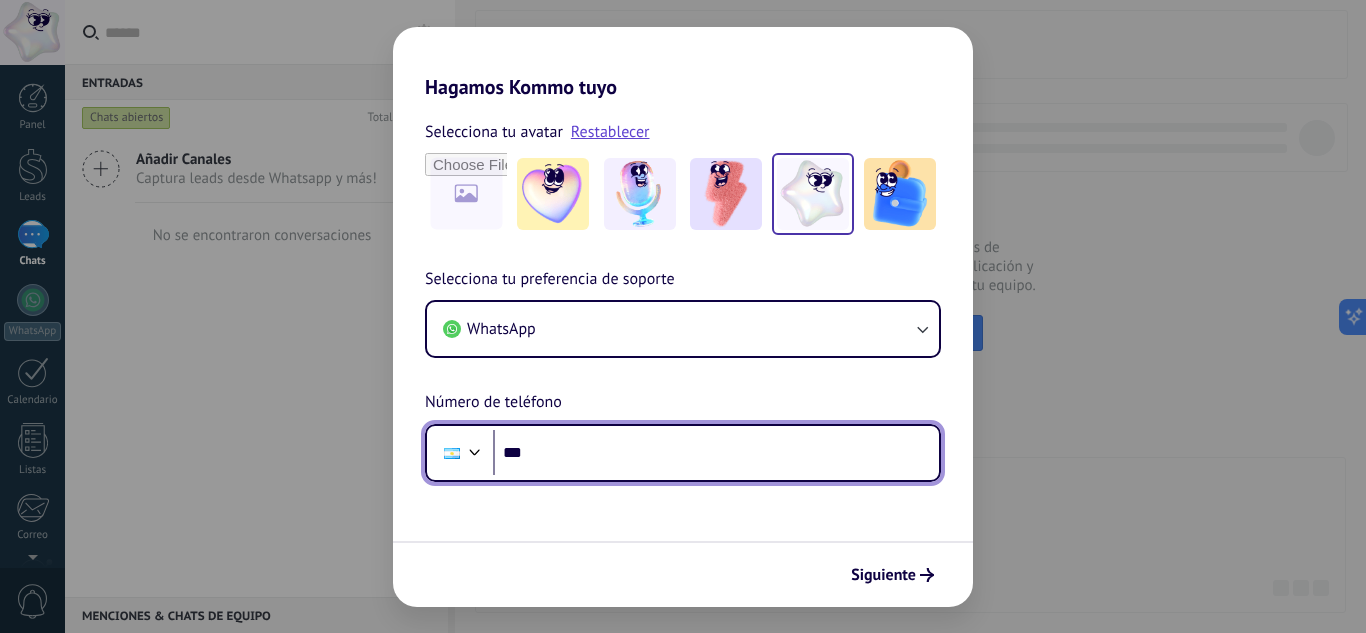 click on "***" at bounding box center (716, 453) 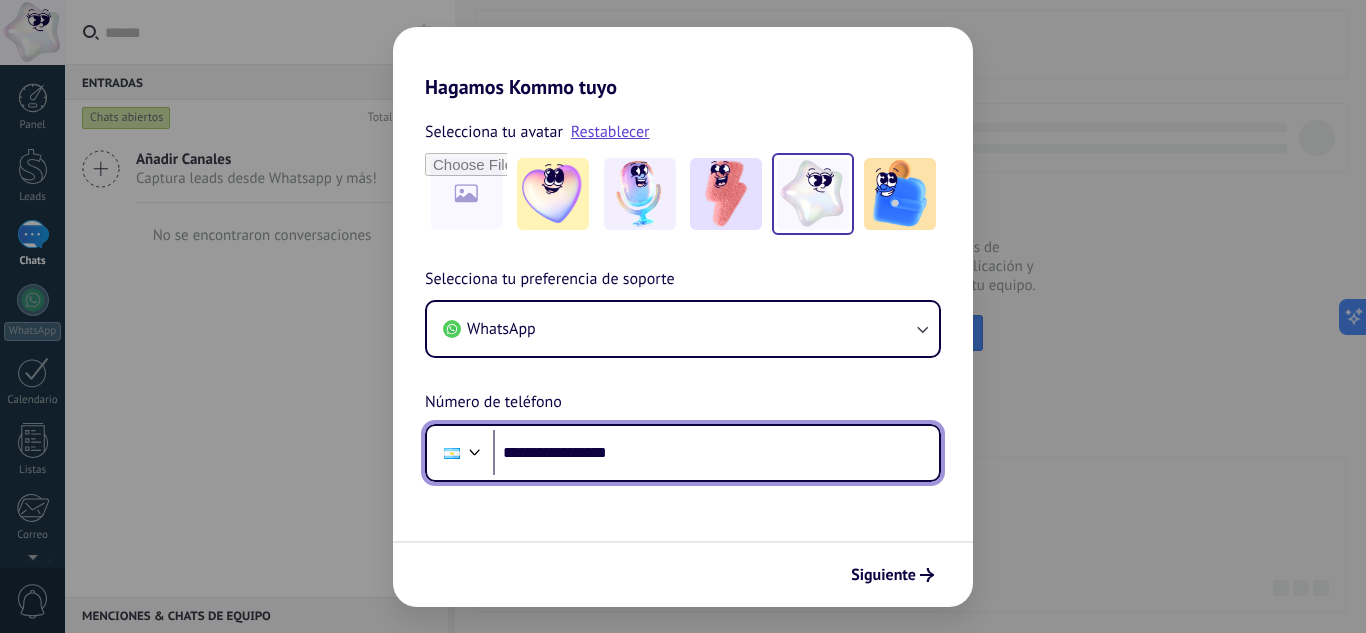 type on "**********" 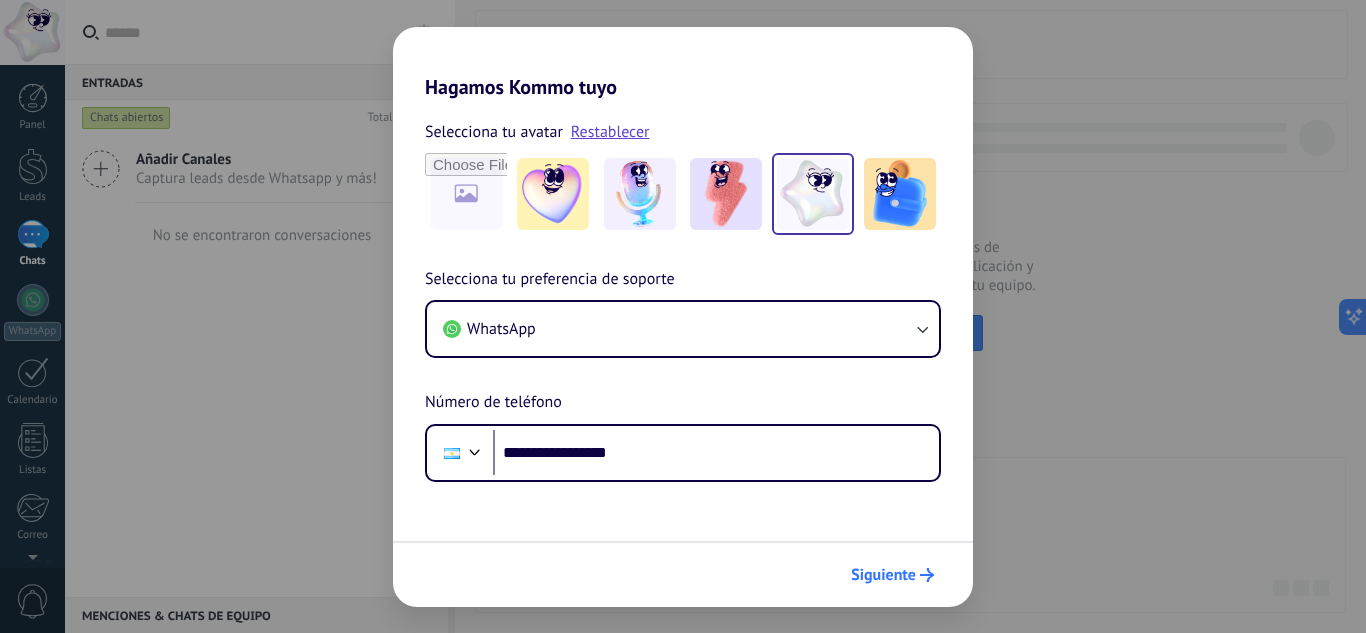 click on "Siguiente" at bounding box center [883, 575] 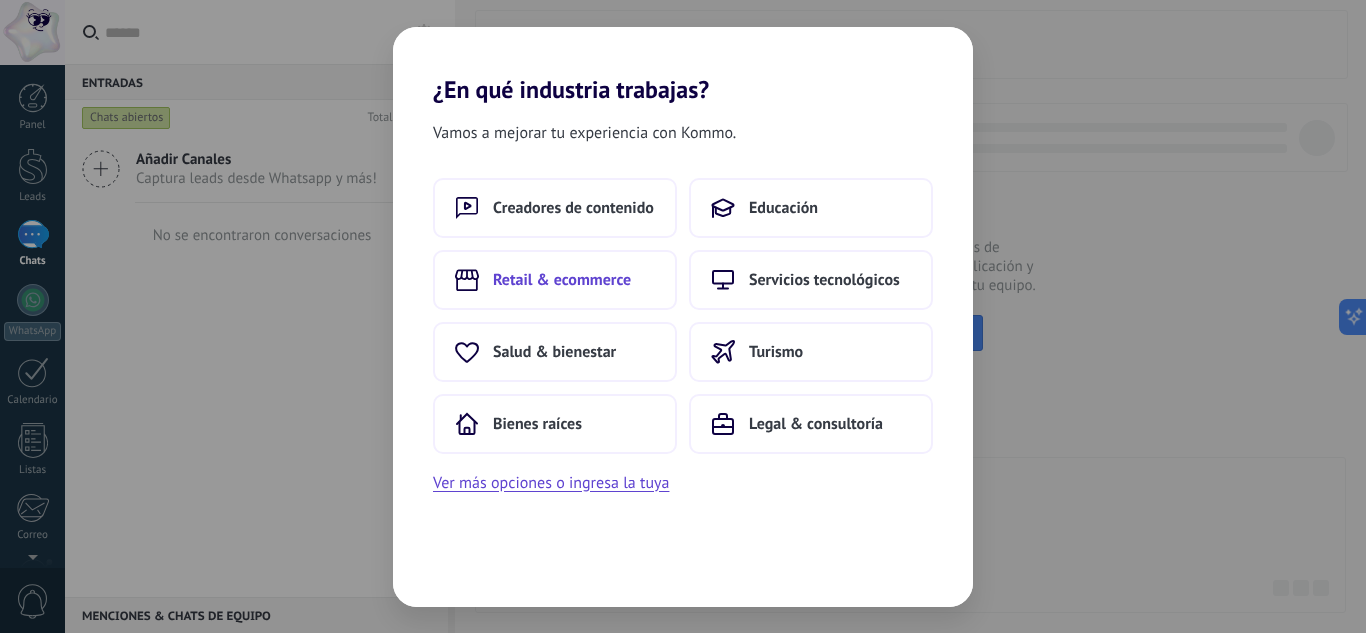 click on "Retail & ecommerce" at bounding box center [562, 280] 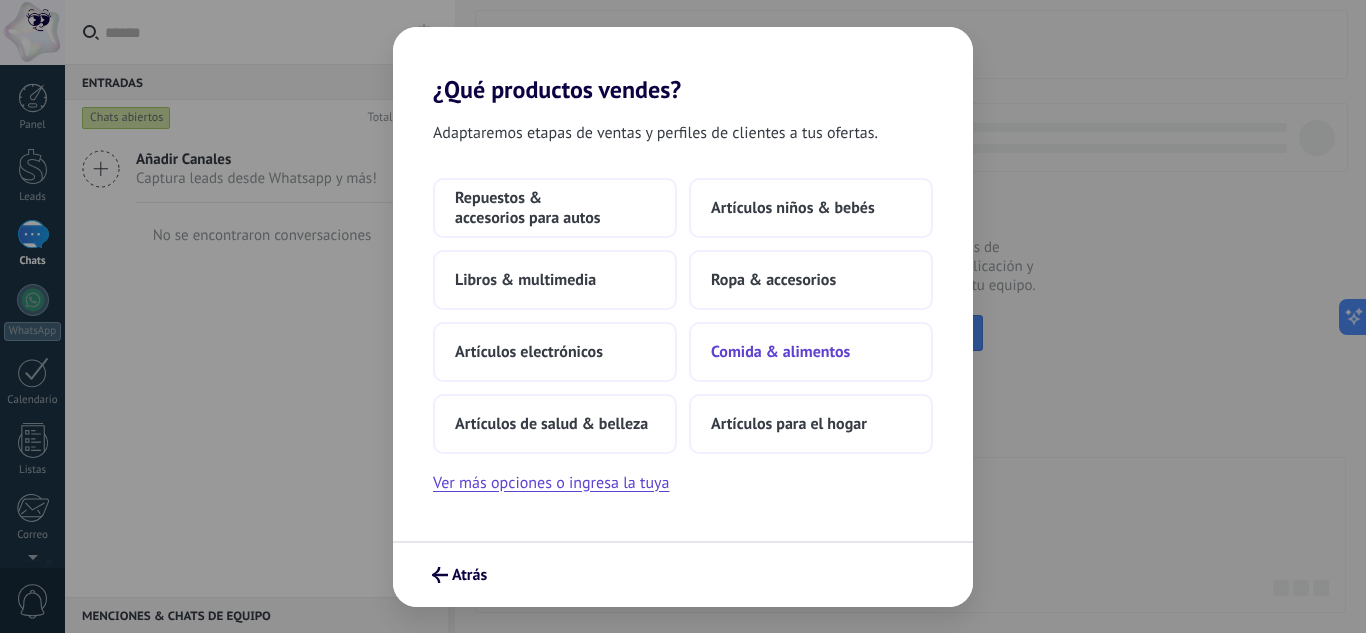 click on "Comida & alimentos" at bounding box center (780, 352) 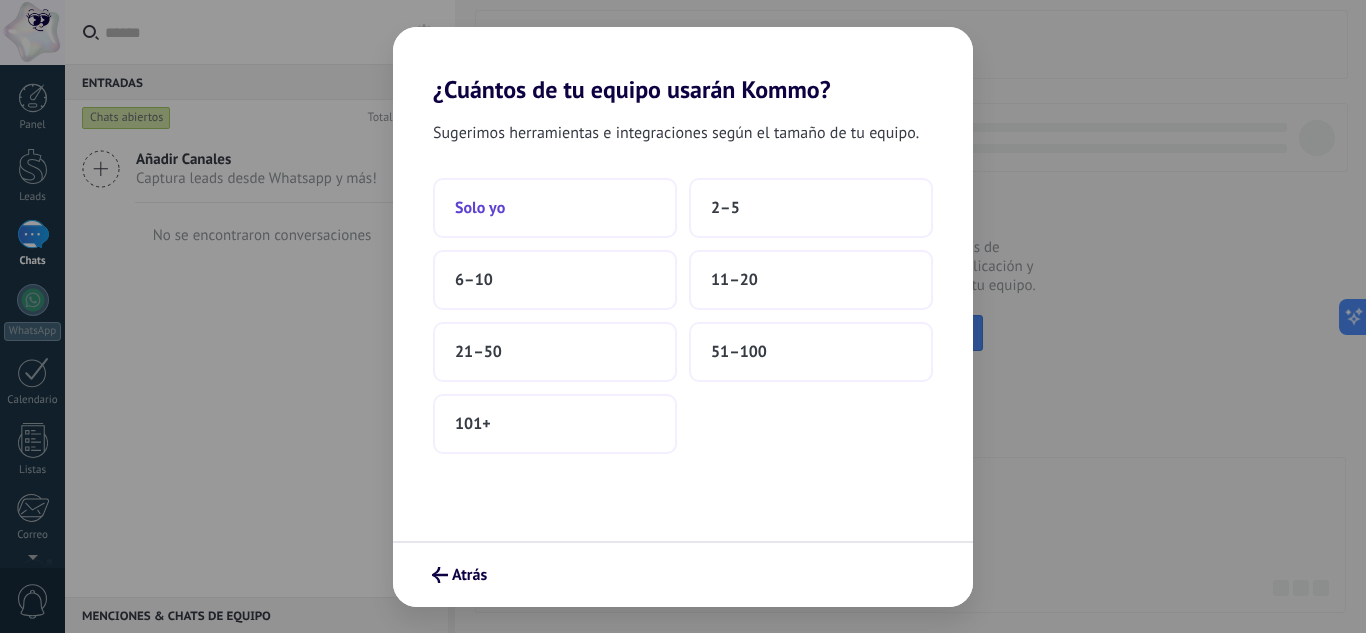 click on "Solo yo" at bounding box center [555, 208] 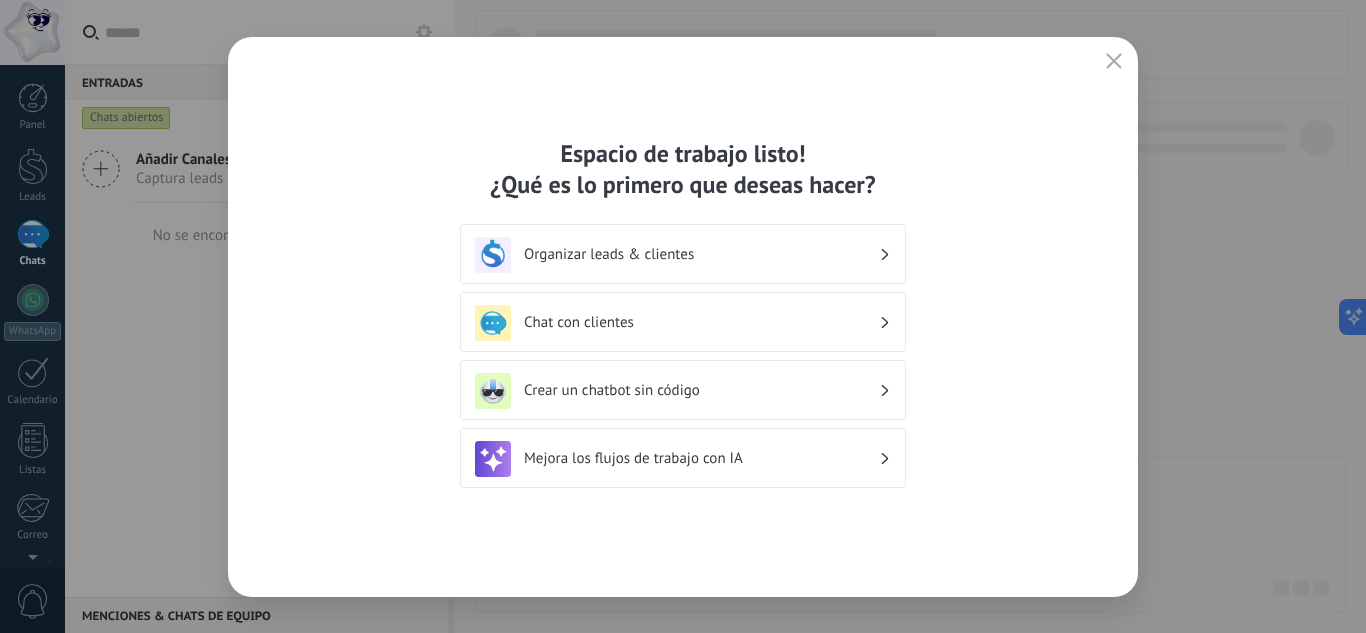 click on "Crear un chatbot sin código" at bounding box center [701, 390] 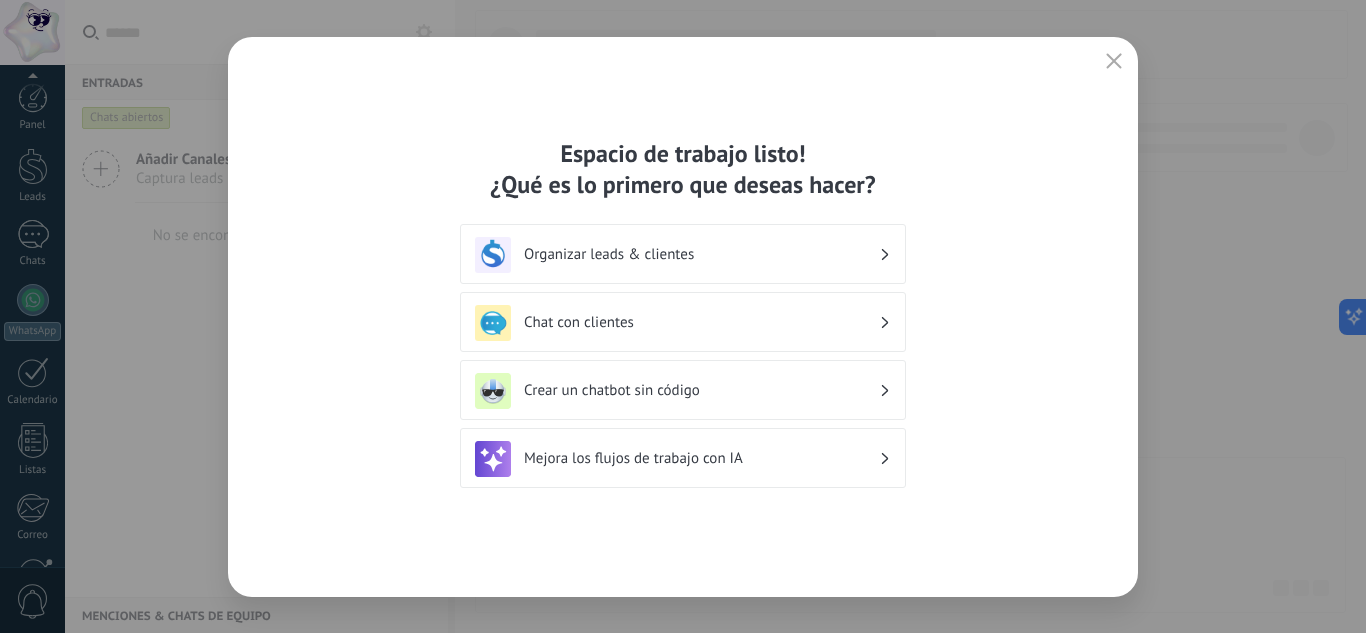 scroll, scrollTop: 199, scrollLeft: 0, axis: vertical 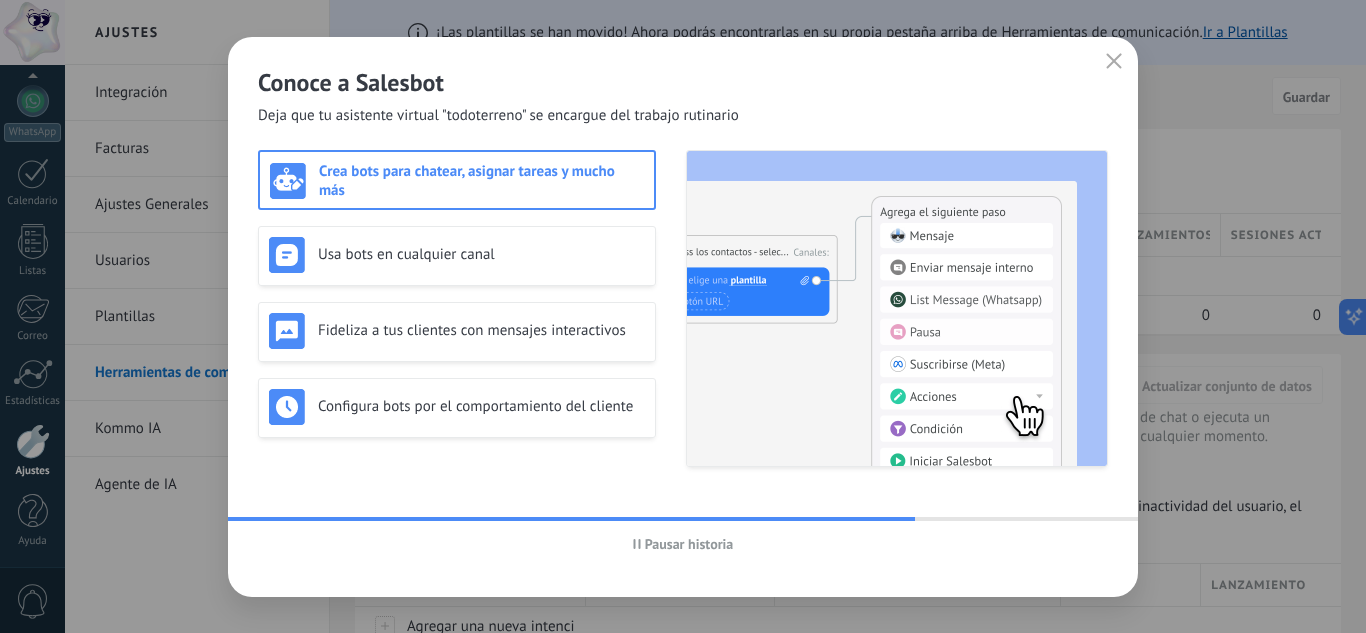 click on "Pausar historia" at bounding box center [689, 544] 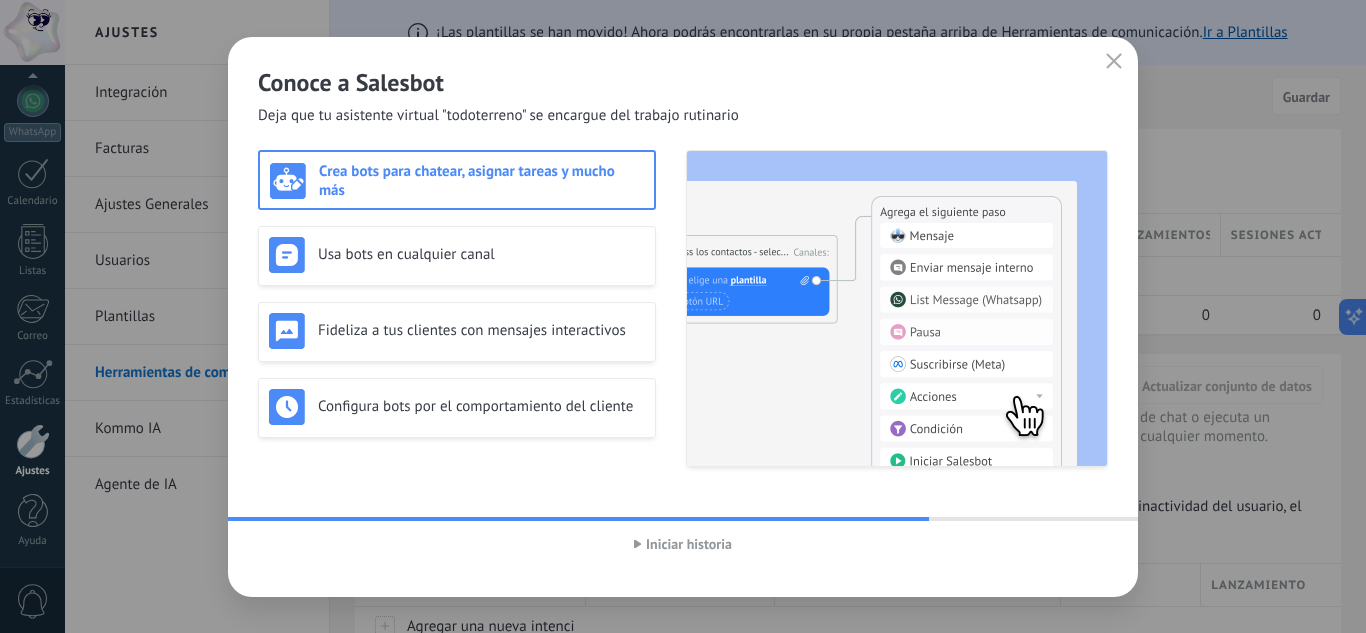 click on "Iniciar historia" at bounding box center [689, 544] 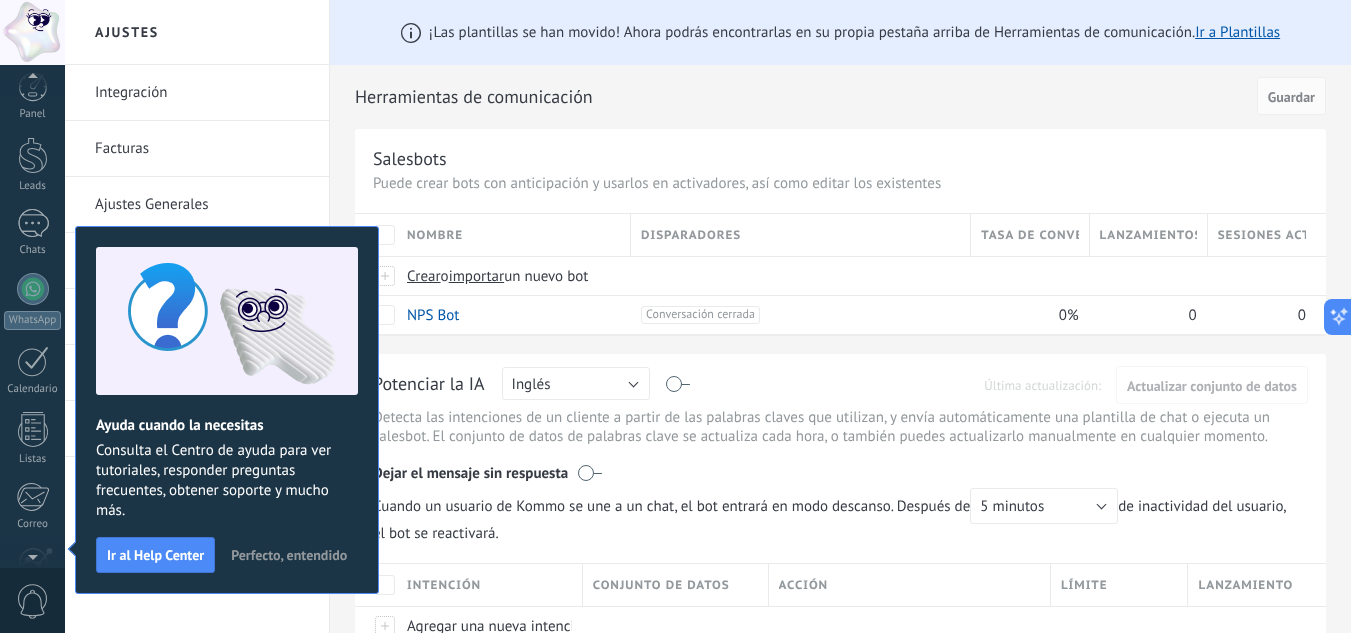 scroll, scrollTop: 199, scrollLeft: 0, axis: vertical 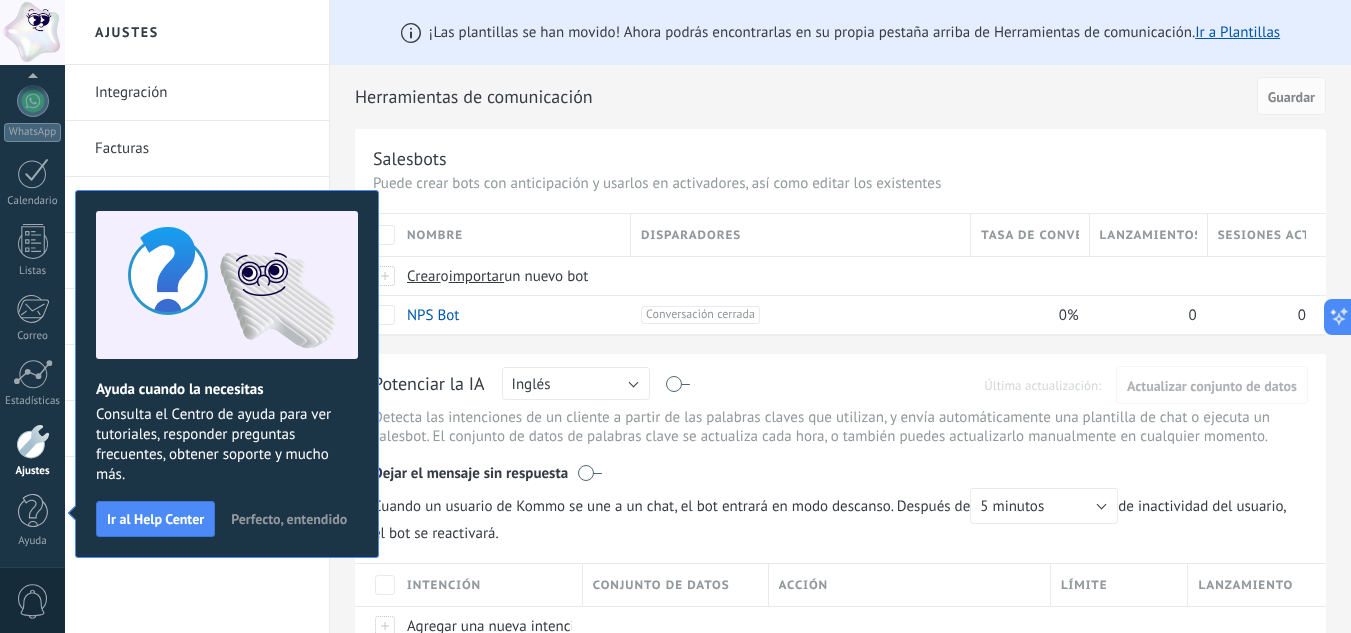 click on "Perfecto, entendido" at bounding box center (289, 519) 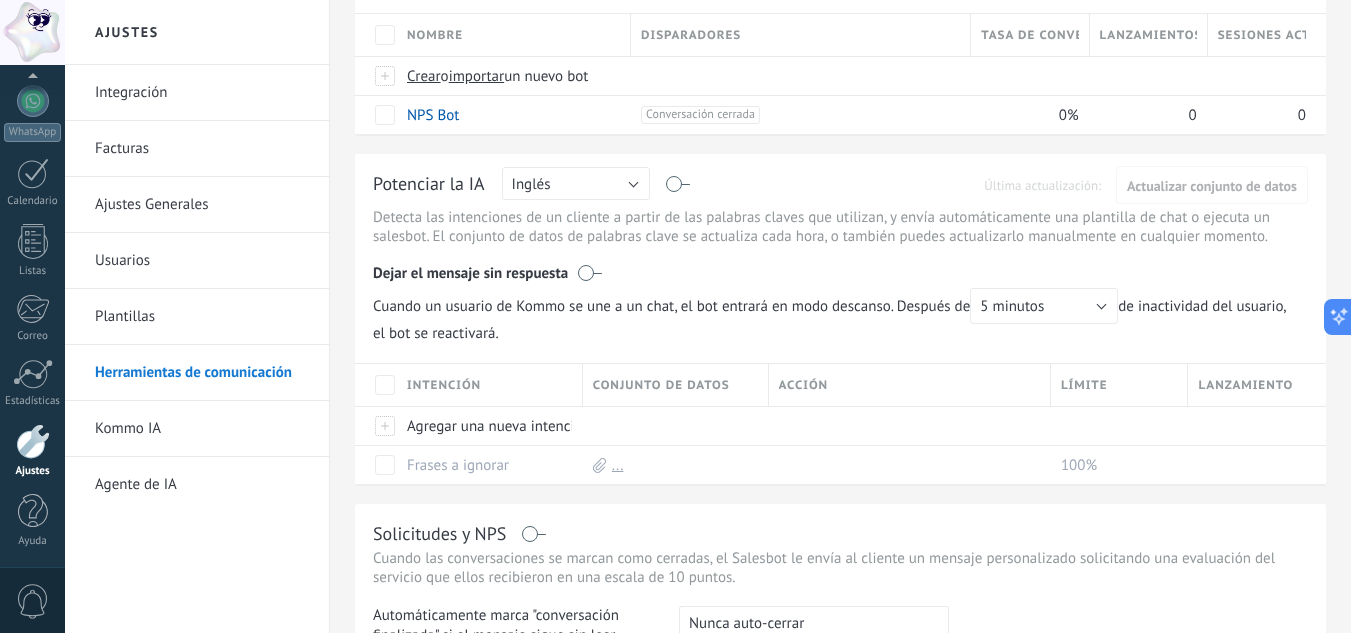 scroll, scrollTop: 100, scrollLeft: 0, axis: vertical 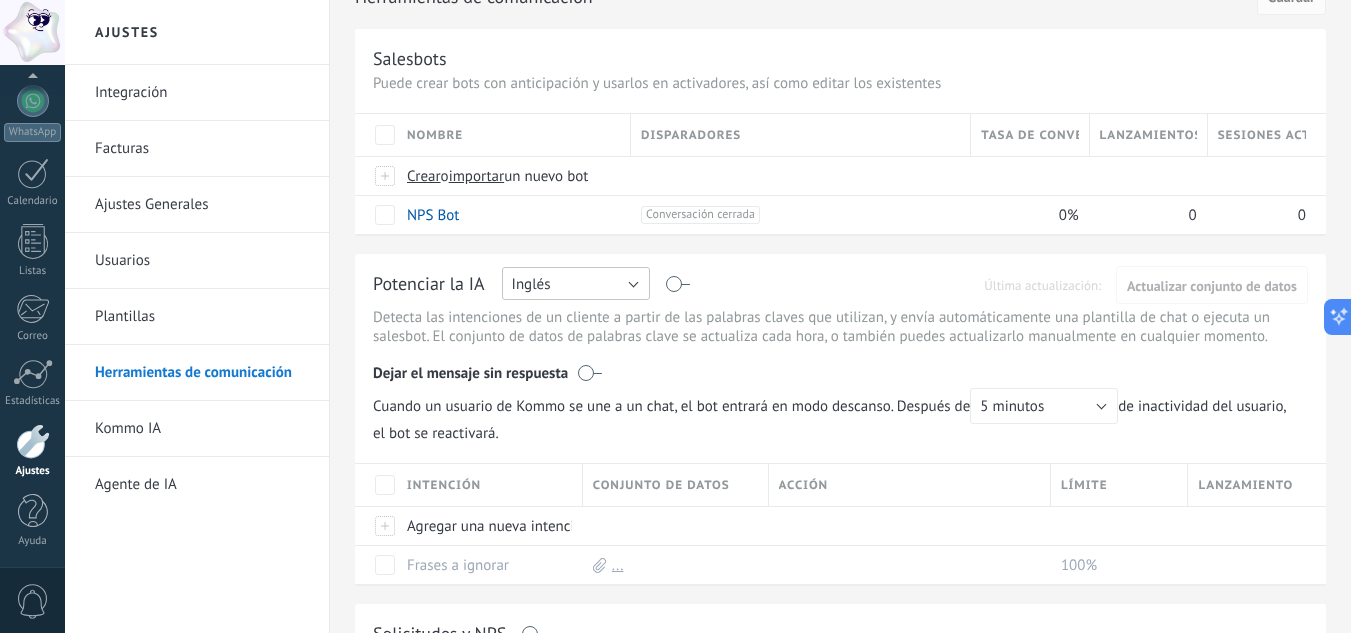click on "Inglés" at bounding box center [576, 283] 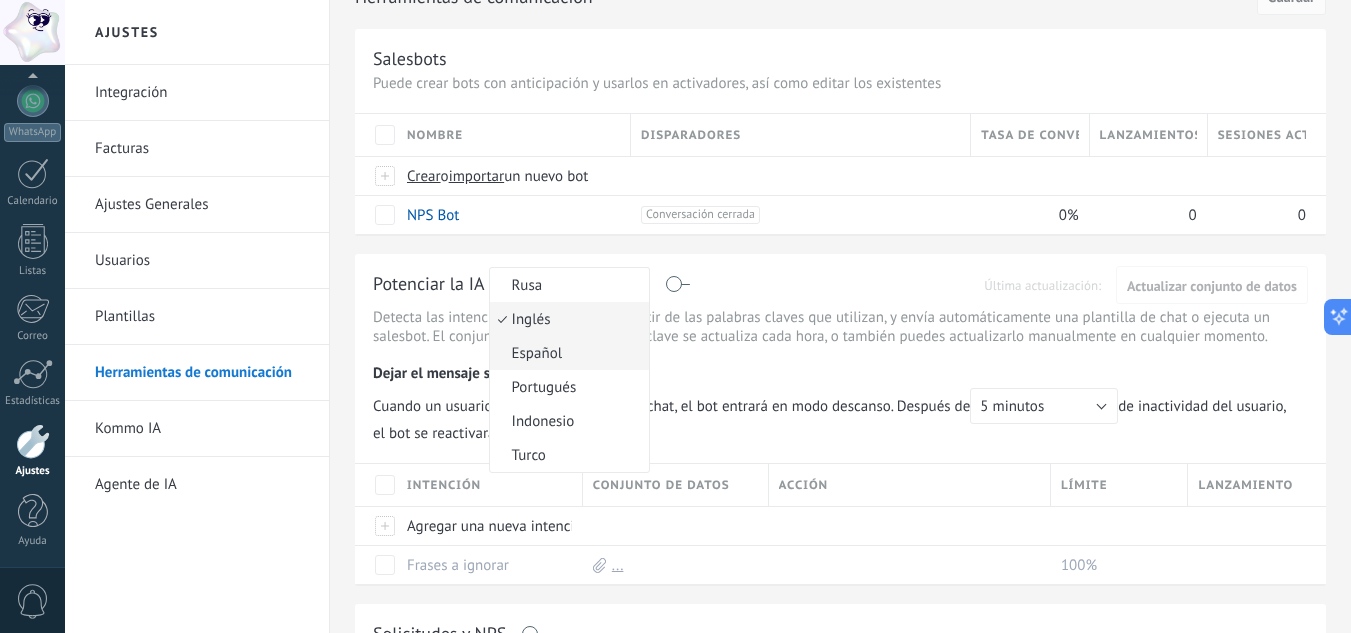 click on "Español" at bounding box center (566, 353) 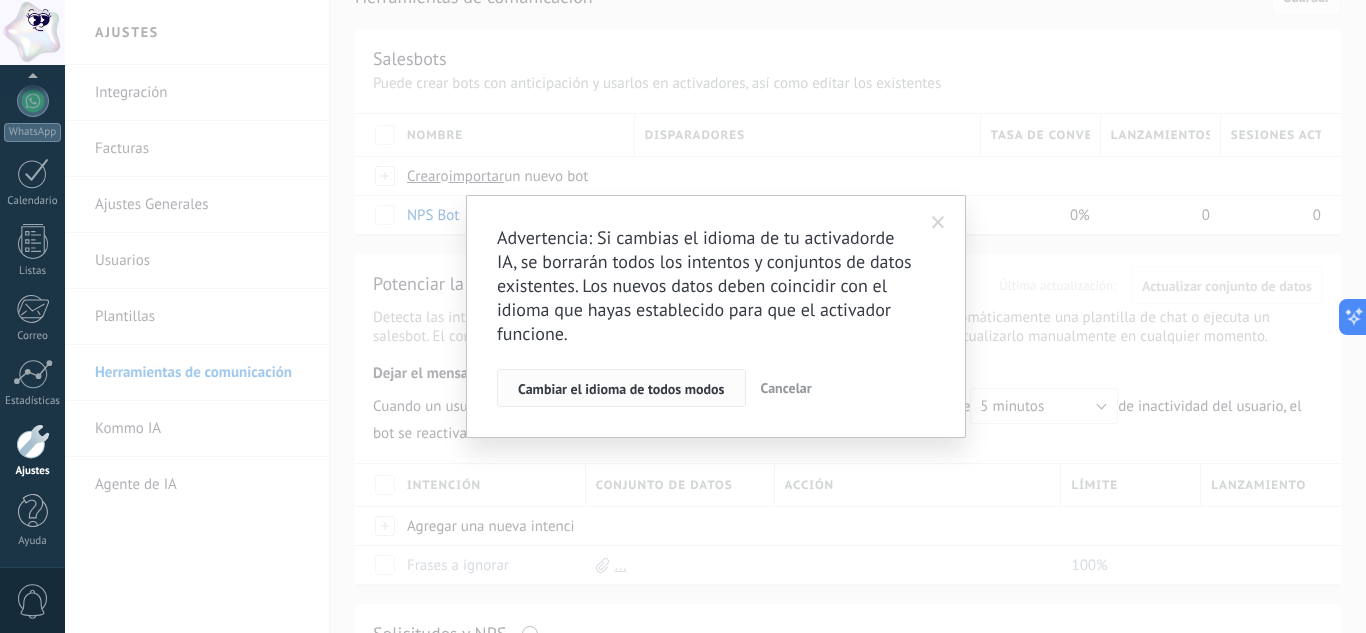 click on "Cambiar el idioma de todos modos" at bounding box center [621, 389] 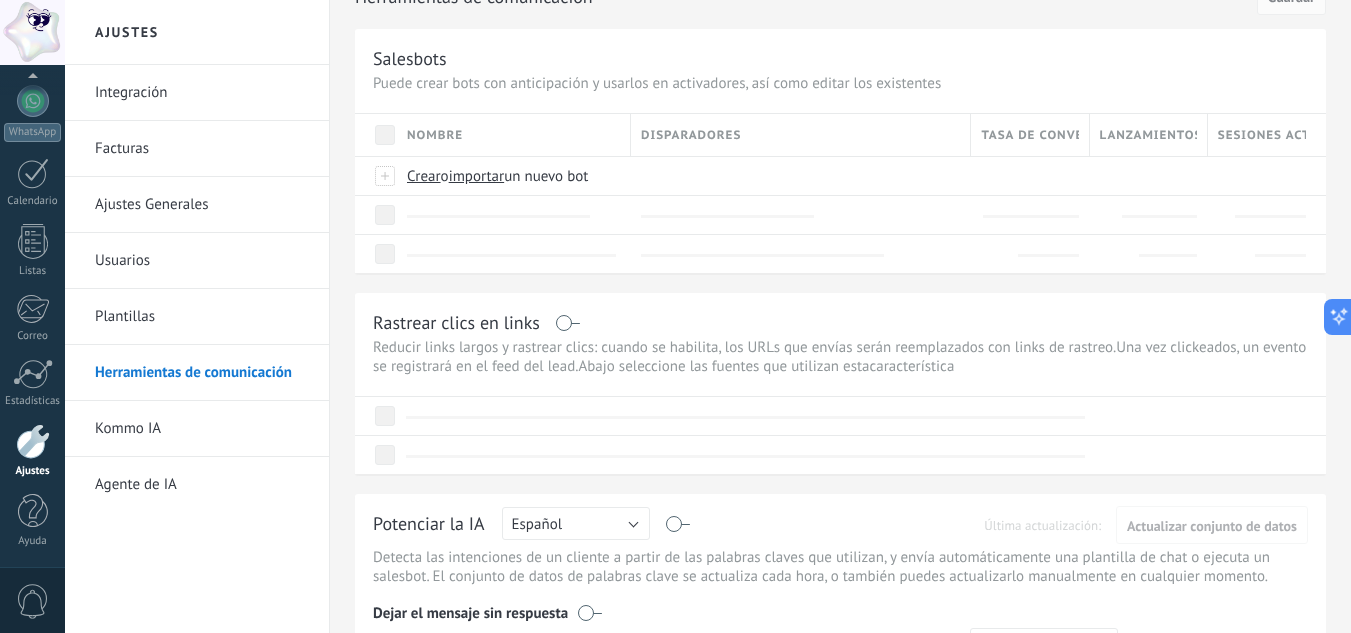 scroll, scrollTop: 0, scrollLeft: 0, axis: both 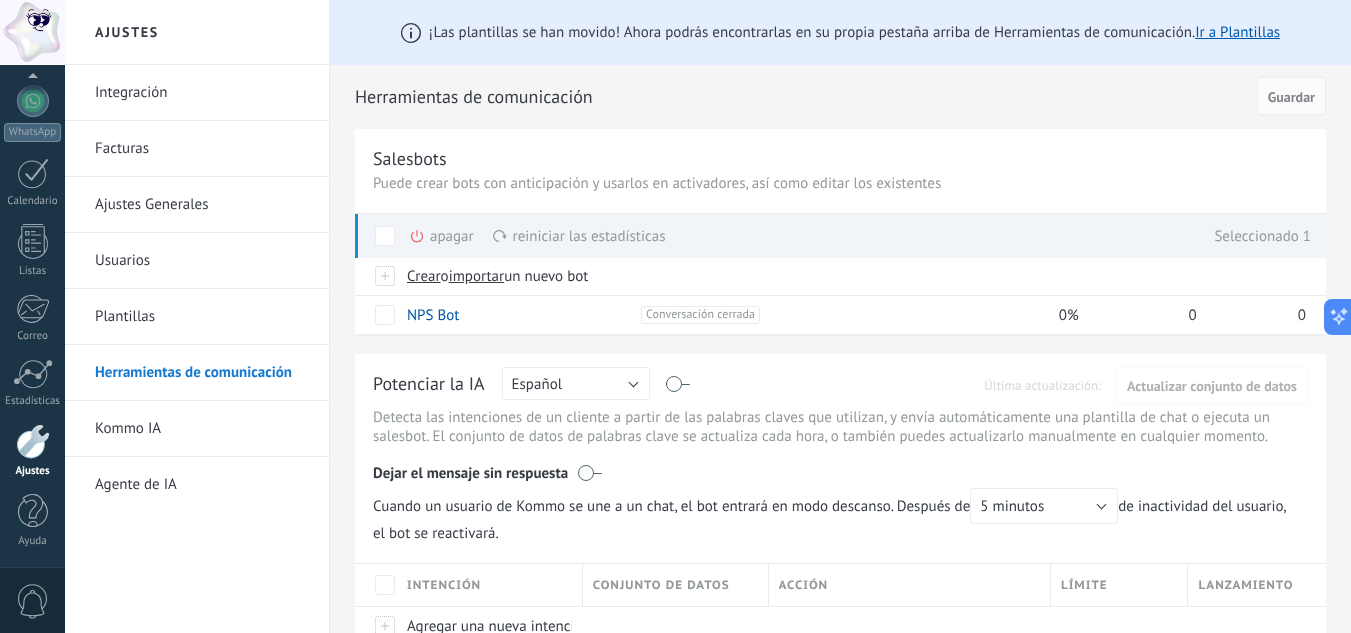 click at bounding box center (385, 236) 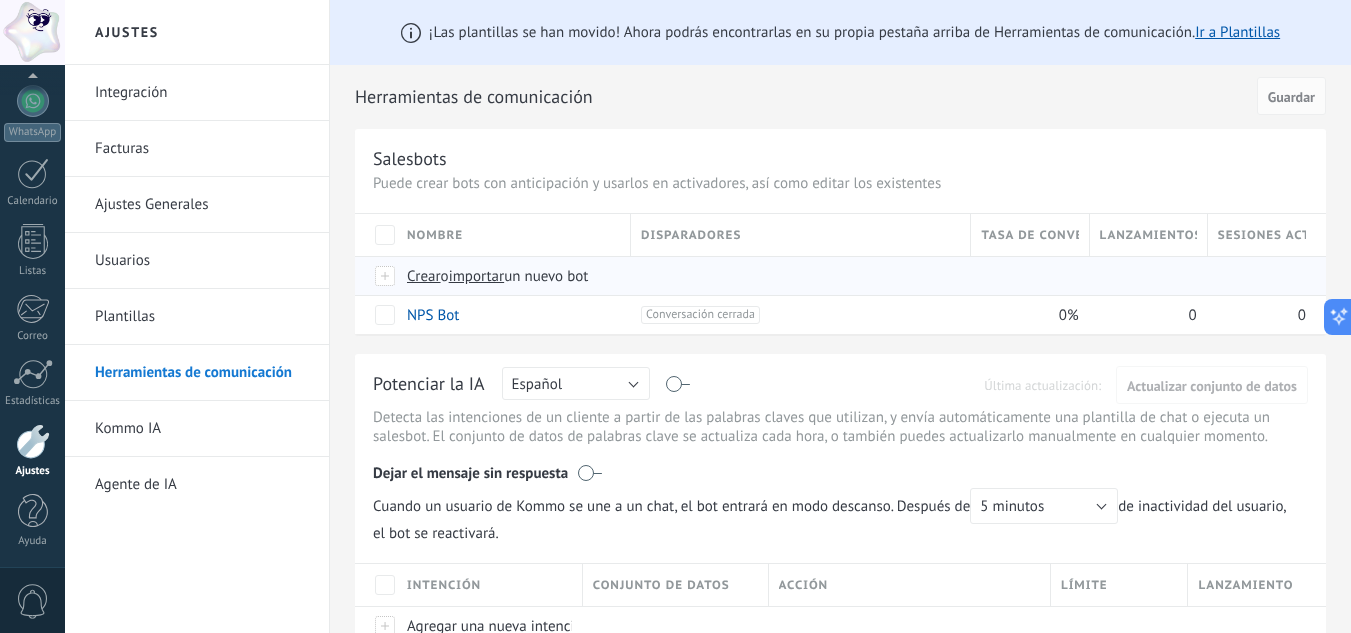 click on "importar" at bounding box center [477, 276] 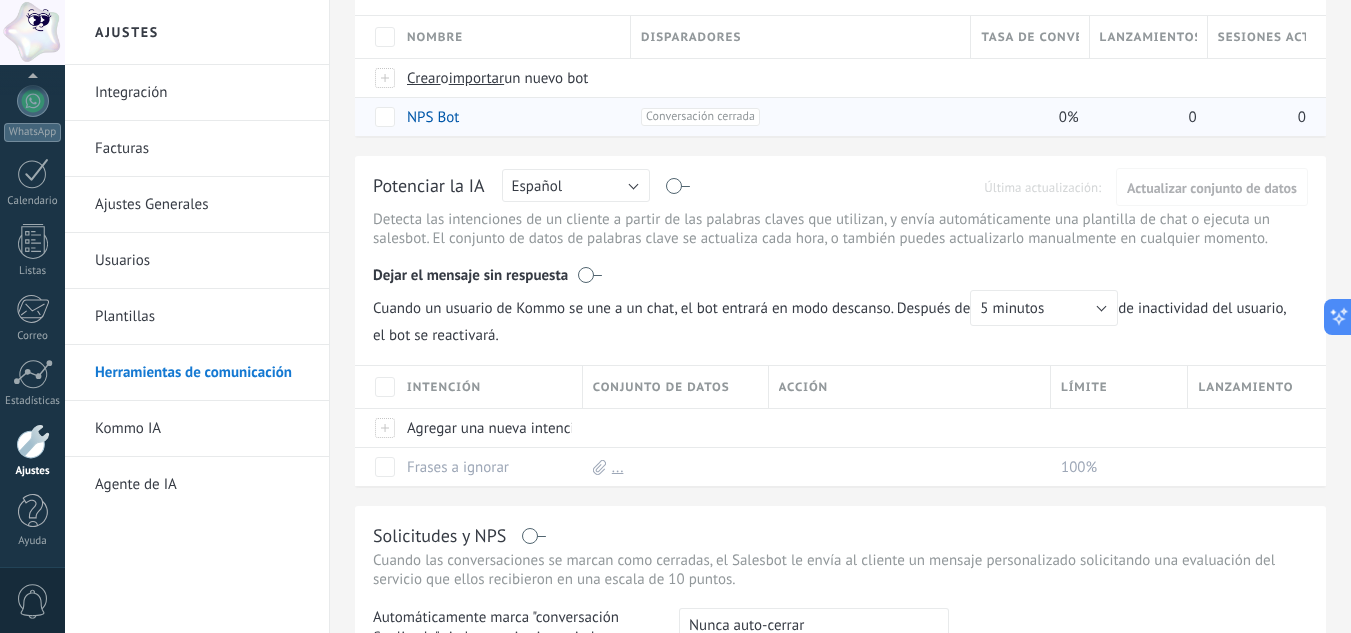 scroll, scrollTop: 200, scrollLeft: 0, axis: vertical 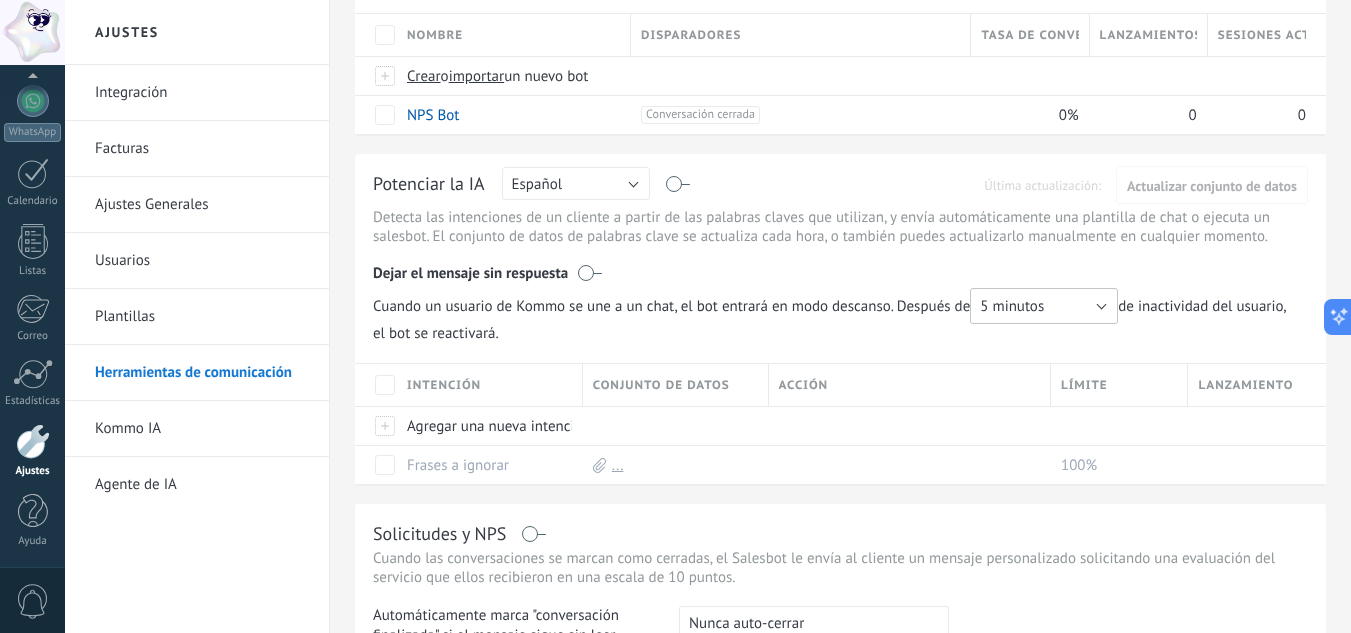 click on "5 minutos" at bounding box center [1044, 306] 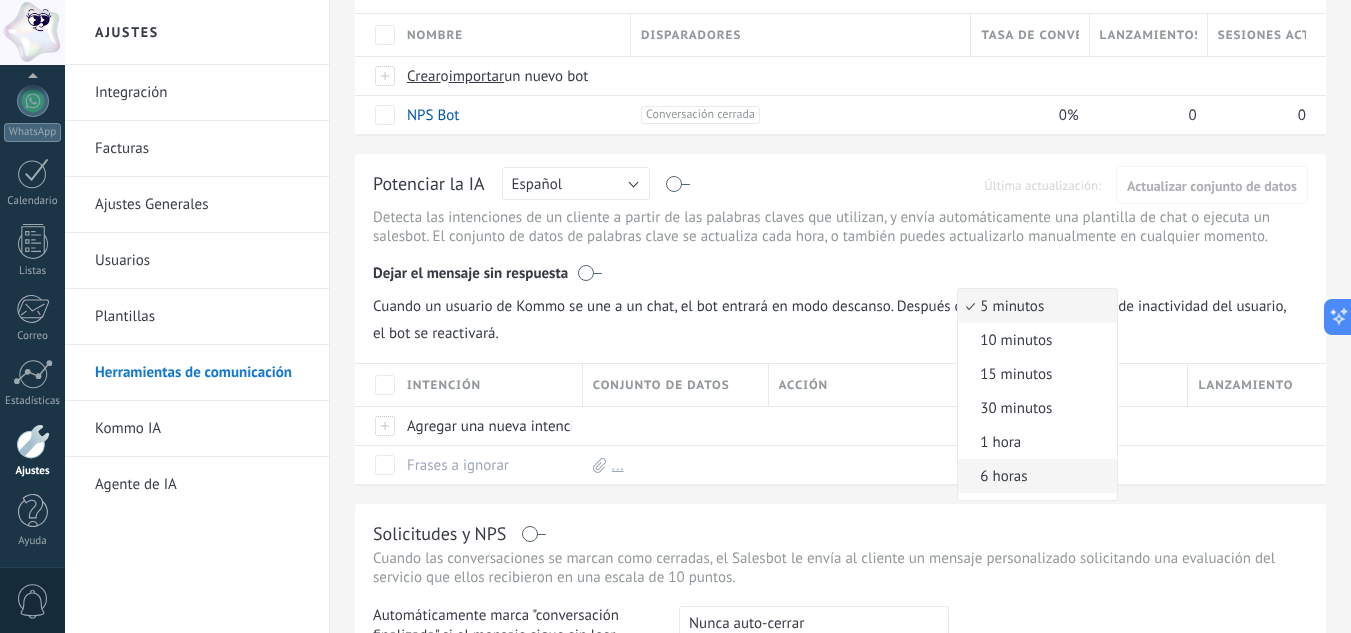 click on "6 horas" at bounding box center (1034, 476) 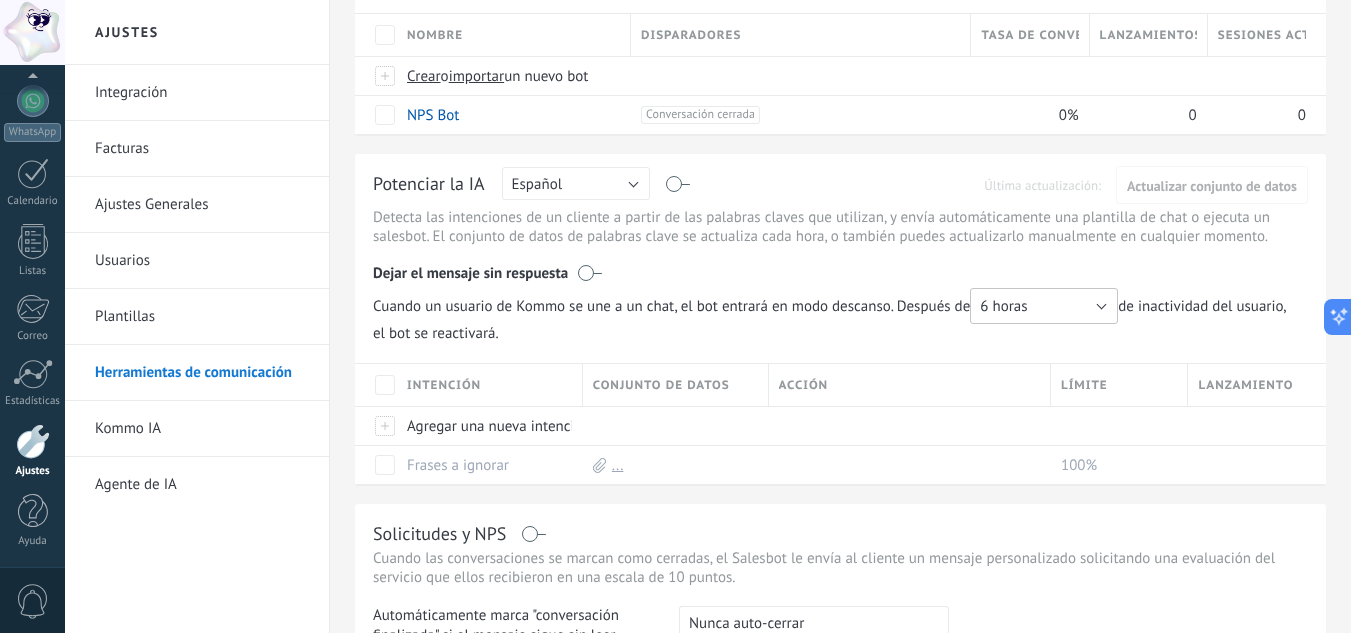 click on "6 horas" at bounding box center (1044, 306) 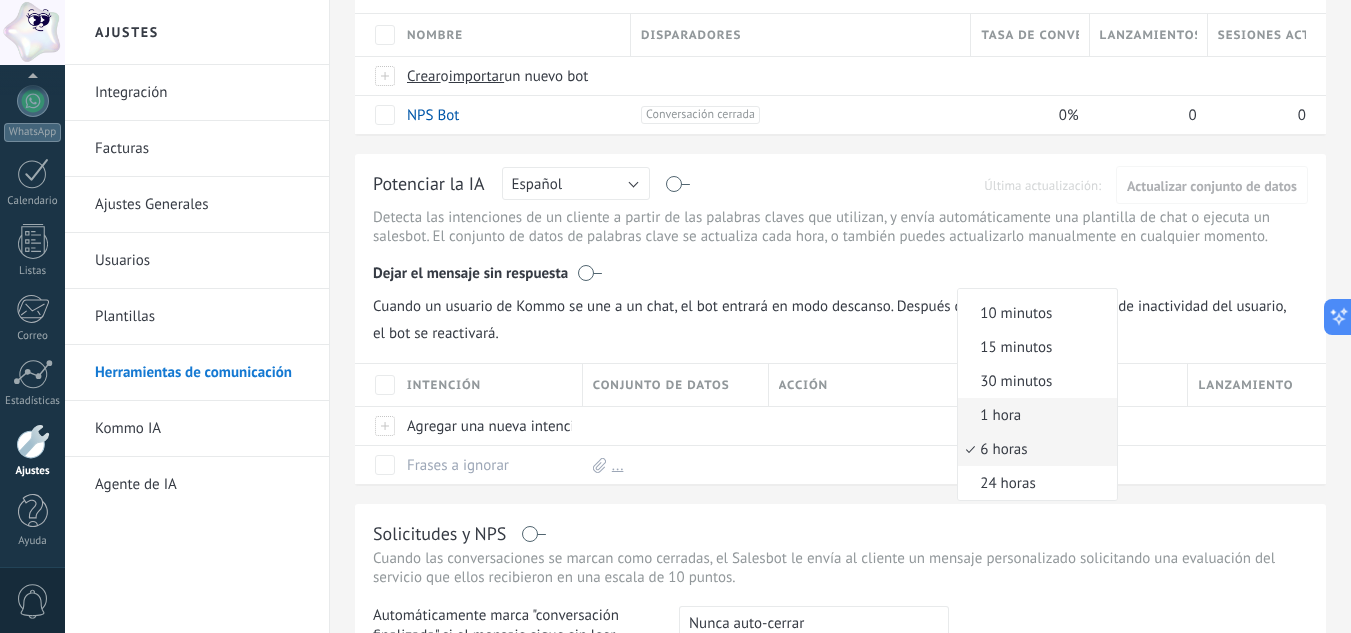 click on "1 hora" at bounding box center [1034, 415] 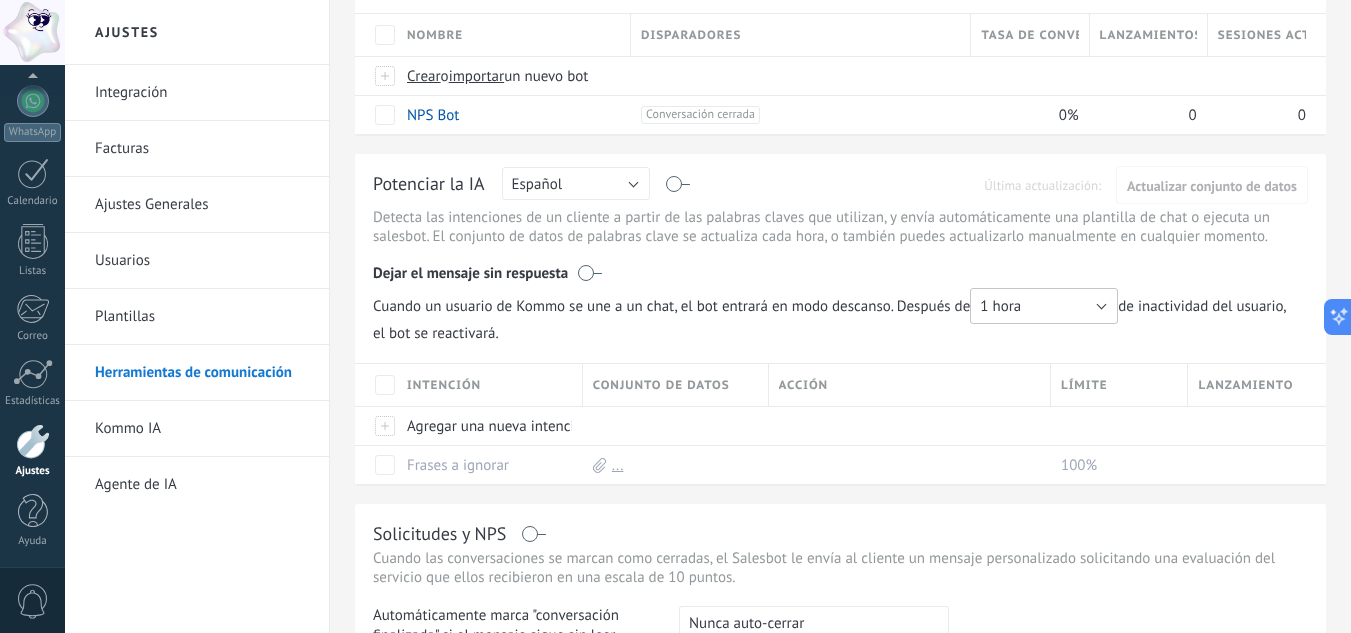 click on "1 hora" at bounding box center [1044, 306] 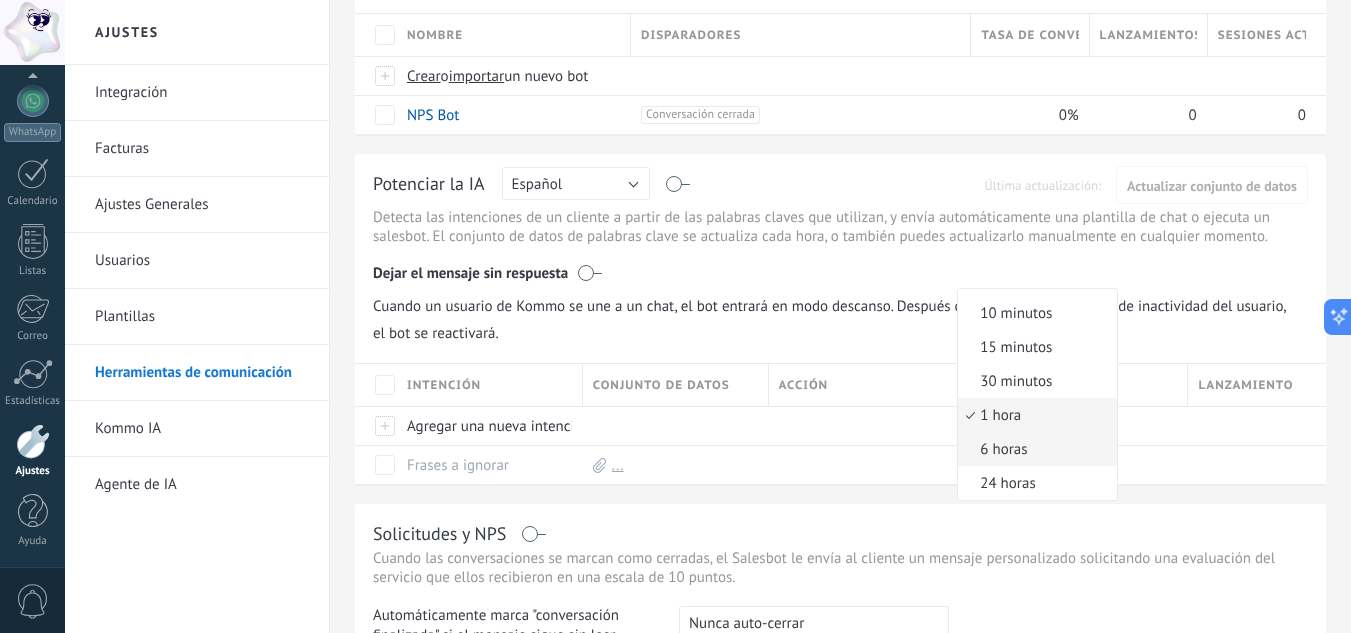 click on "6 horas" at bounding box center (1034, 449) 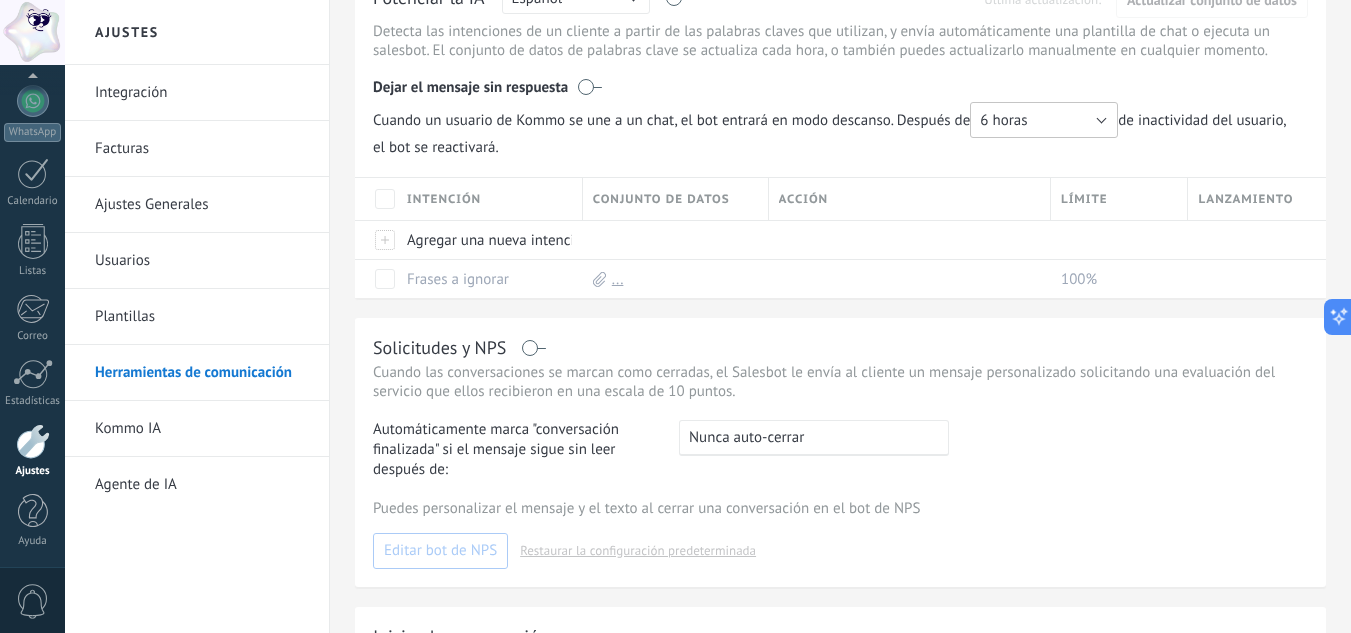 scroll, scrollTop: 0, scrollLeft: 0, axis: both 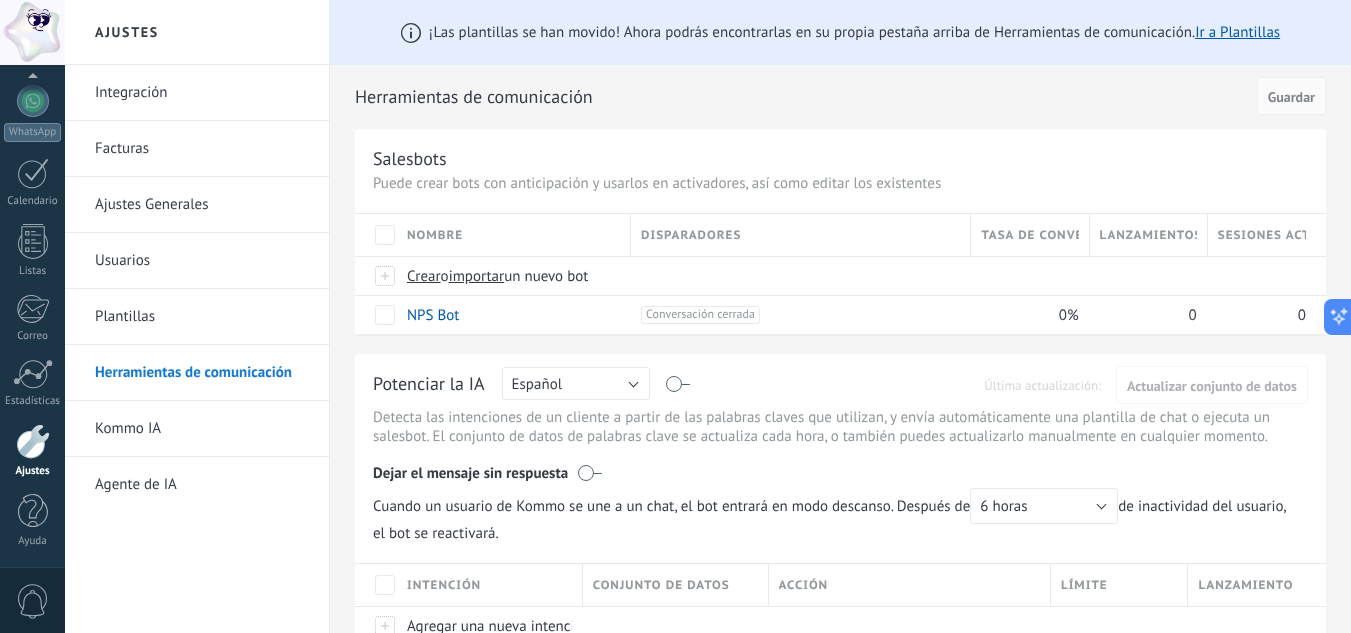 click on "Integración" at bounding box center [202, 93] 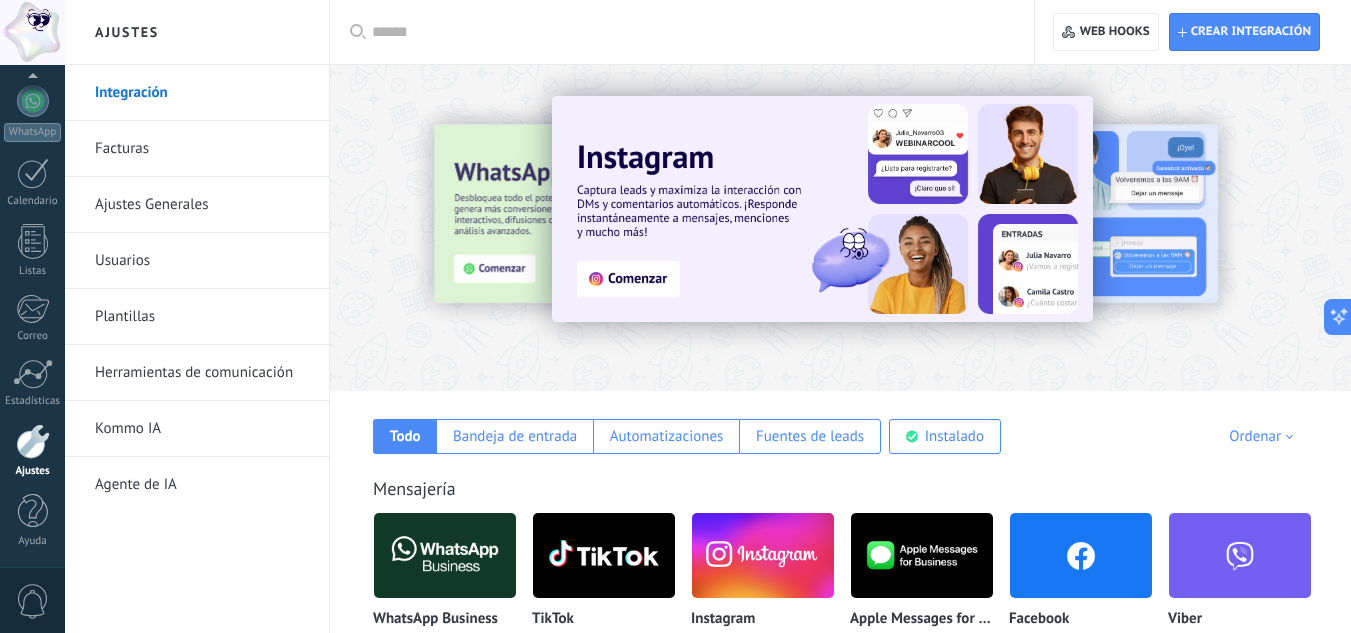 click on "Facturas" at bounding box center [202, 149] 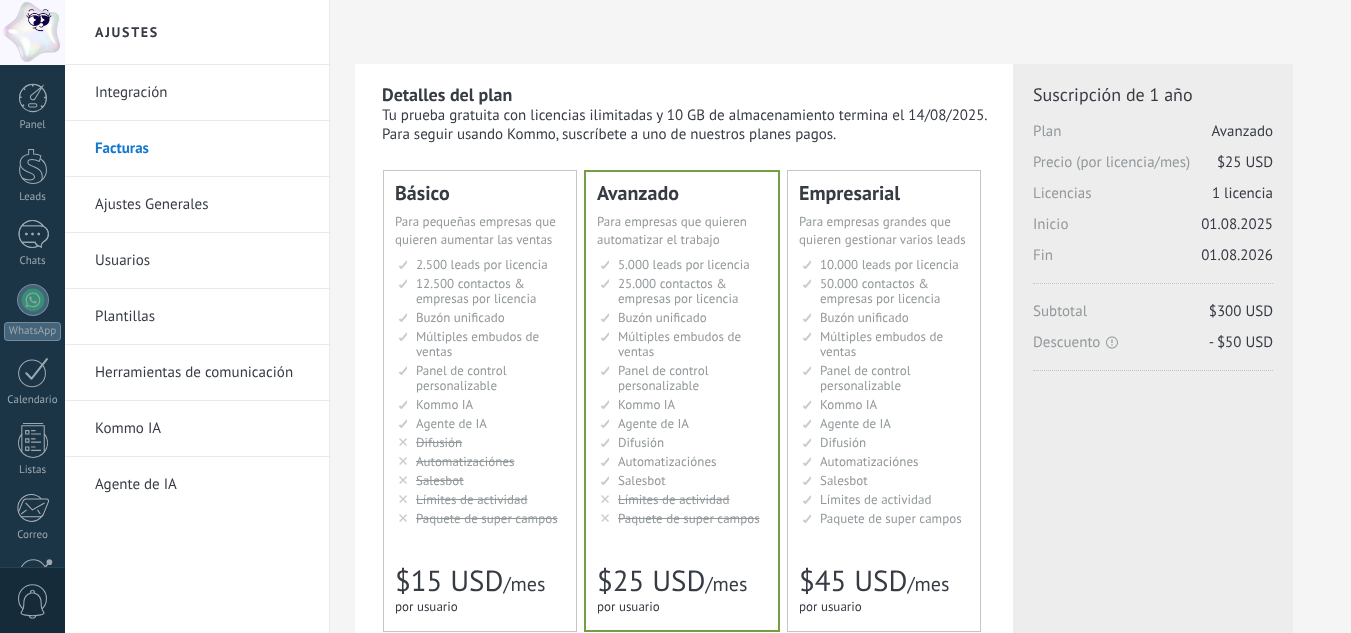 scroll, scrollTop: 182, scrollLeft: 0, axis: vertical 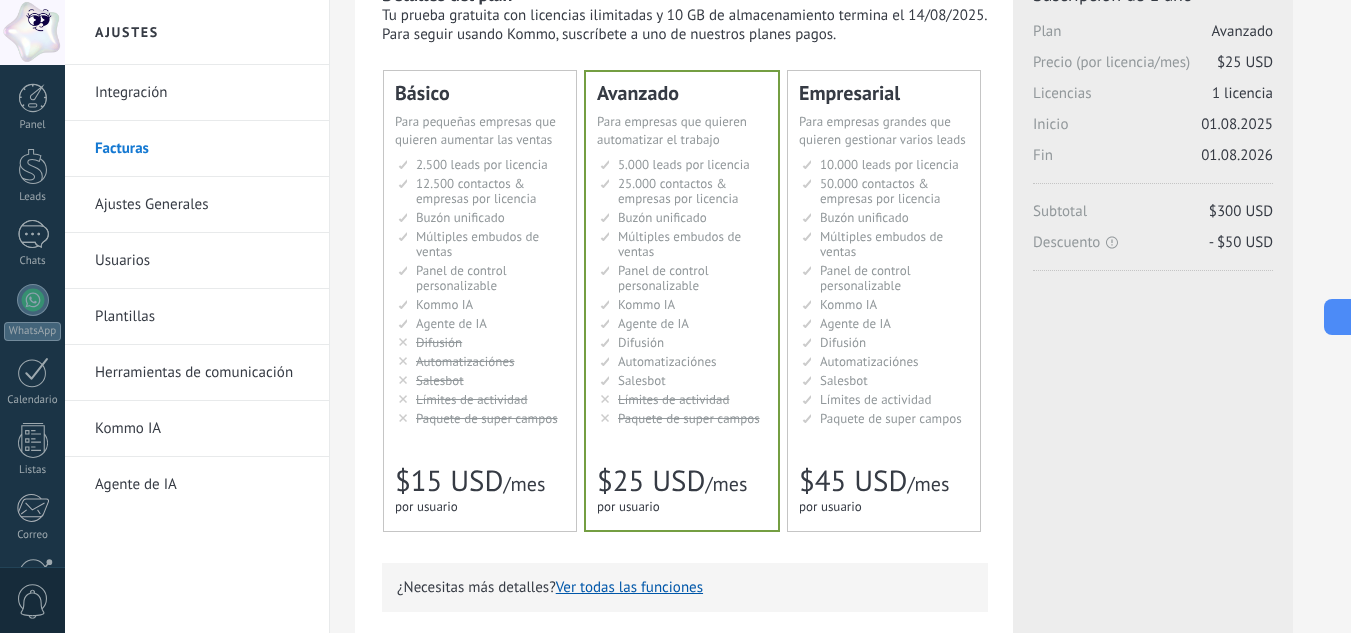 click on "Usuarios" at bounding box center [202, 261] 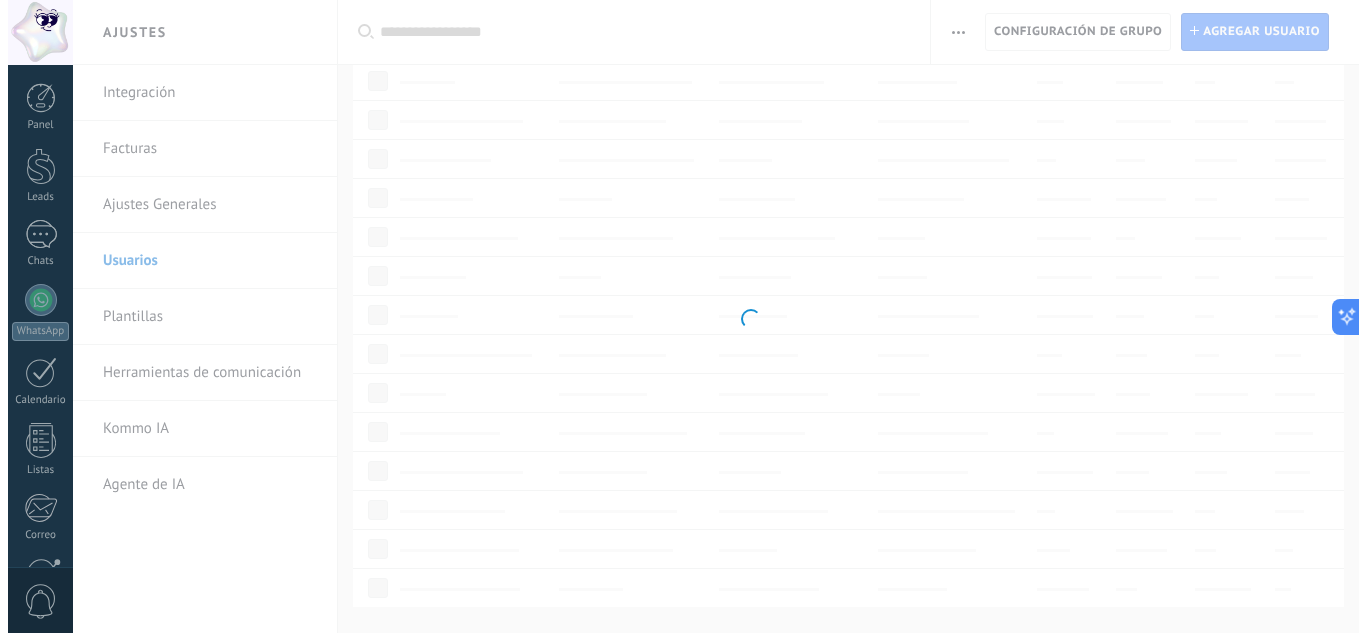 scroll, scrollTop: 0, scrollLeft: 0, axis: both 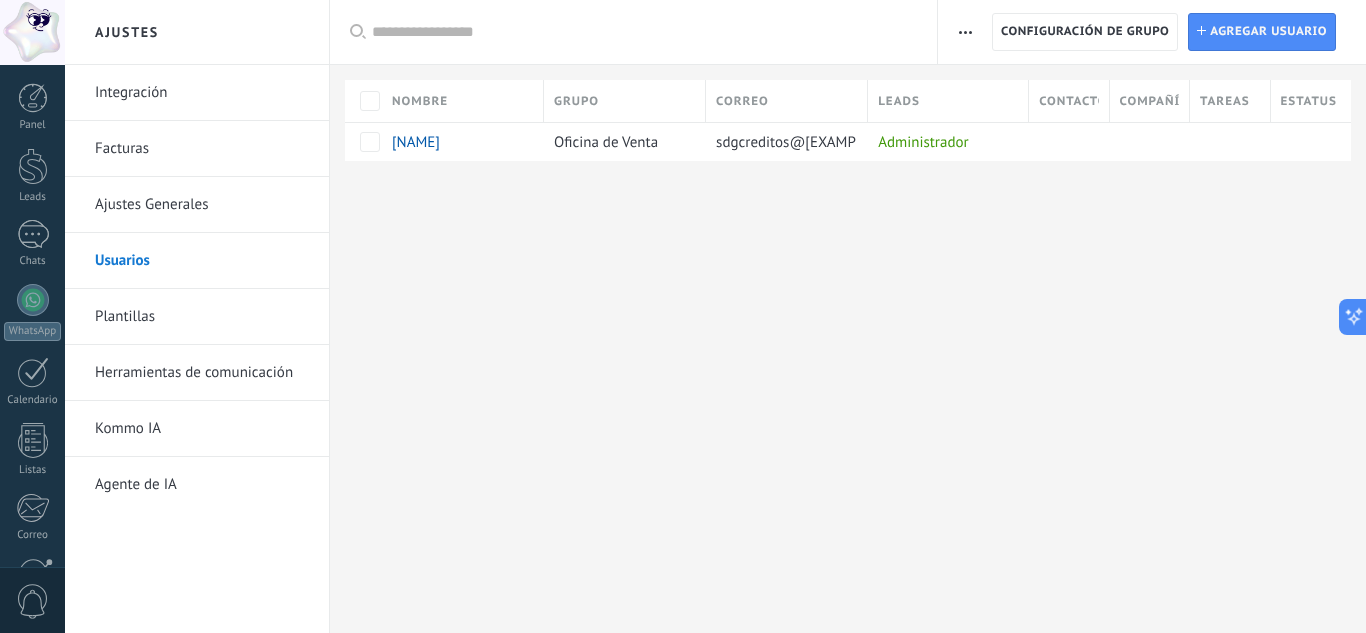 click on "Plantillas" at bounding box center (202, 317) 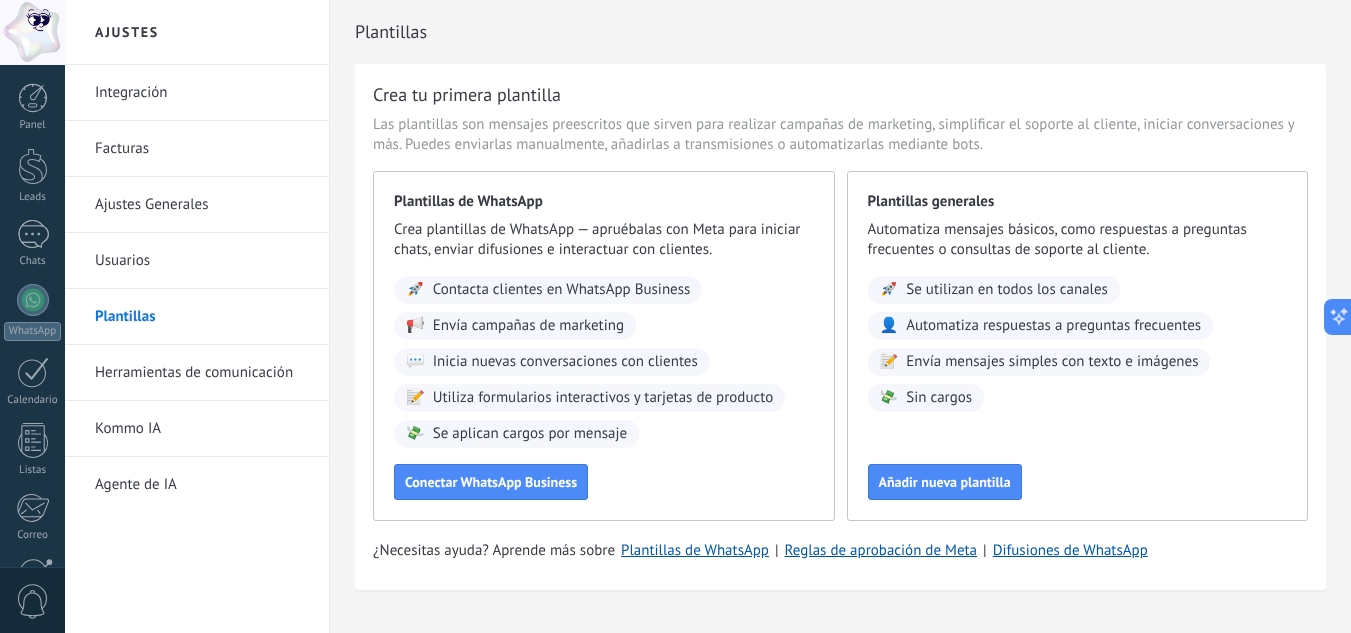click on "Herramientas de comunicación" at bounding box center (202, 373) 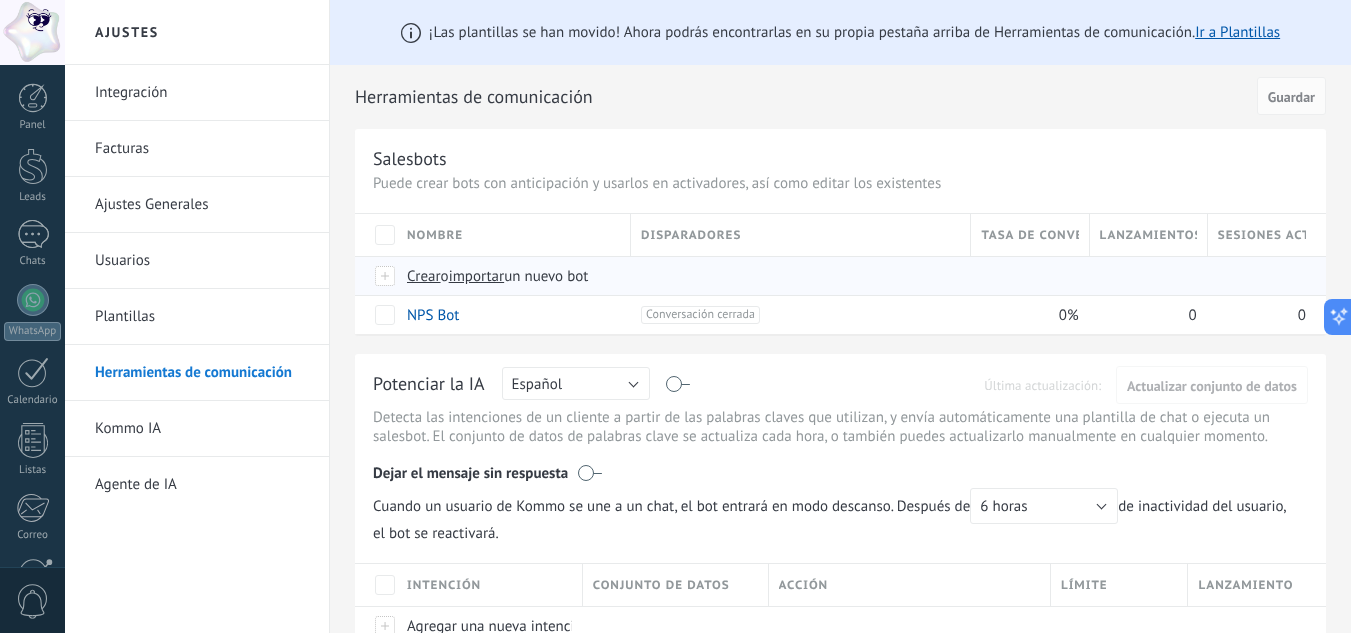 click on "Crear" at bounding box center (424, 276) 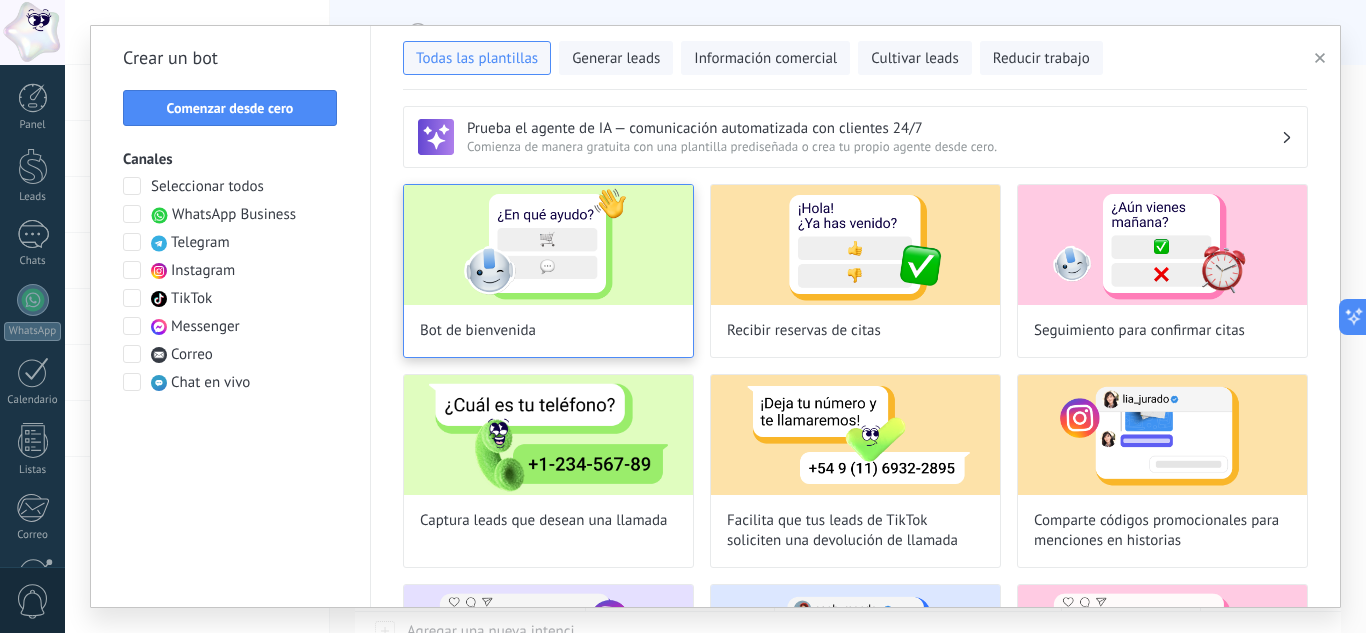 click on "Bot de bienvenida" at bounding box center [478, 331] 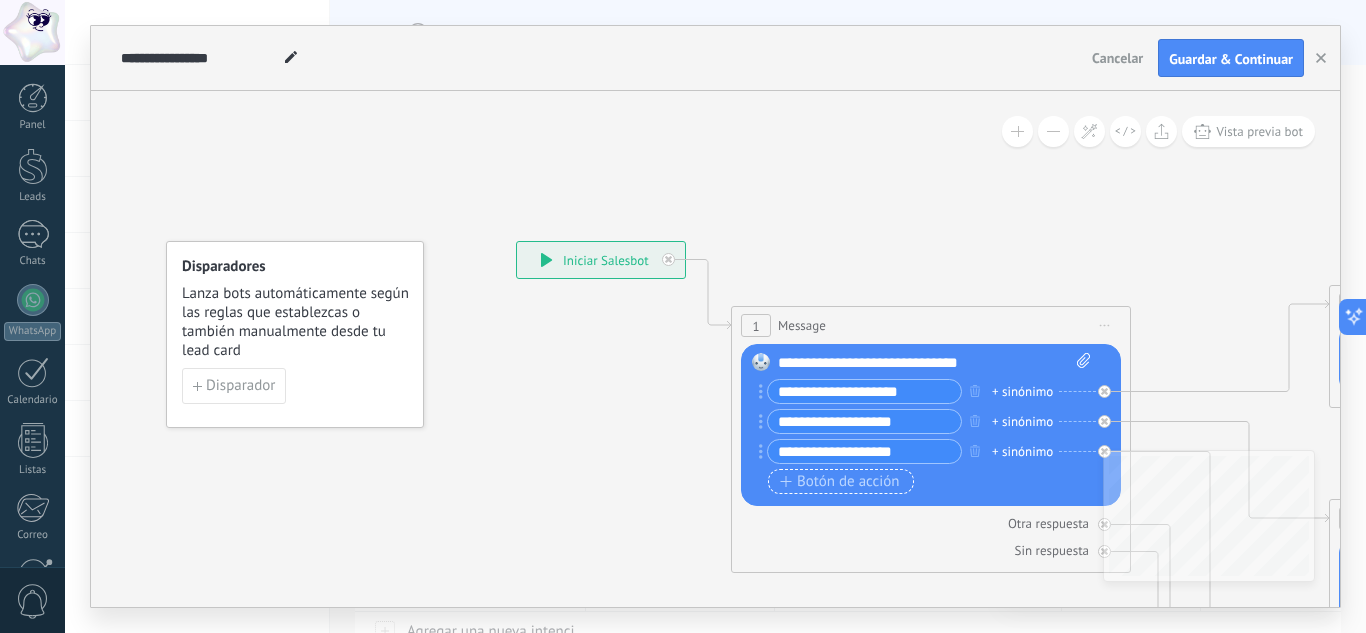 click on "Botón de acción" at bounding box center [840, 482] 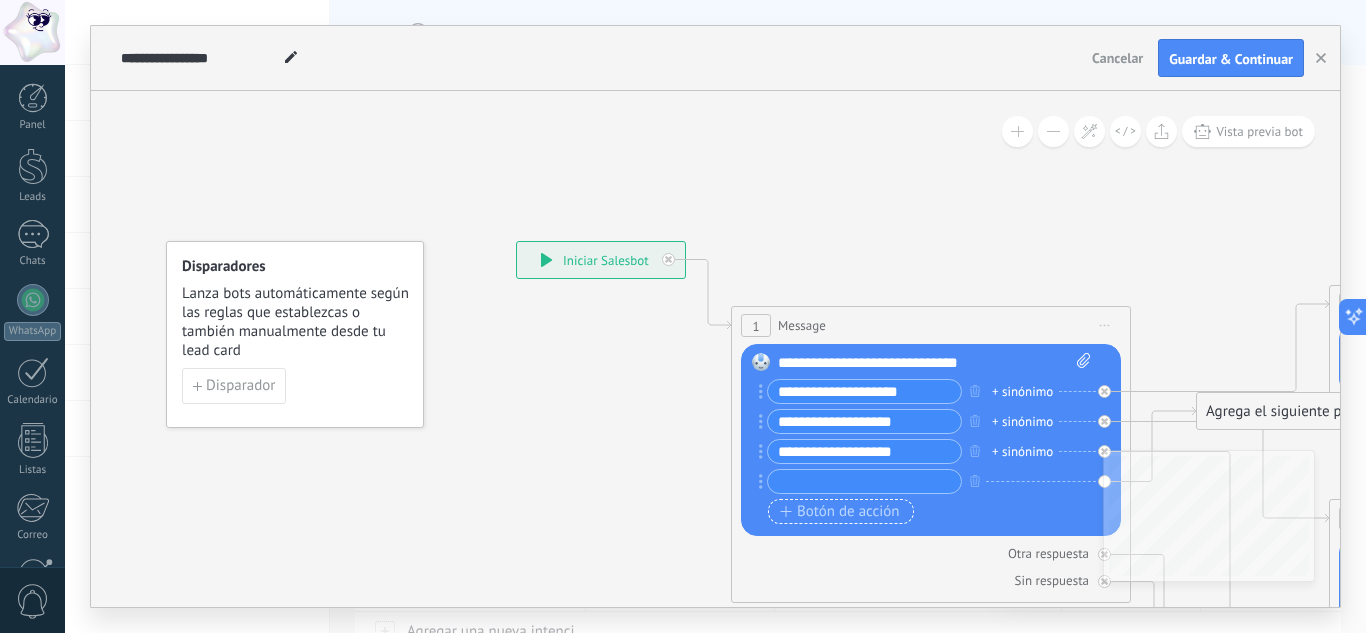 click on "Botón de acción" at bounding box center [840, 512] 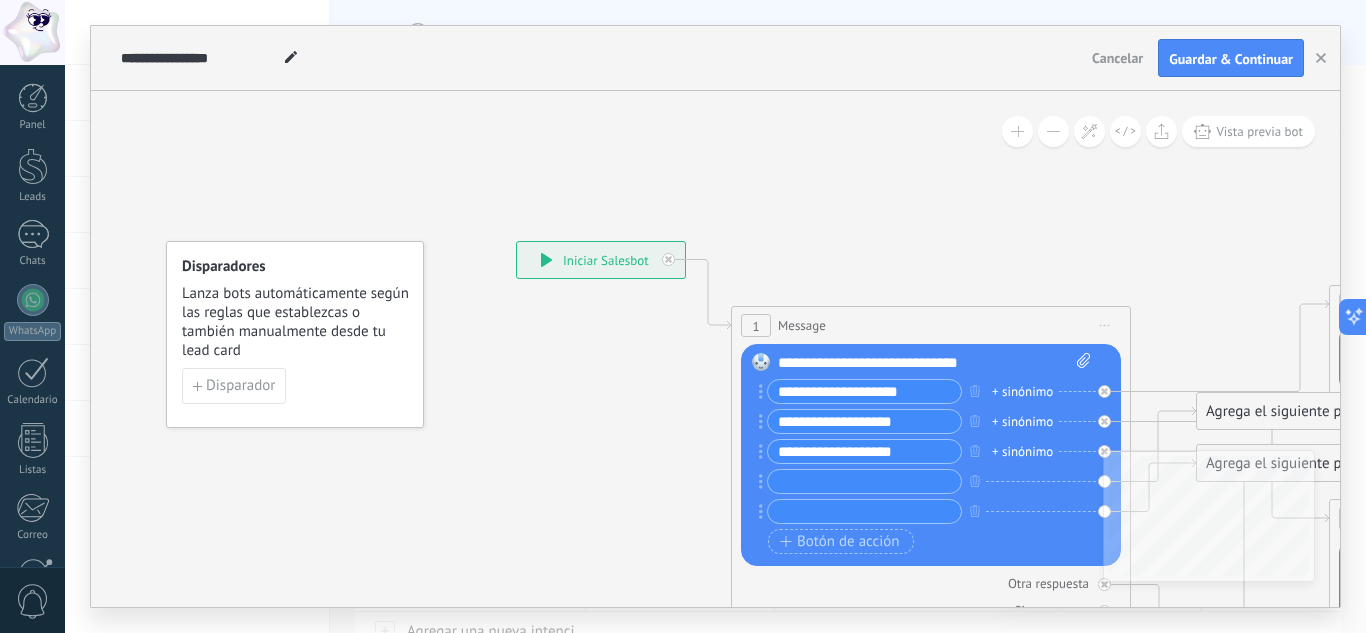 drag, startPoint x: 916, startPoint y: 399, endPoint x: 686, endPoint y: 385, distance: 230.42569 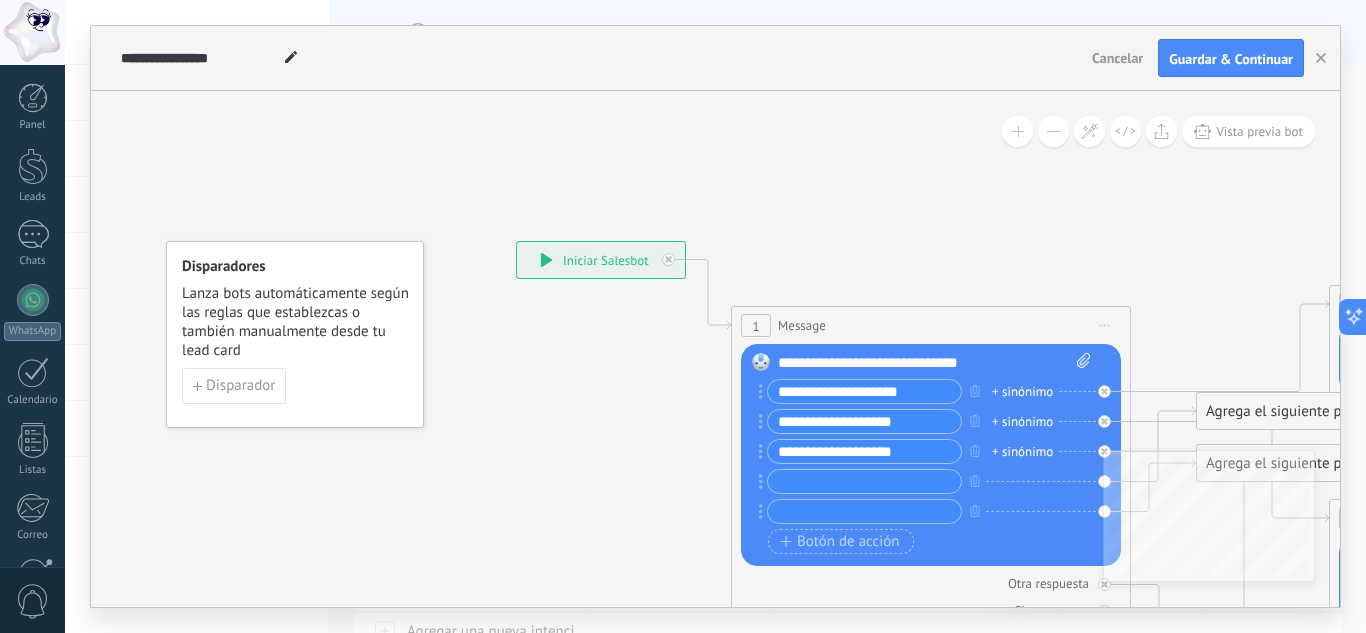 click on "**********" at bounding box center (516, 241) 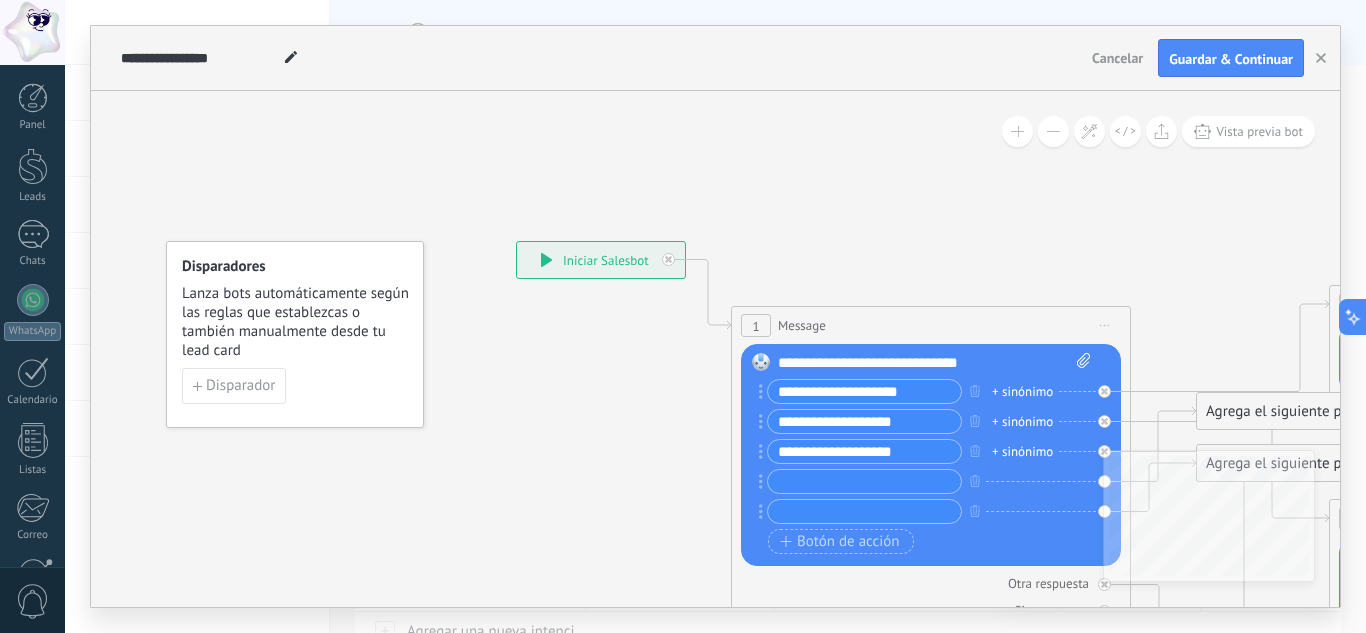 paste 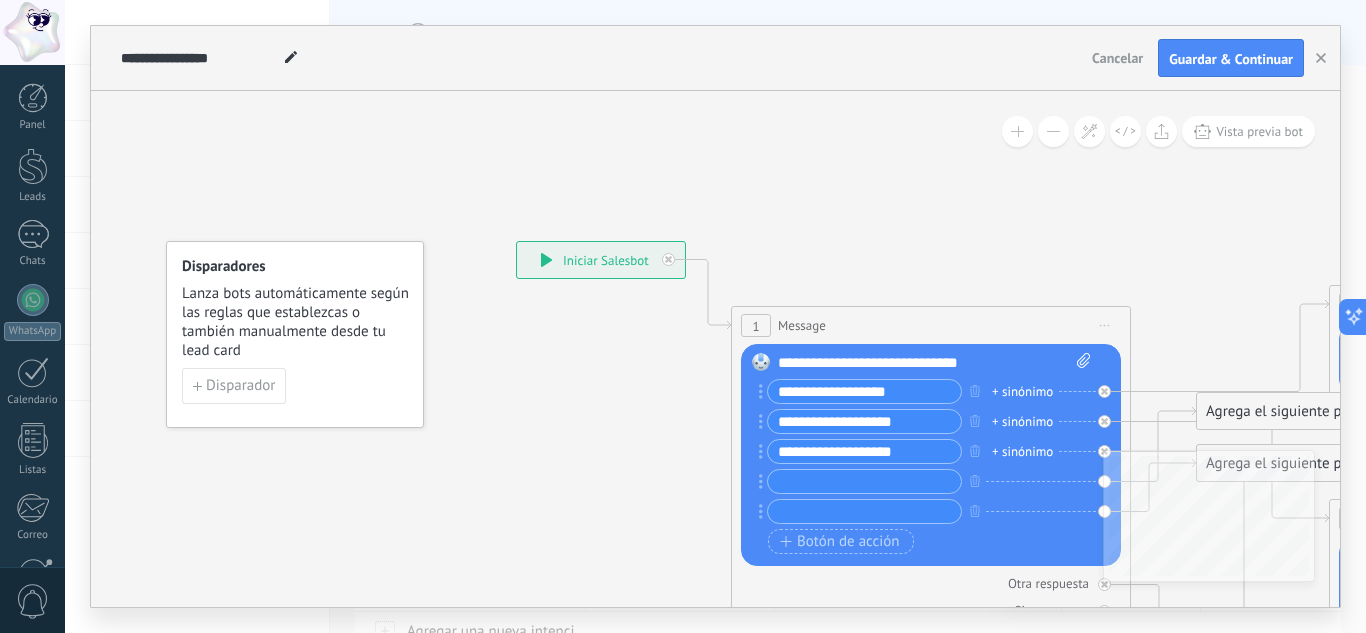 type on "**********" 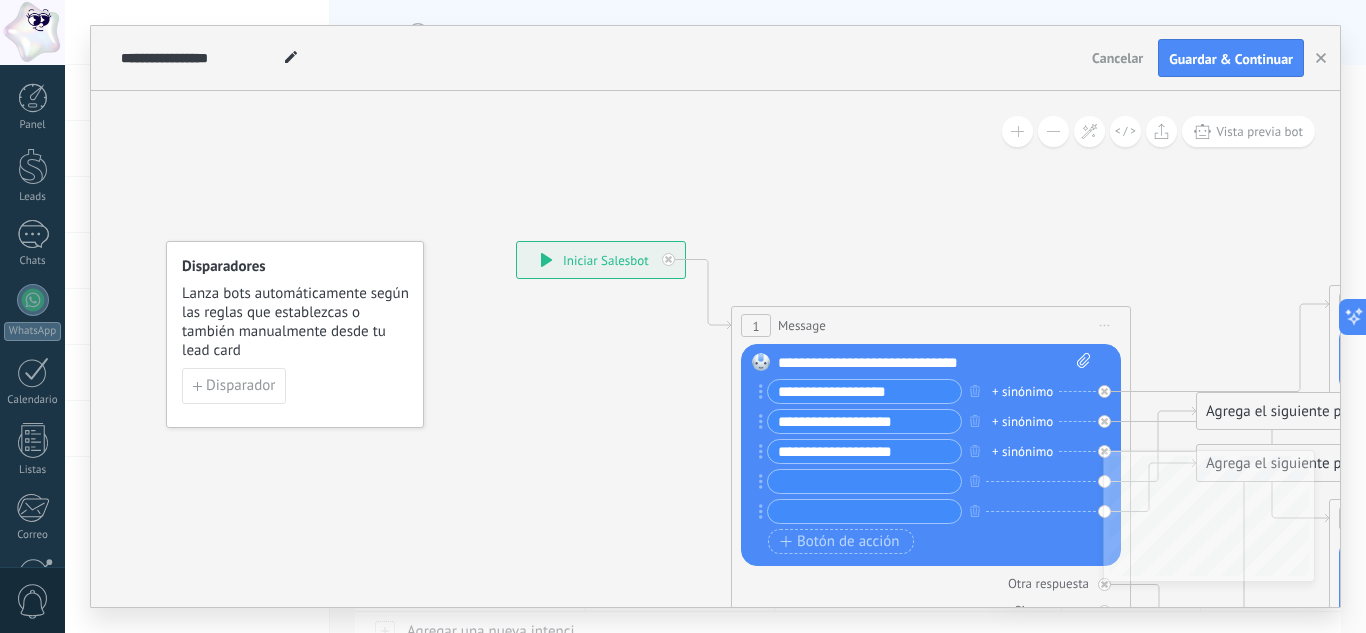click on "**********" at bounding box center (864, 421) 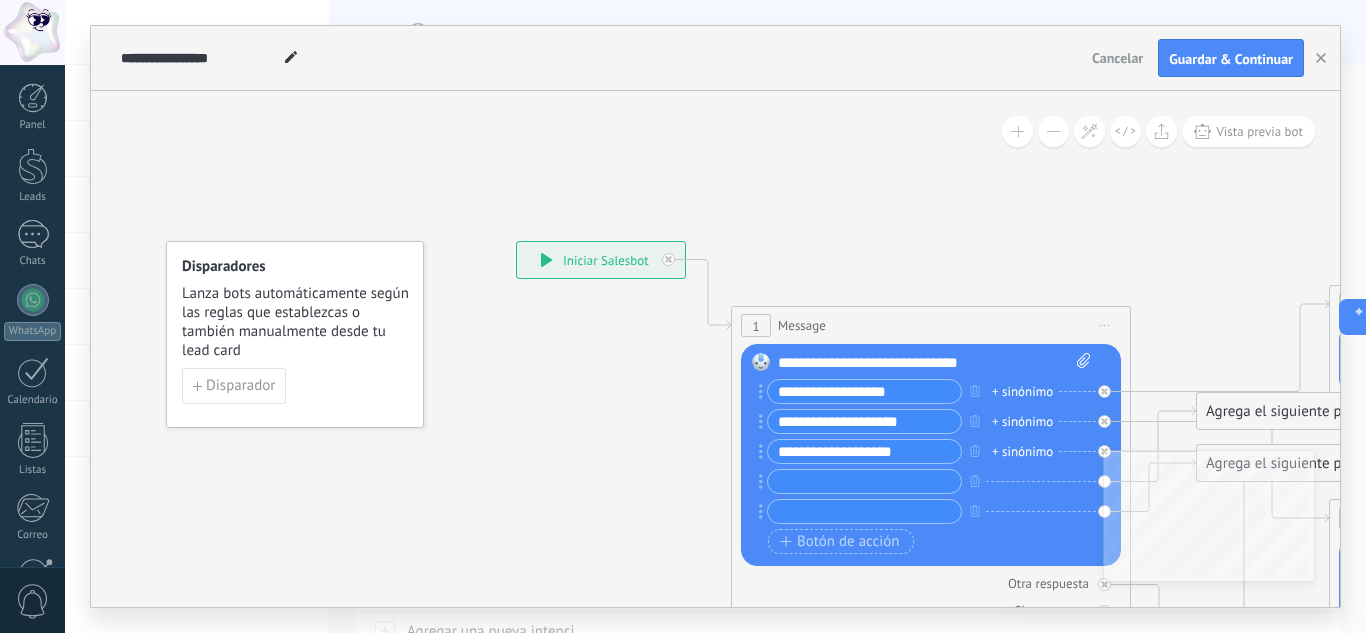 click on "**********" at bounding box center (864, 421) 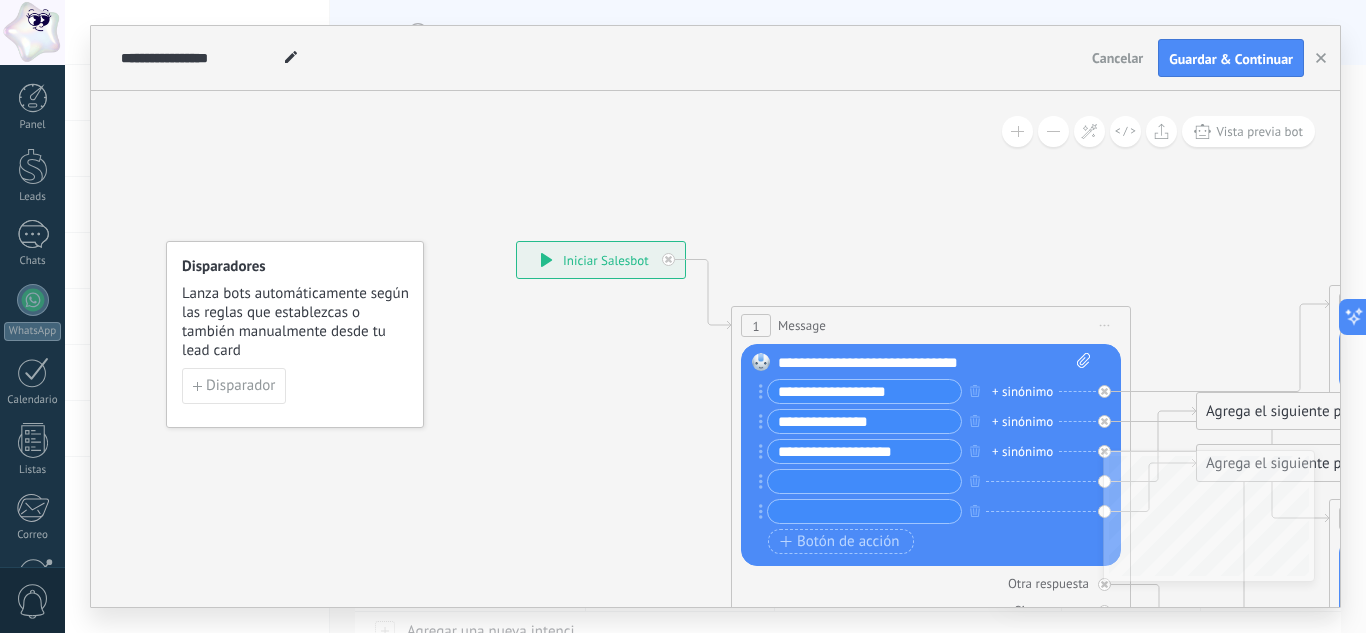 click on "**********" at bounding box center [864, 421] 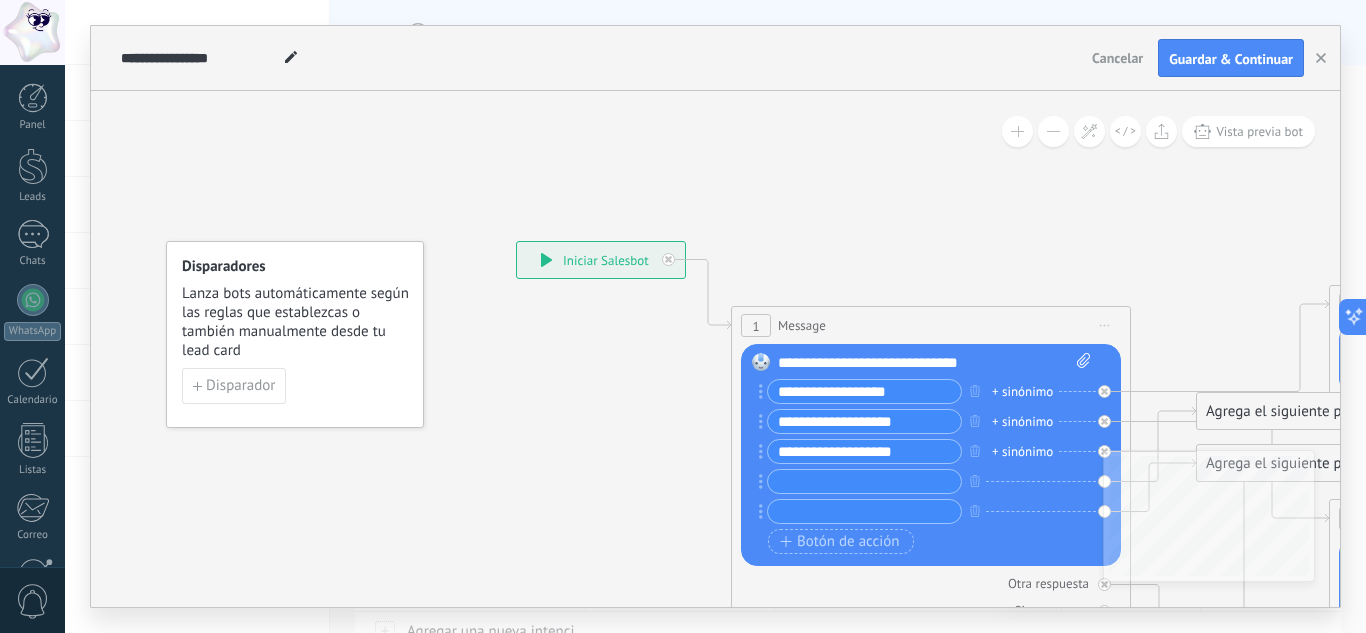 type on "**********" 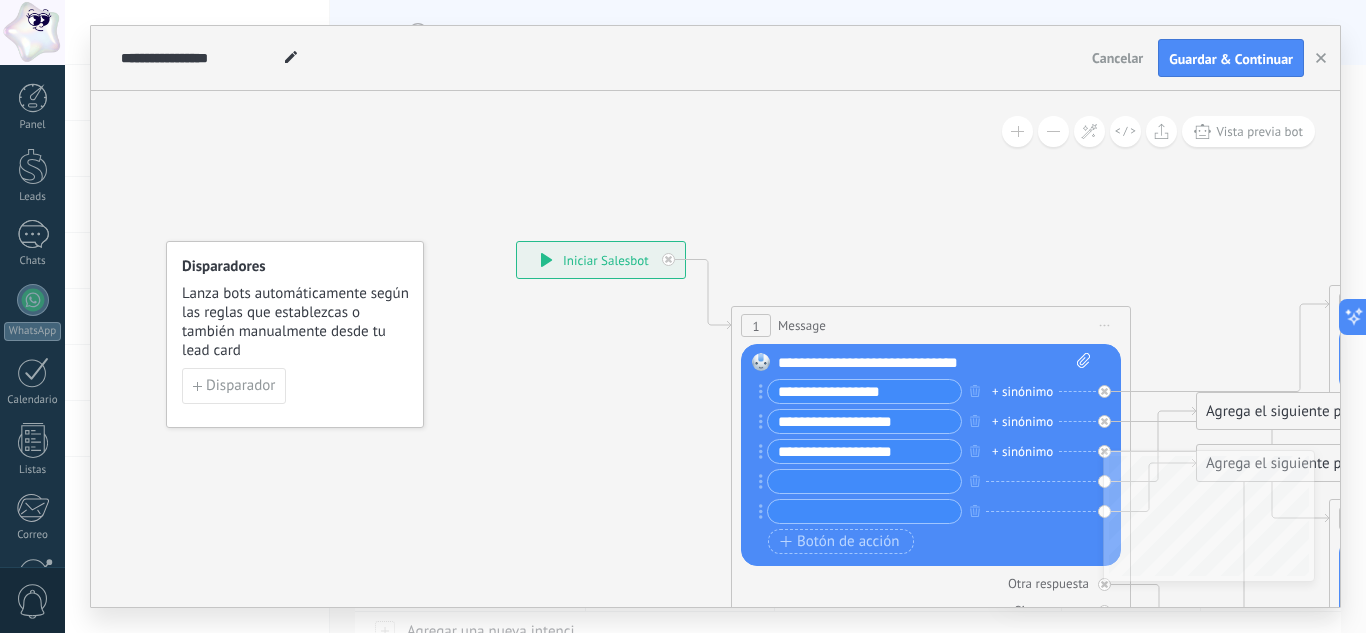 click on "**********" at bounding box center [864, 391] 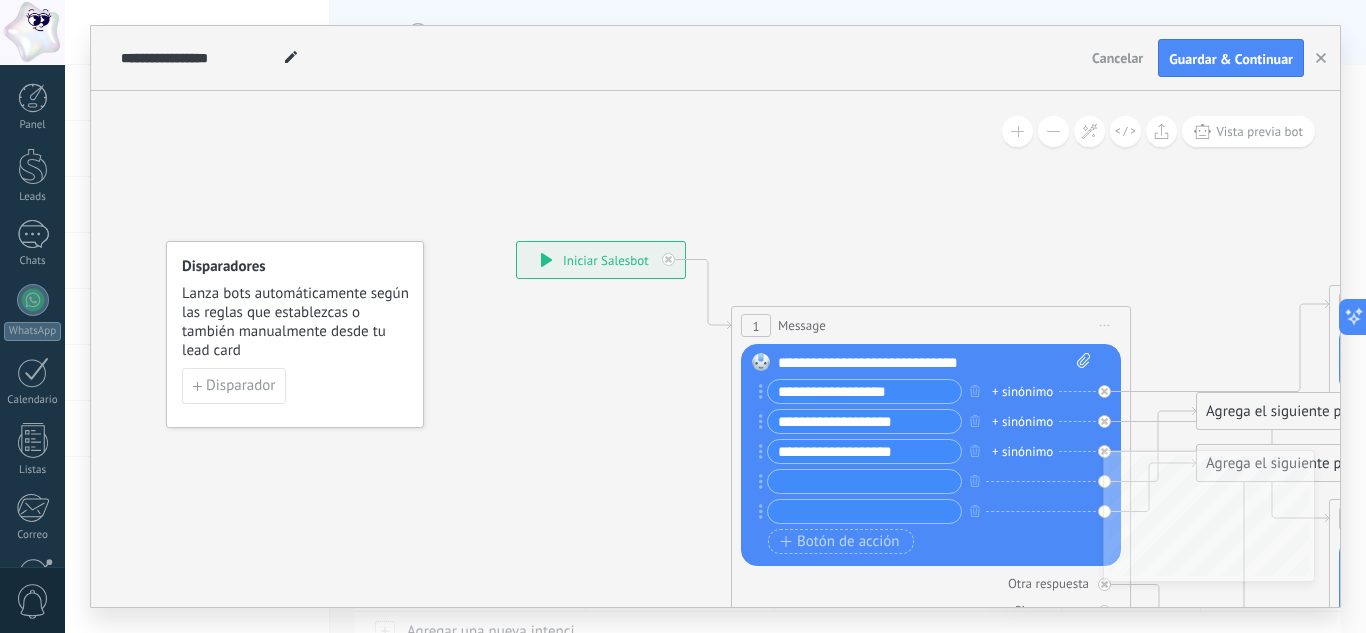 type on "**********" 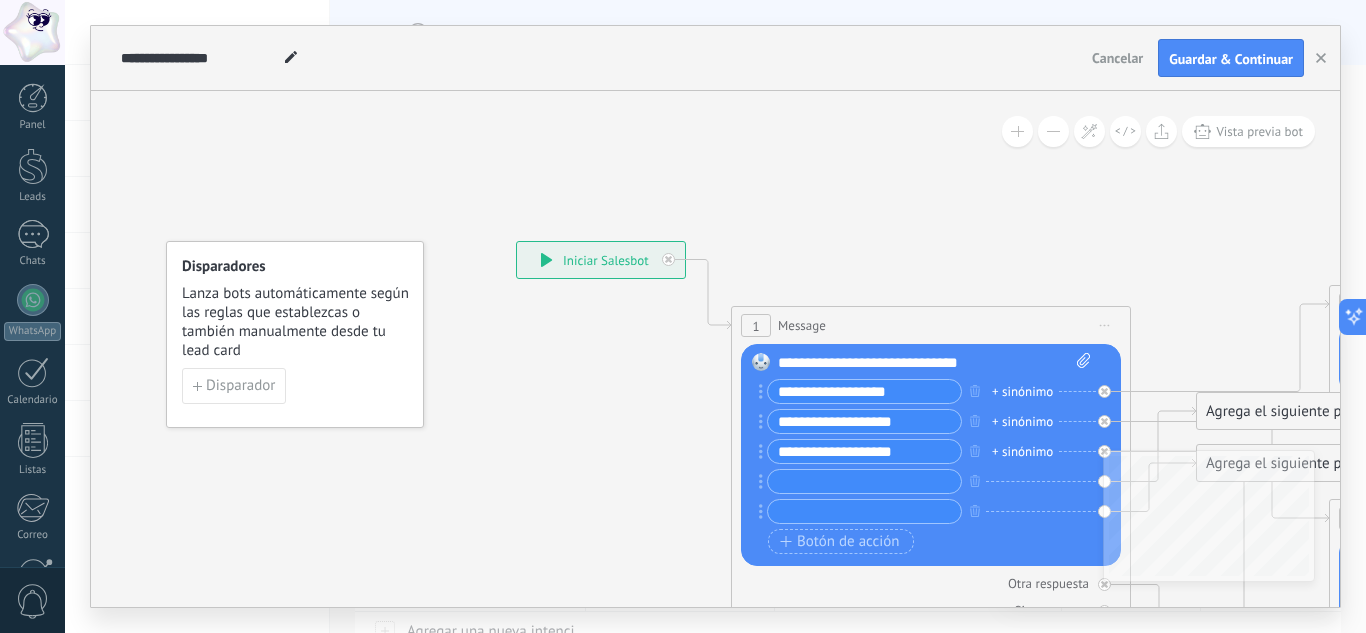 click at bounding box center [864, 481] 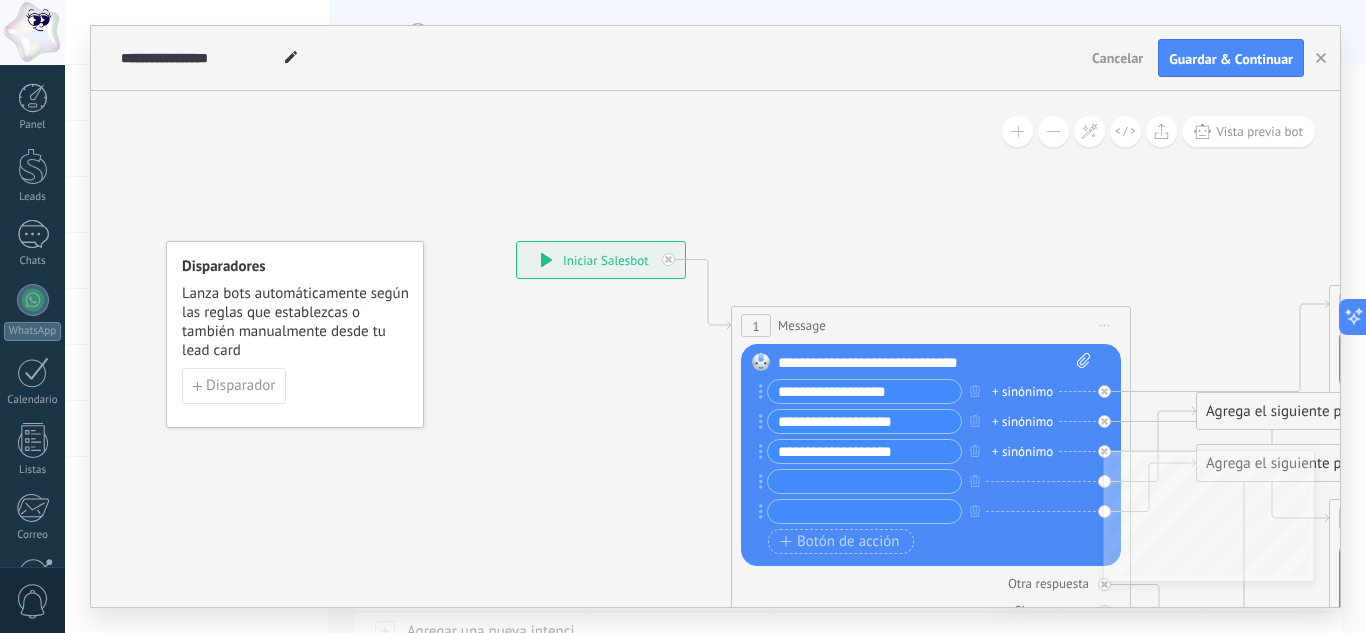 paste on "**********" 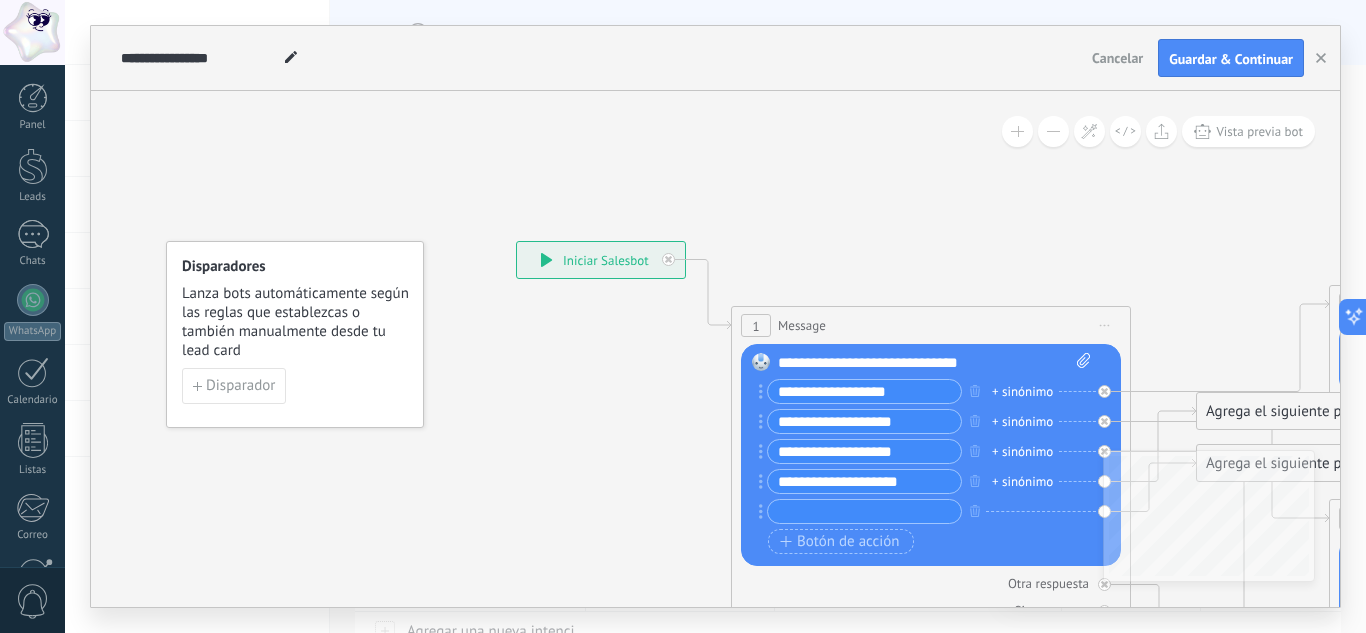 click on "**********" at bounding box center [864, 481] 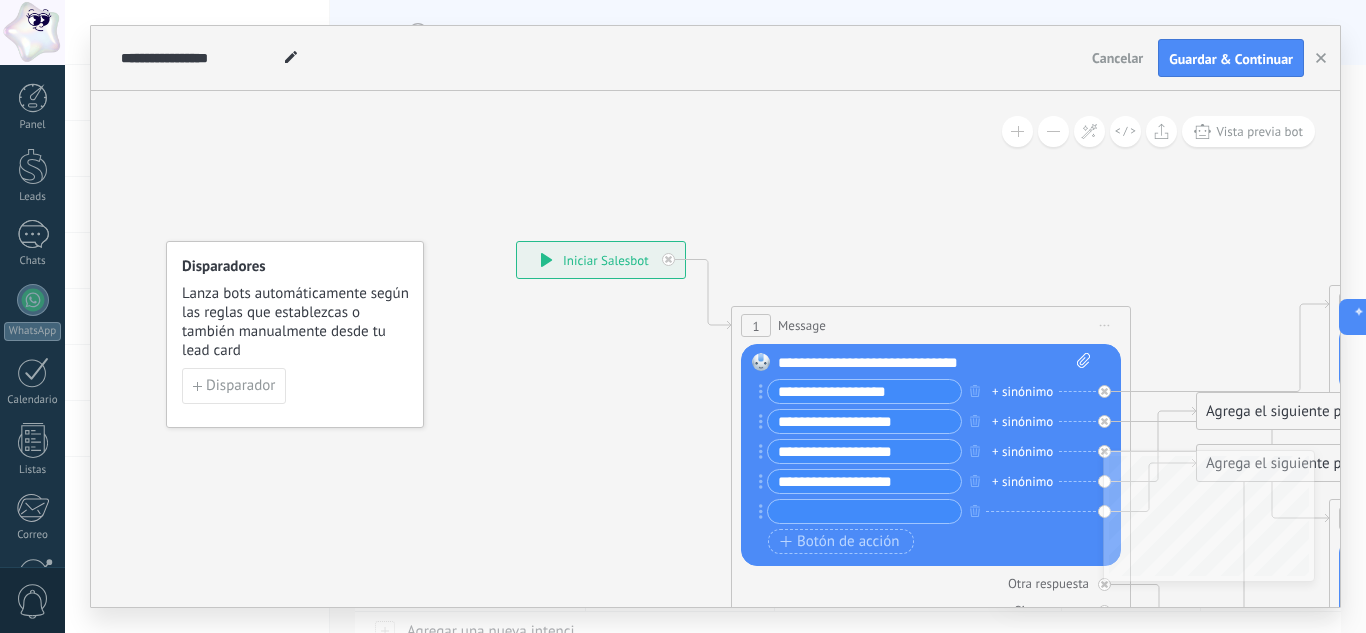click on "**********" at bounding box center [864, 481] 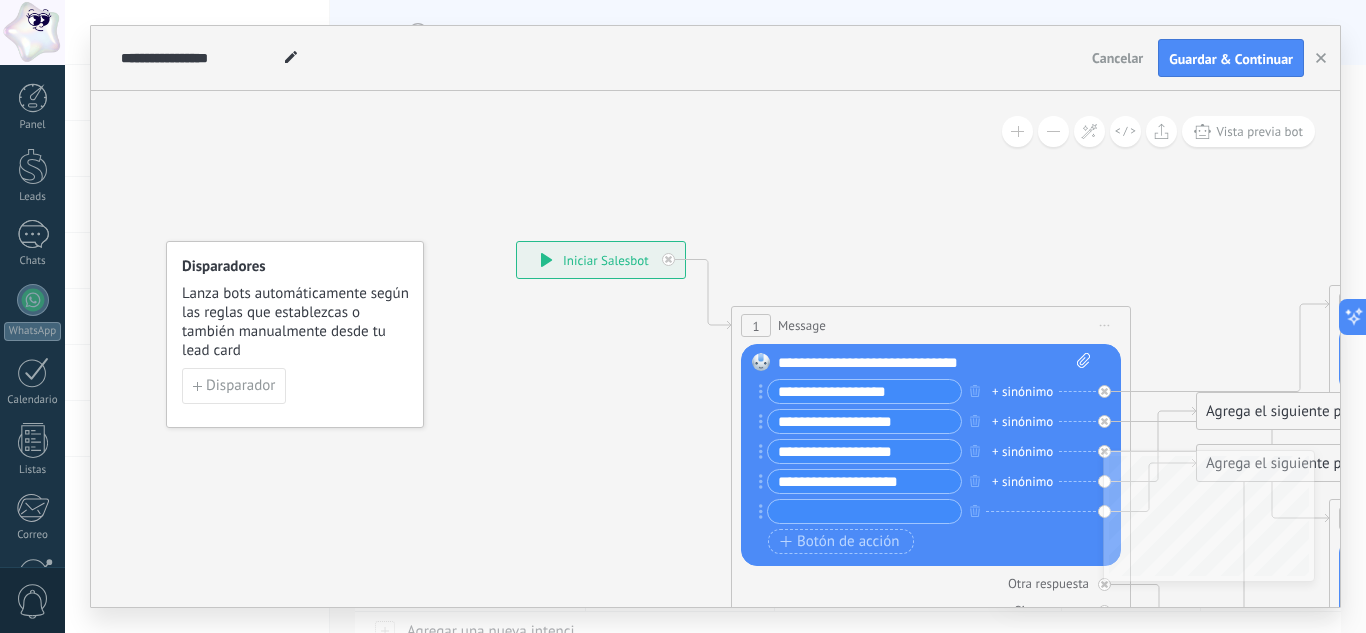 type on "**********" 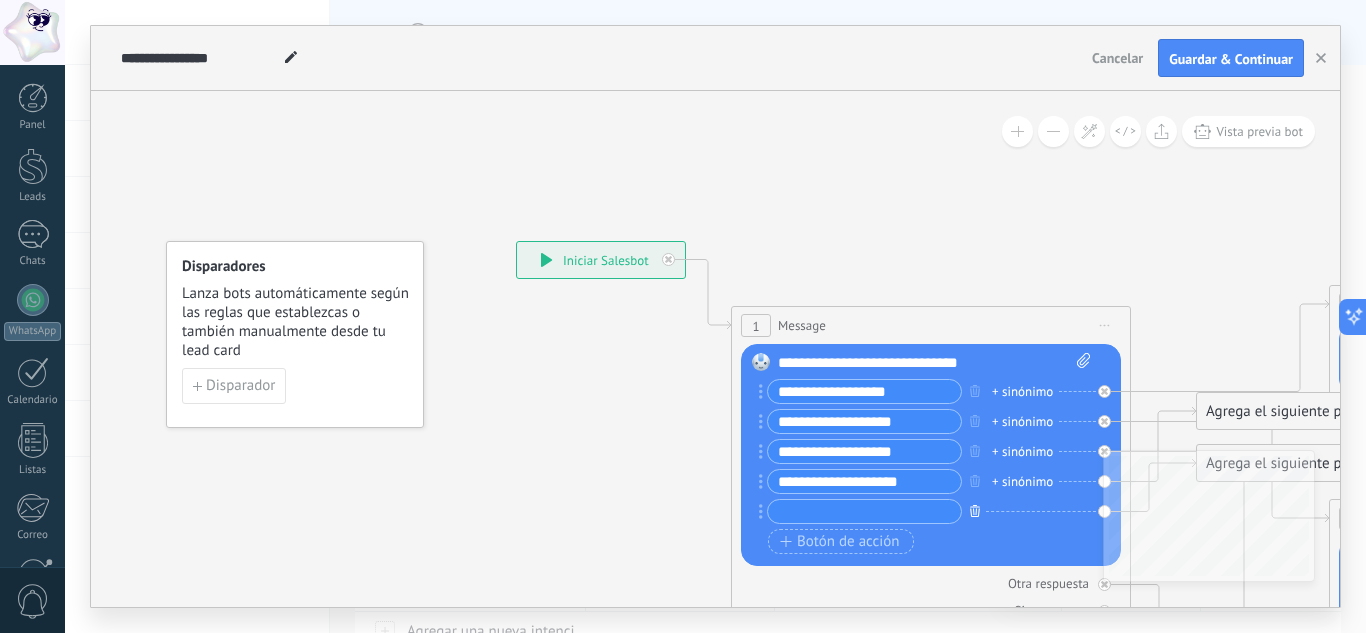 click 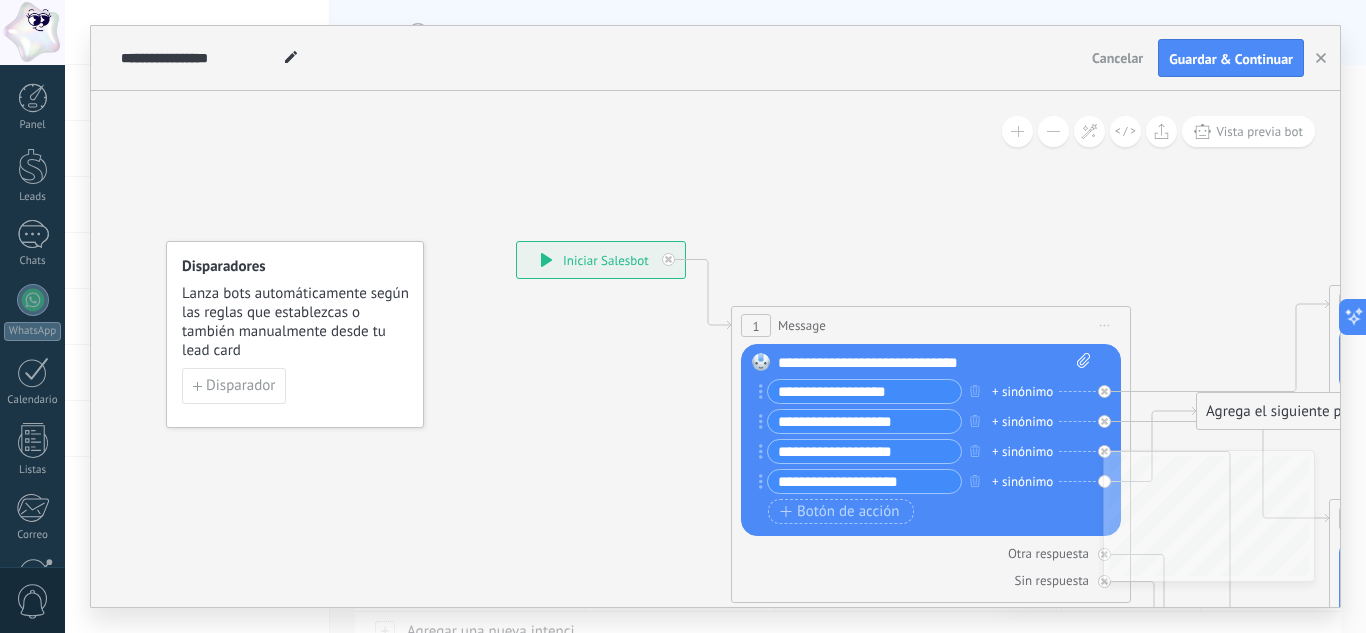 click 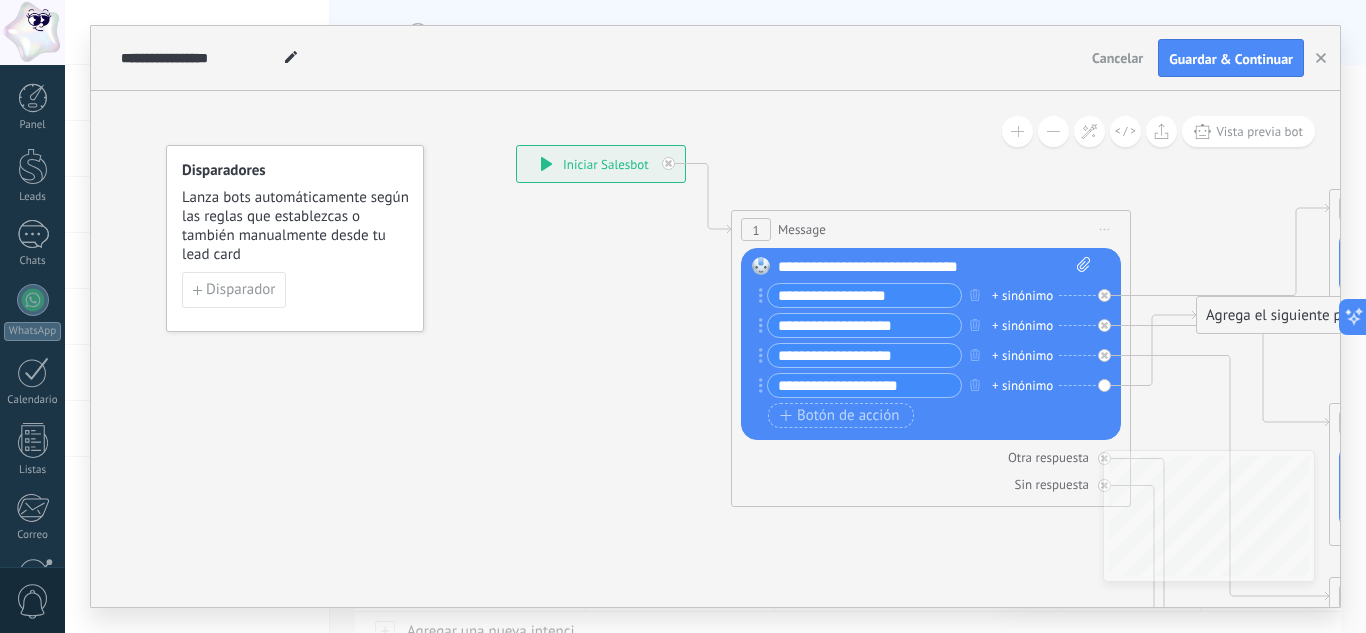 click on "**********" at bounding box center (934, 267) 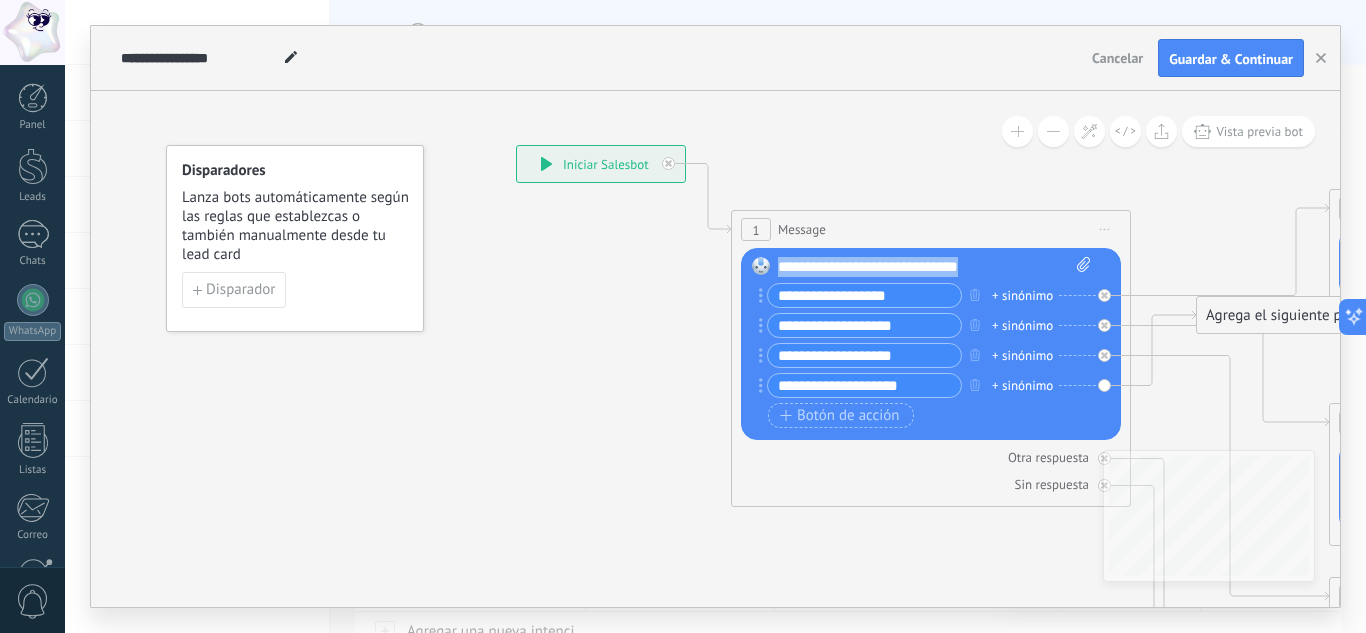 drag, startPoint x: 993, startPoint y: 267, endPoint x: 707, endPoint y: 257, distance: 286.17477 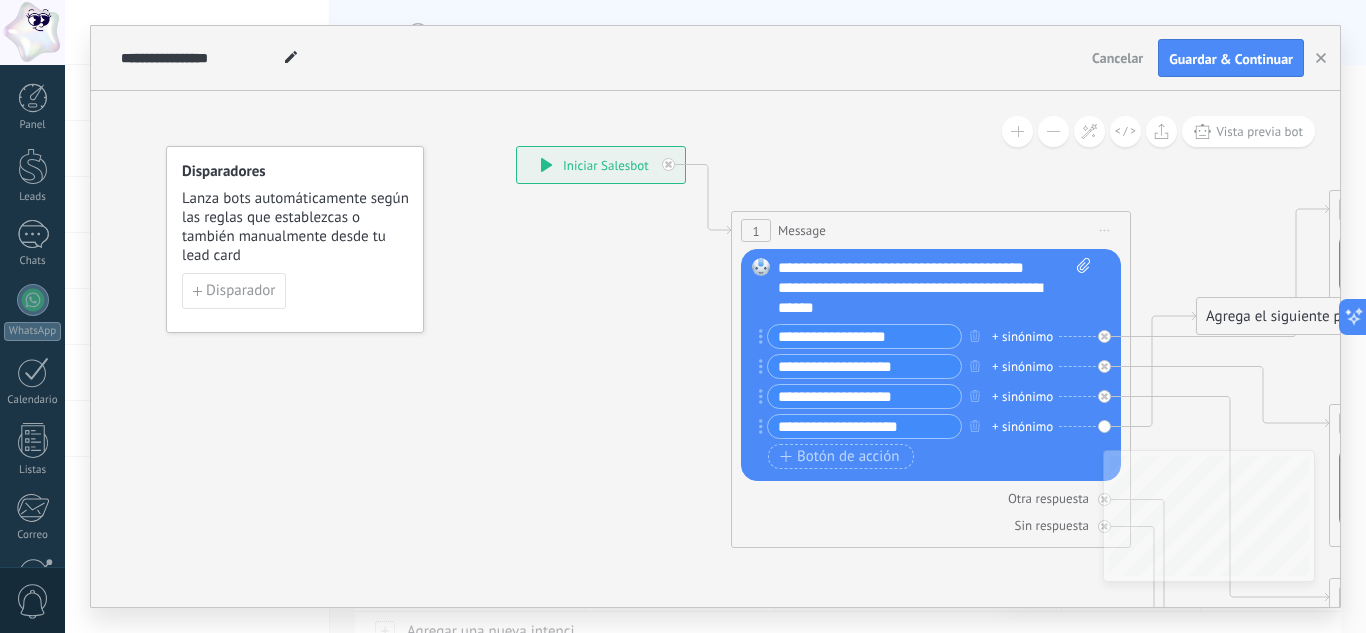 click 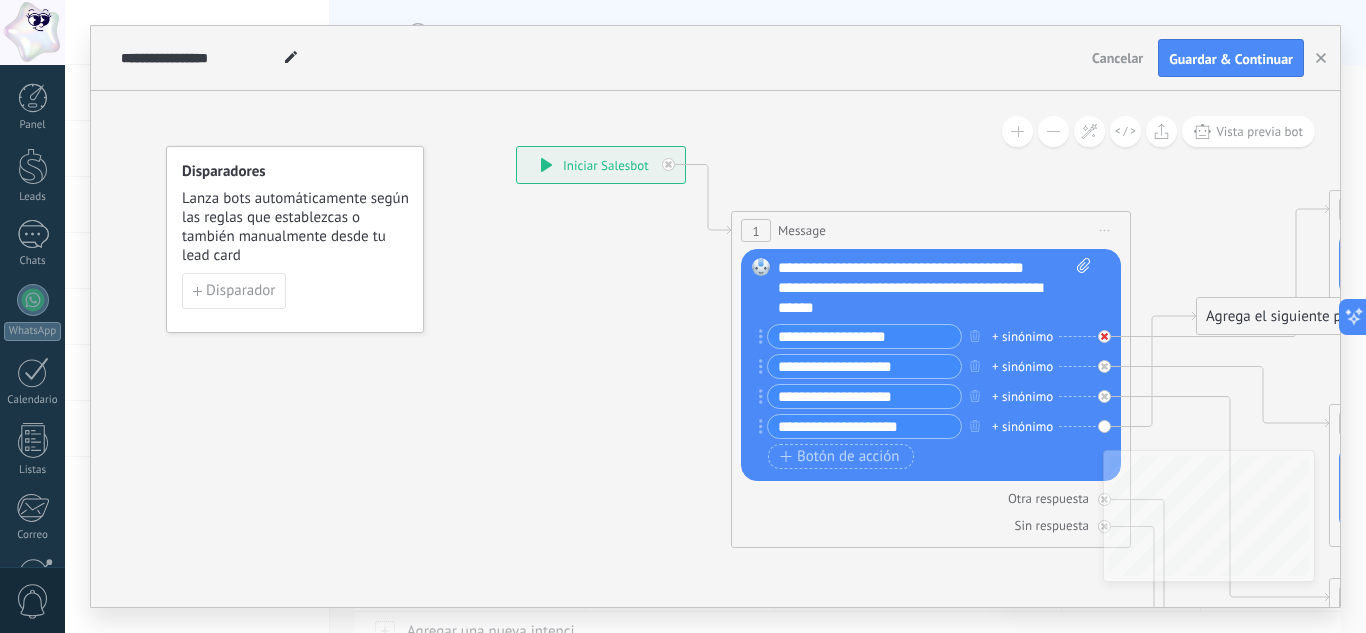 click at bounding box center (1104, 336) 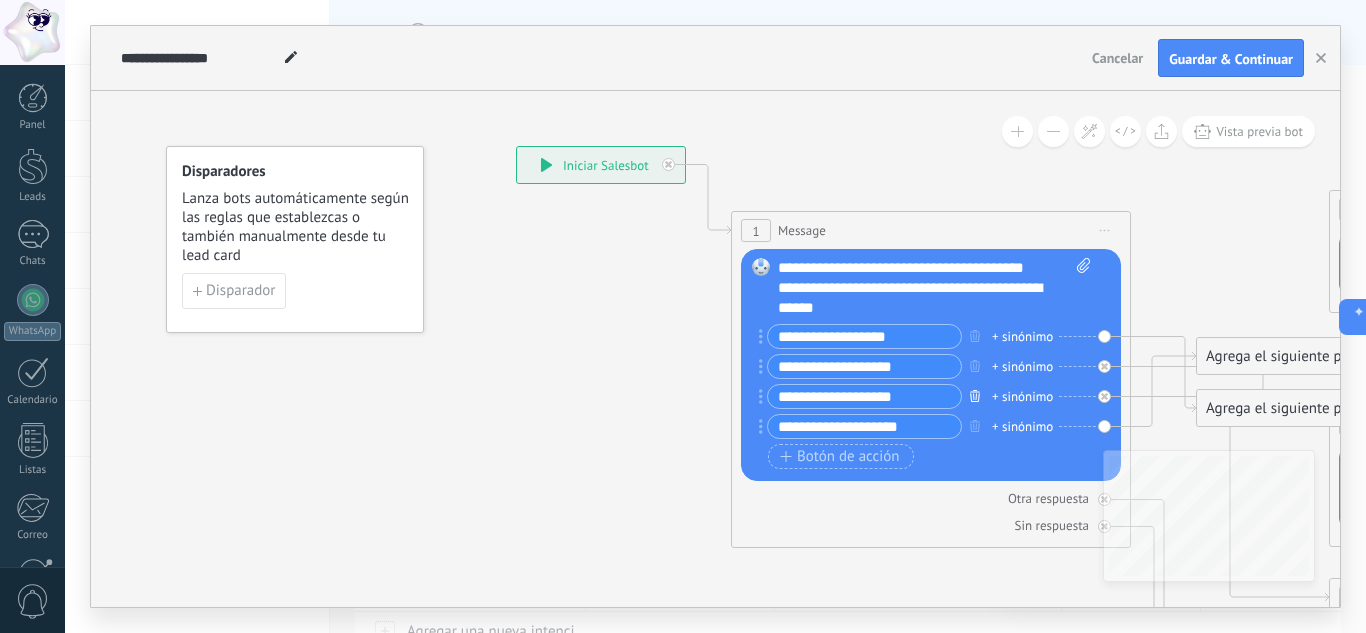click 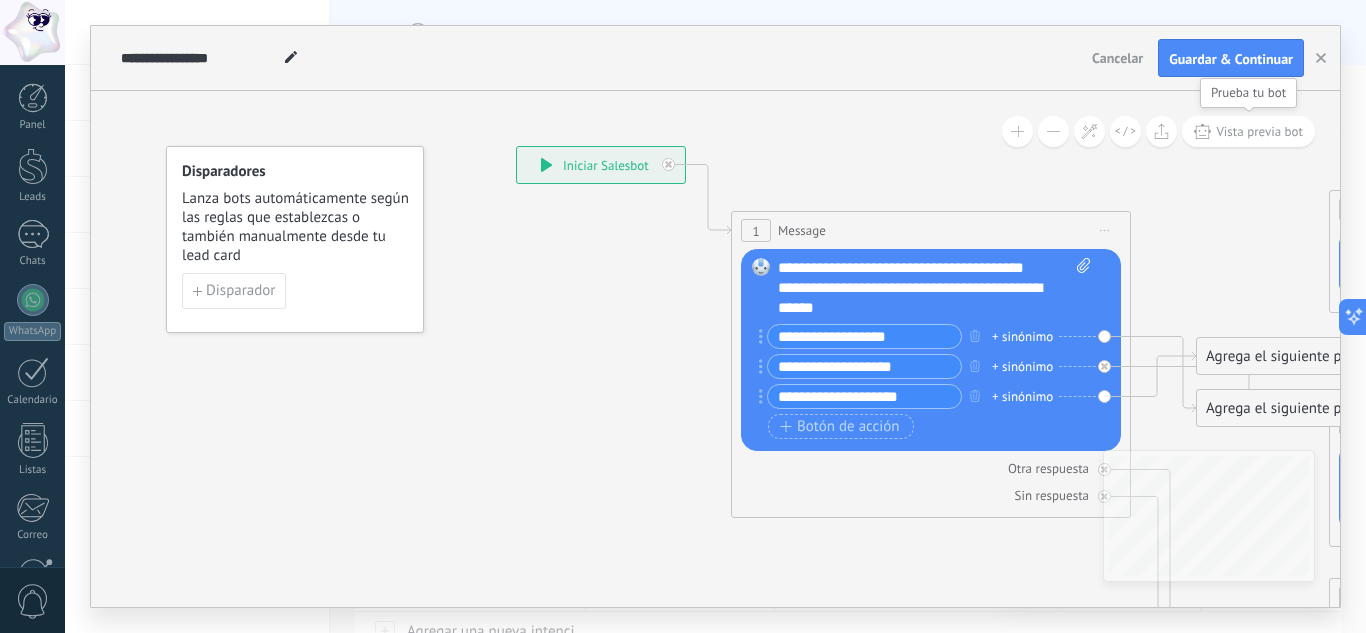 click on "Vista previa bot" at bounding box center (1248, 131) 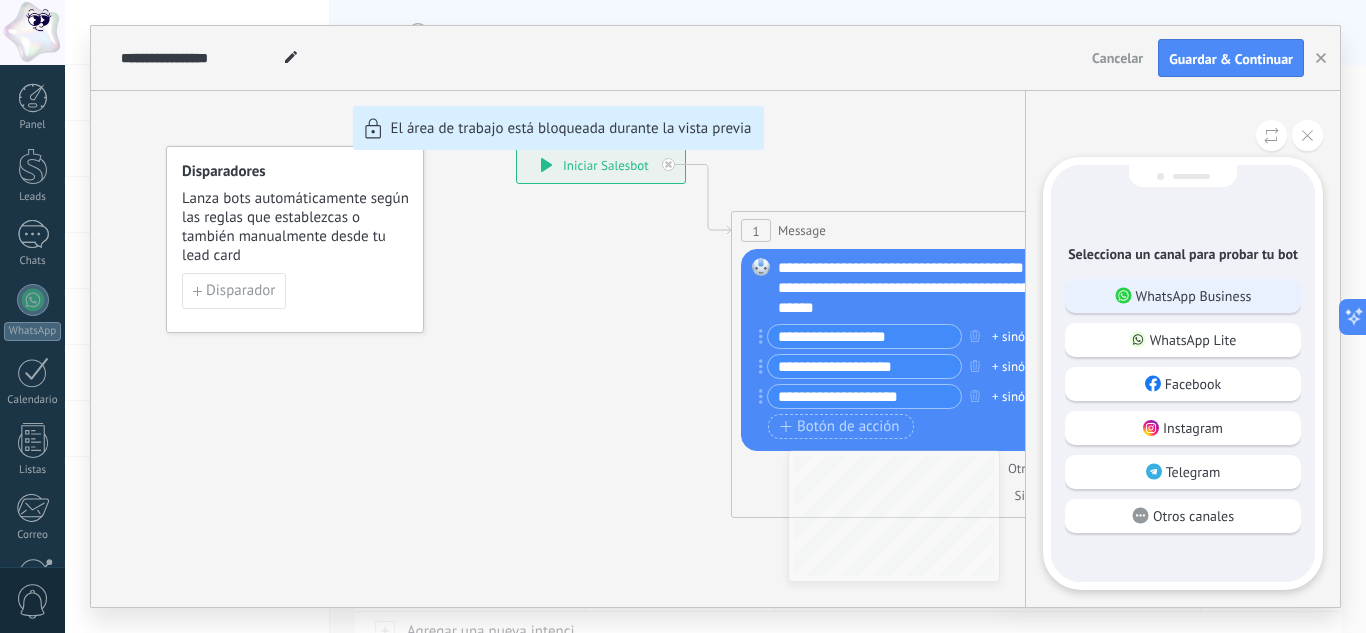 click on "WhatsApp Business" at bounding box center (1194, 296) 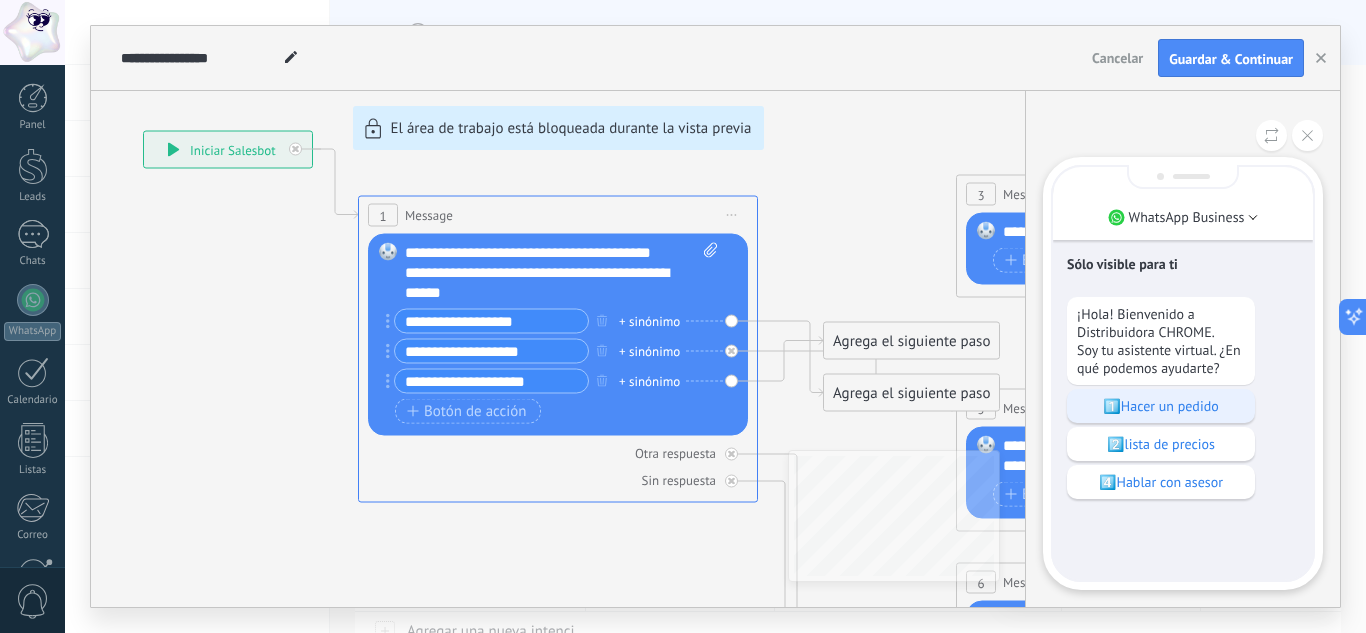 click on "1️⃣Hacer un pedido" at bounding box center (1161, 406) 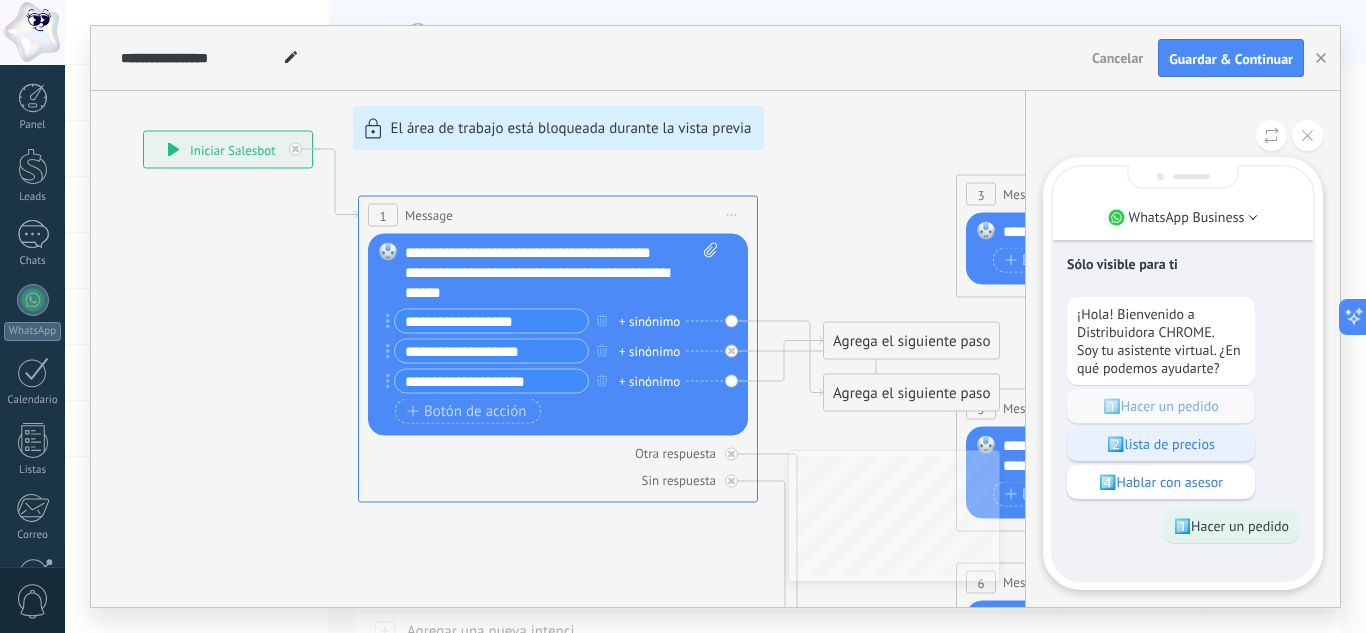 click on "2️⃣lista de precios" at bounding box center (1161, 444) 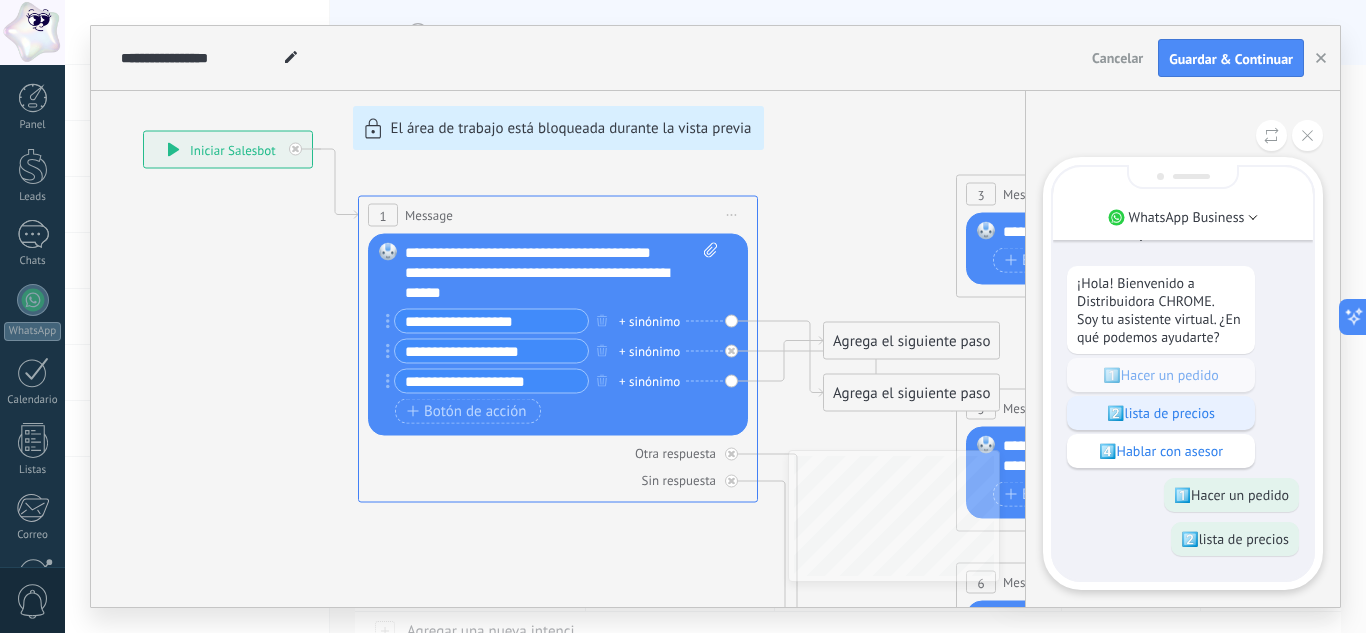 click on "2️⃣lista de precios" at bounding box center (1161, 413) 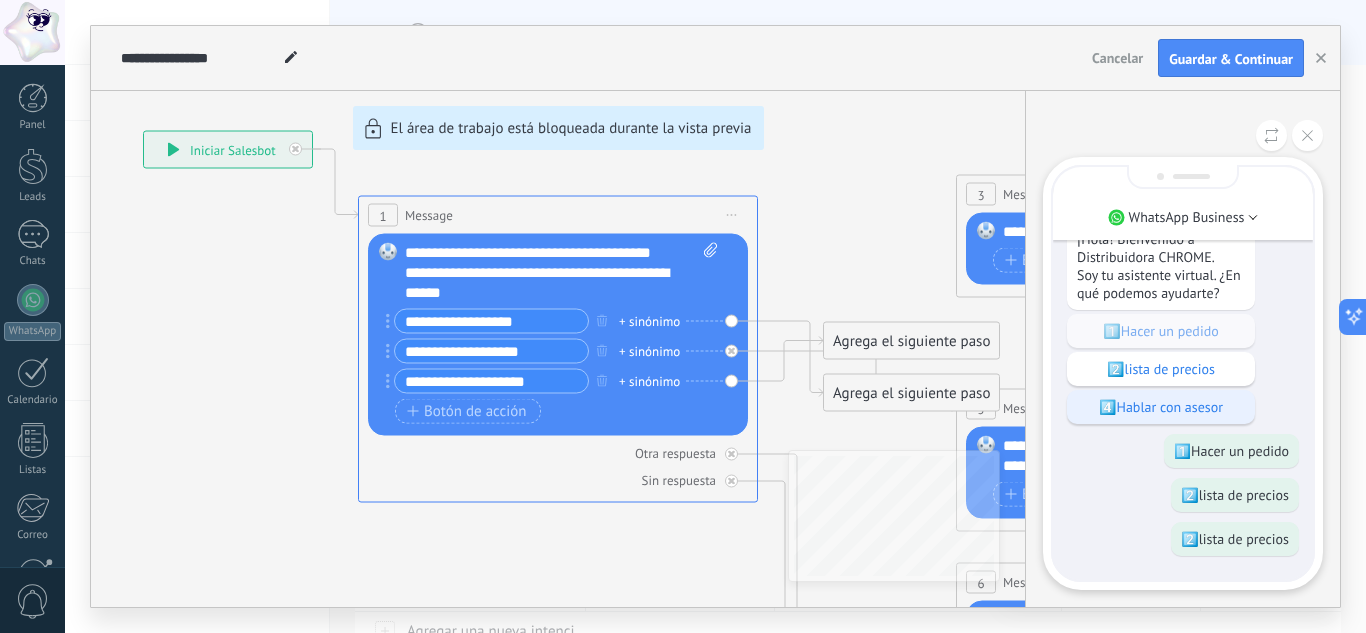 click on "4️⃣Hablar con asesor" at bounding box center [1161, 407] 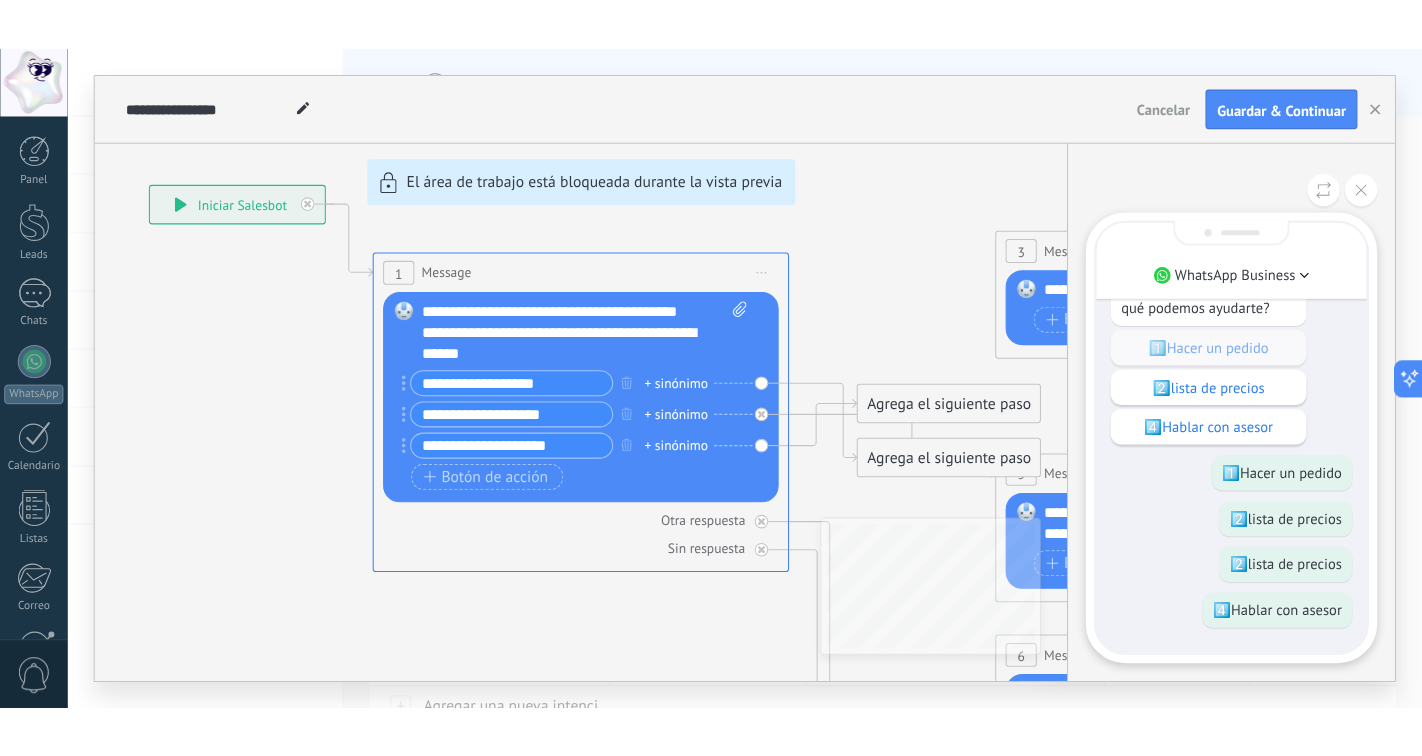 scroll, scrollTop: -126, scrollLeft: 0, axis: vertical 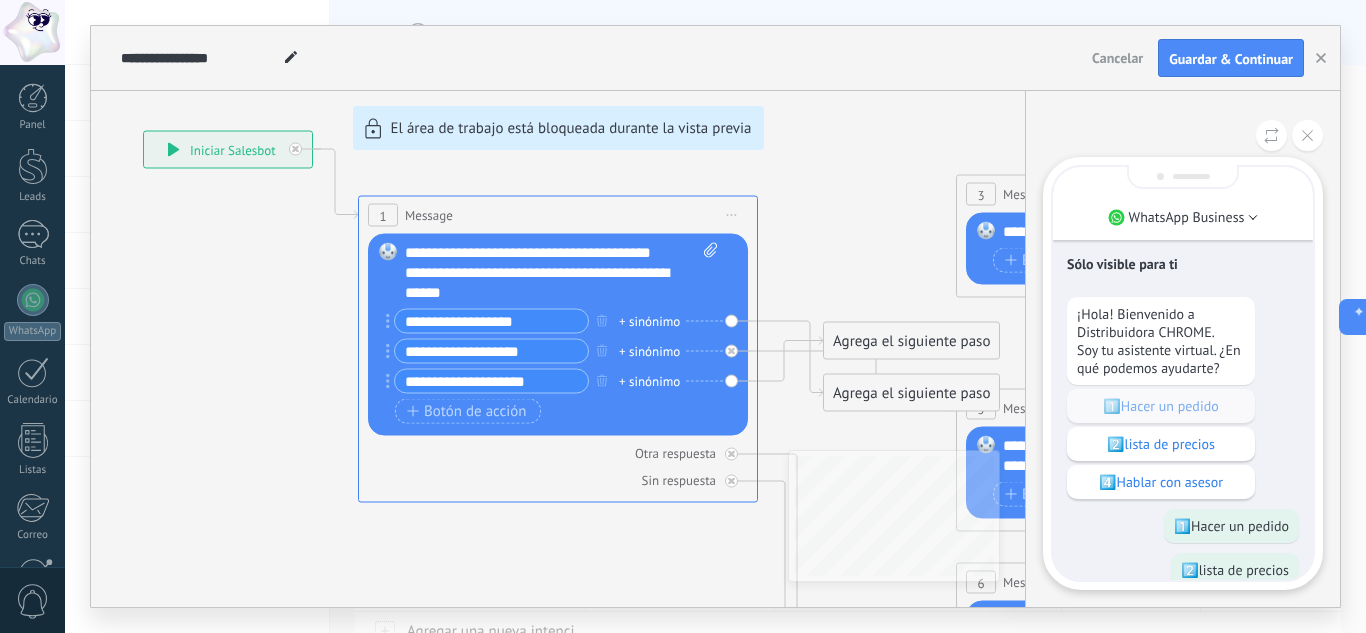 click on "**********" at bounding box center (715, 316) 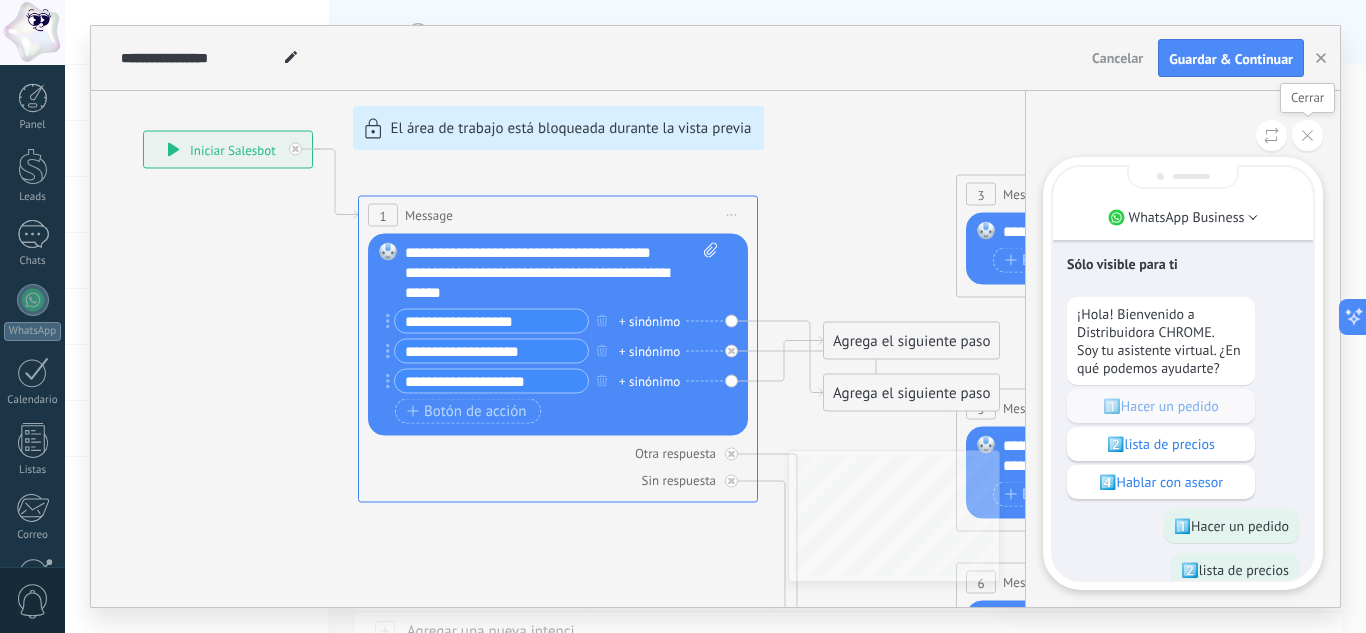 click 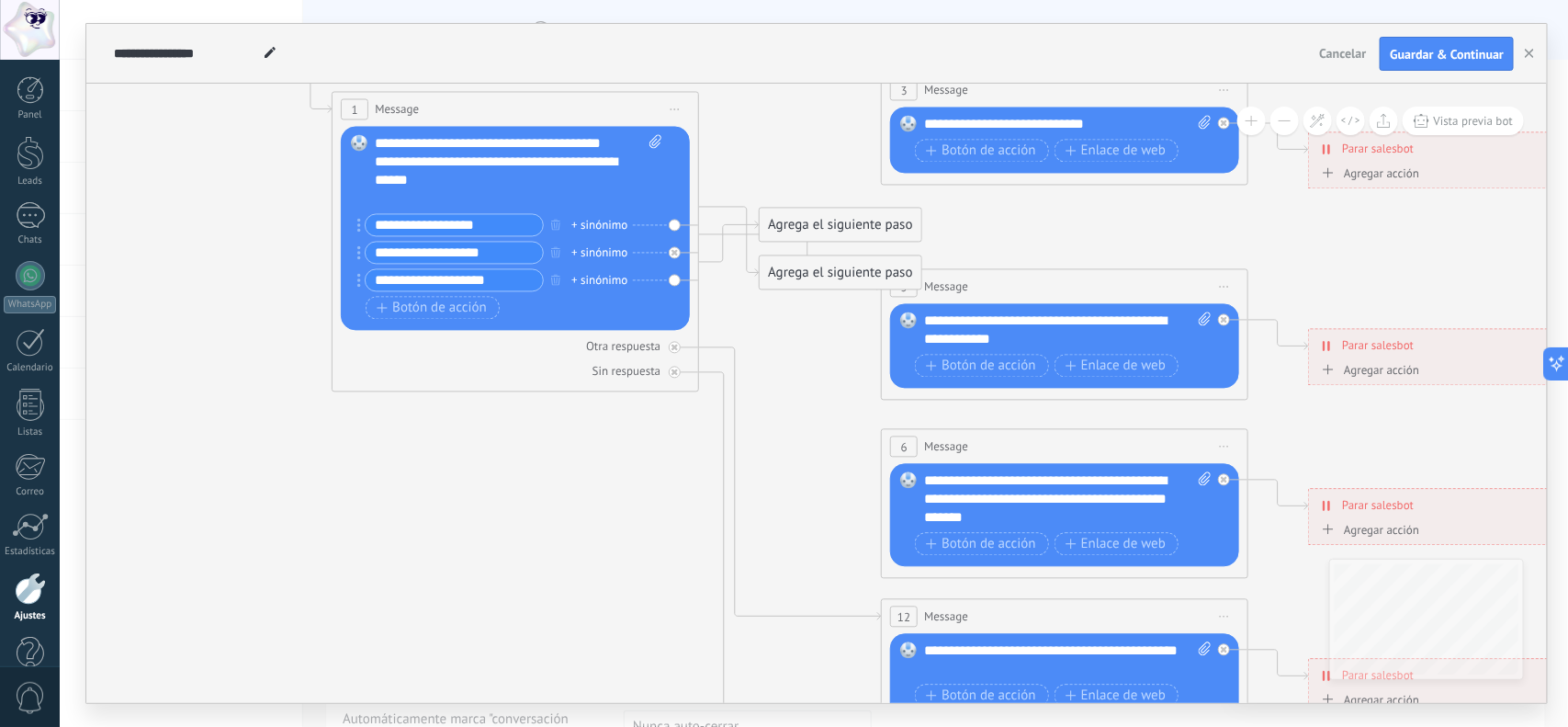 drag, startPoint x: 1241, startPoint y: 2, endPoint x: 566, endPoint y: 530, distance: 856.9767 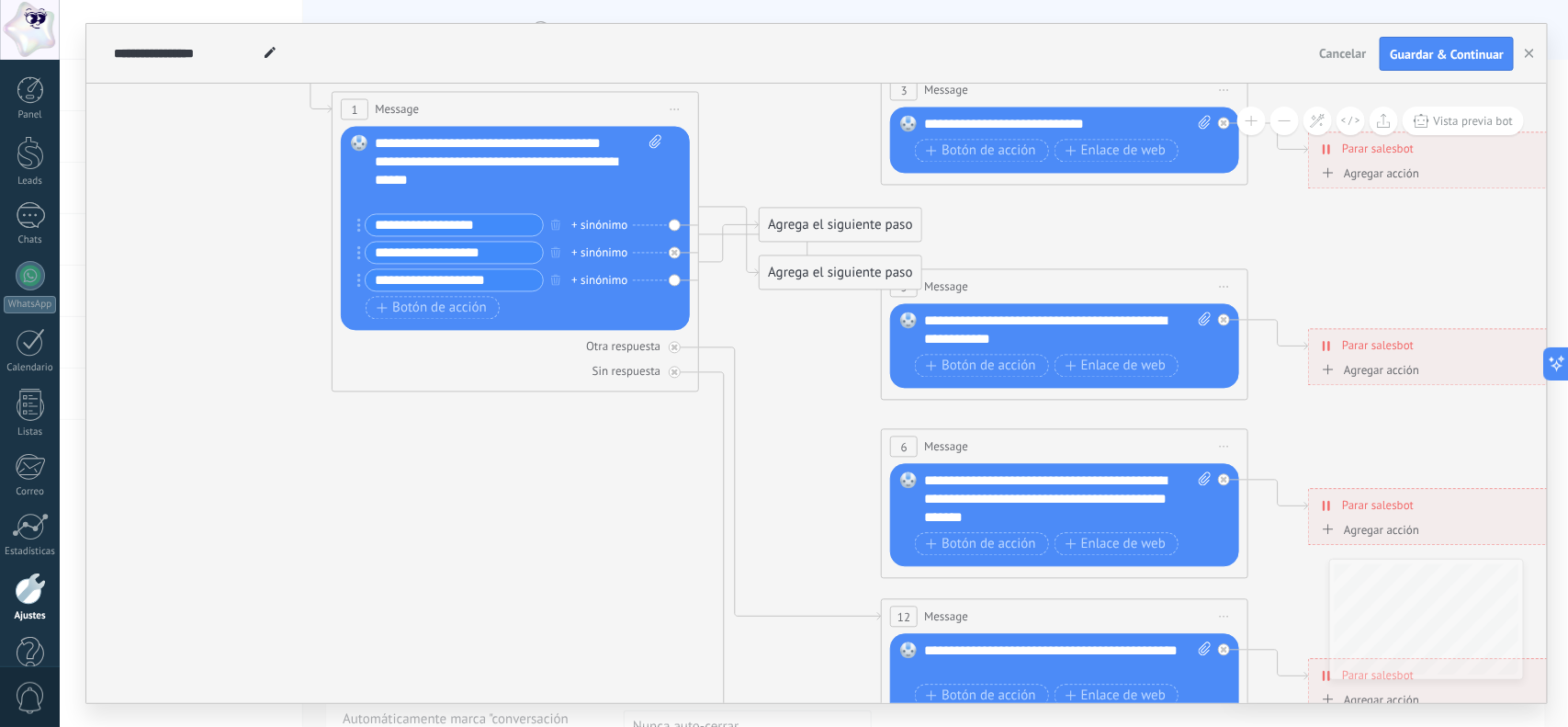 click 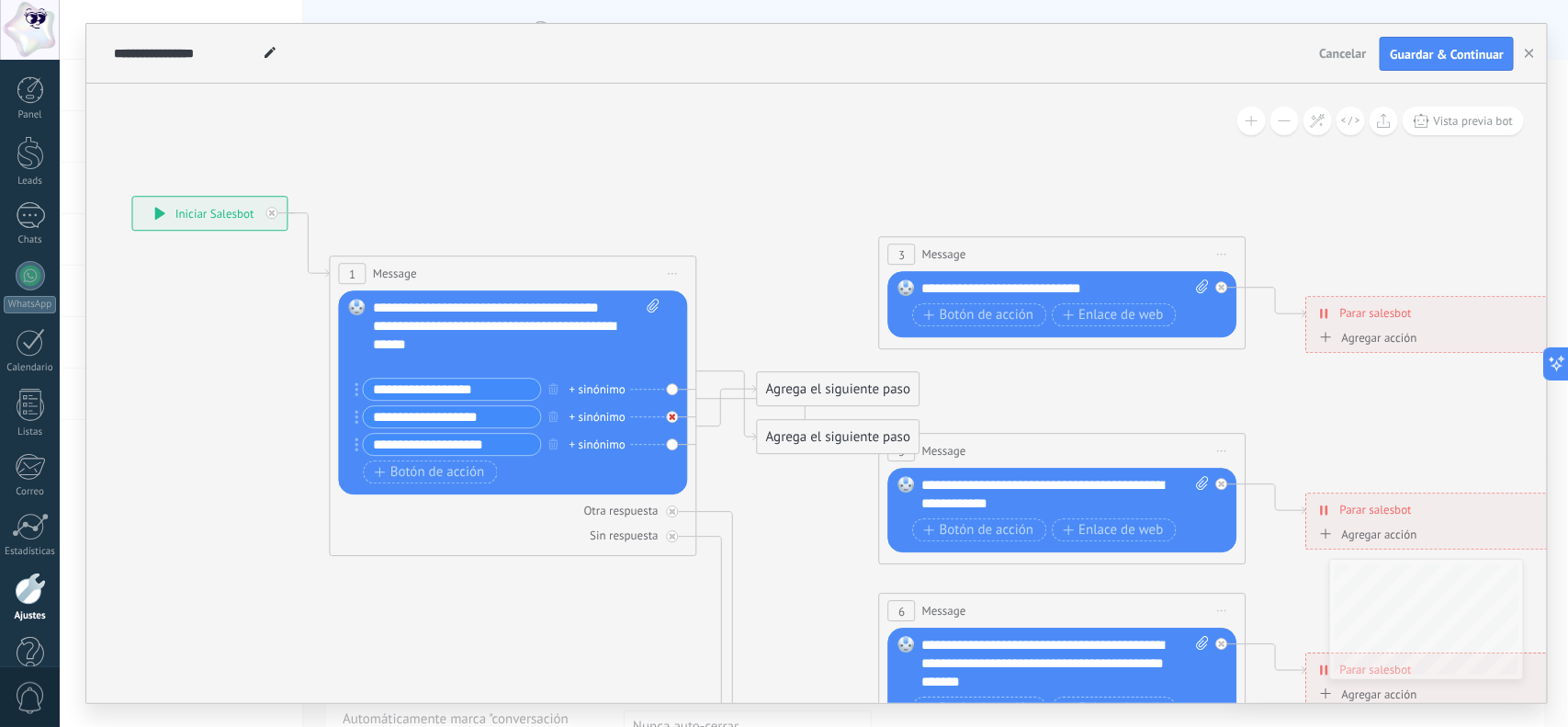 click at bounding box center (672, 417) 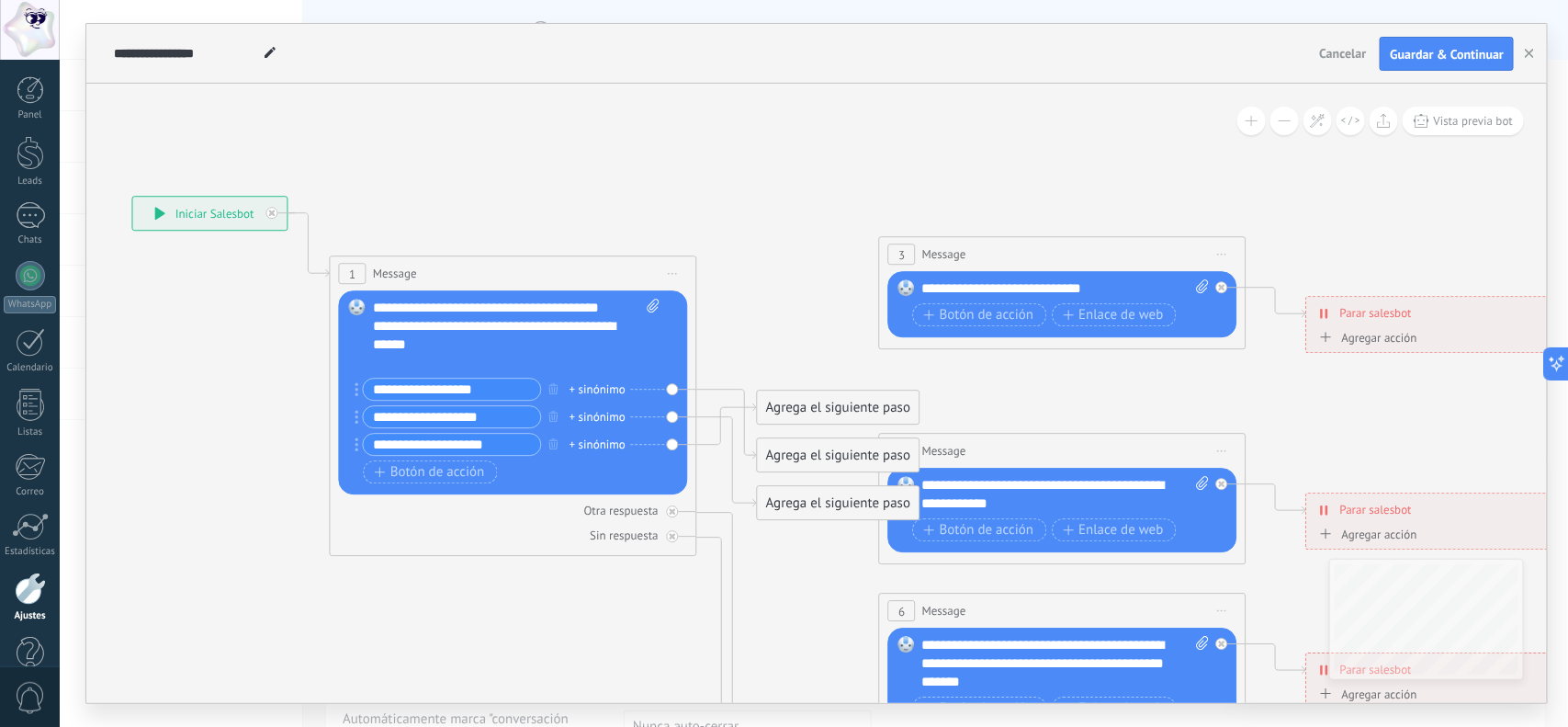 click on "Reemplazar
Quitar
Convertir a mensaje de voz
Arrastre la imagen aquí para adjuntarla.
Añadir imagen
Subir
Arrastrar y soltar
Archivo no encontrado
Escribe tu mensaje..." at bounding box center (513, 393) 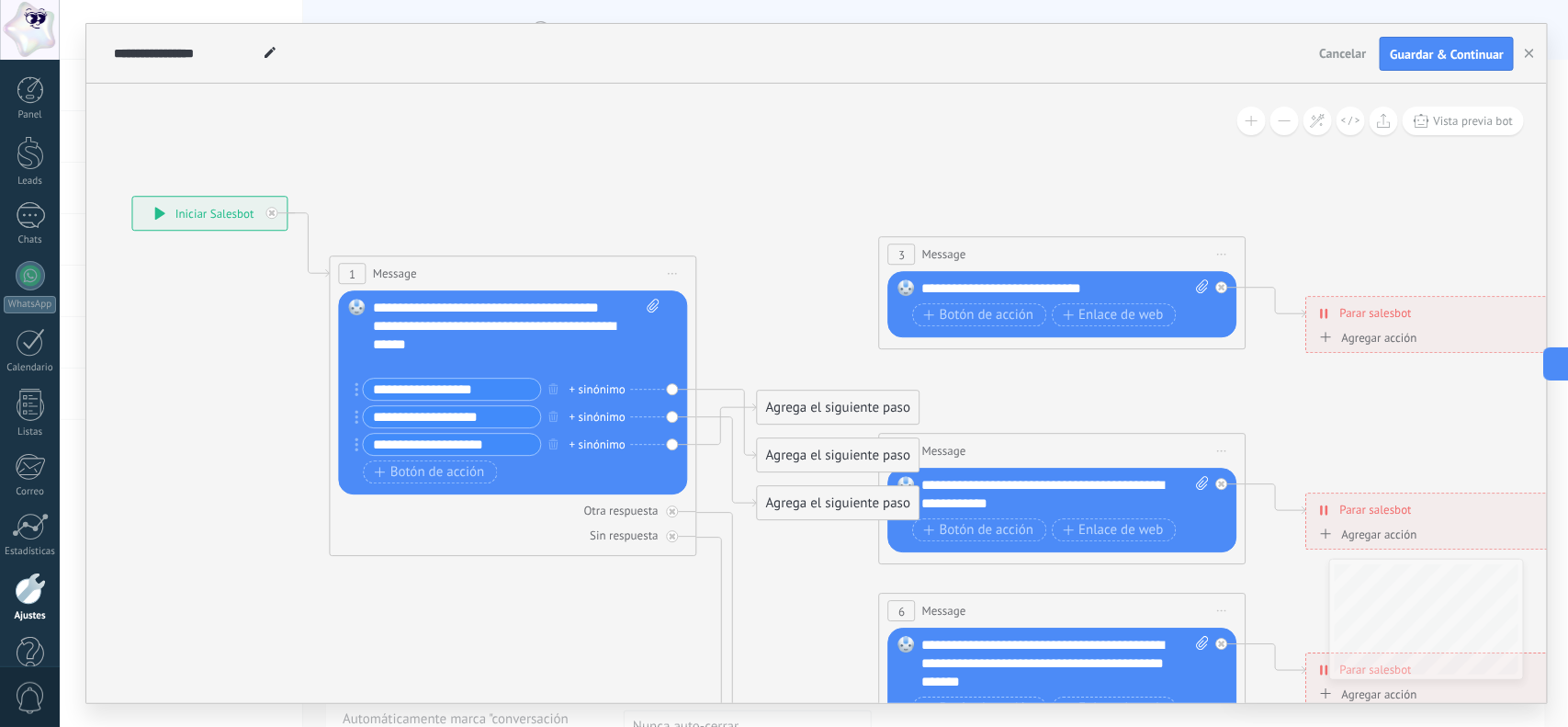 click on "Reemplazar
Quitar
Convertir a mensaje de voz
Arrastre la imagen aquí para adjuntarla.
Añadir imagen
Subir
Arrastrar y soltar
Archivo no encontrado
Escribe tu mensaje..." at bounding box center (513, 393) 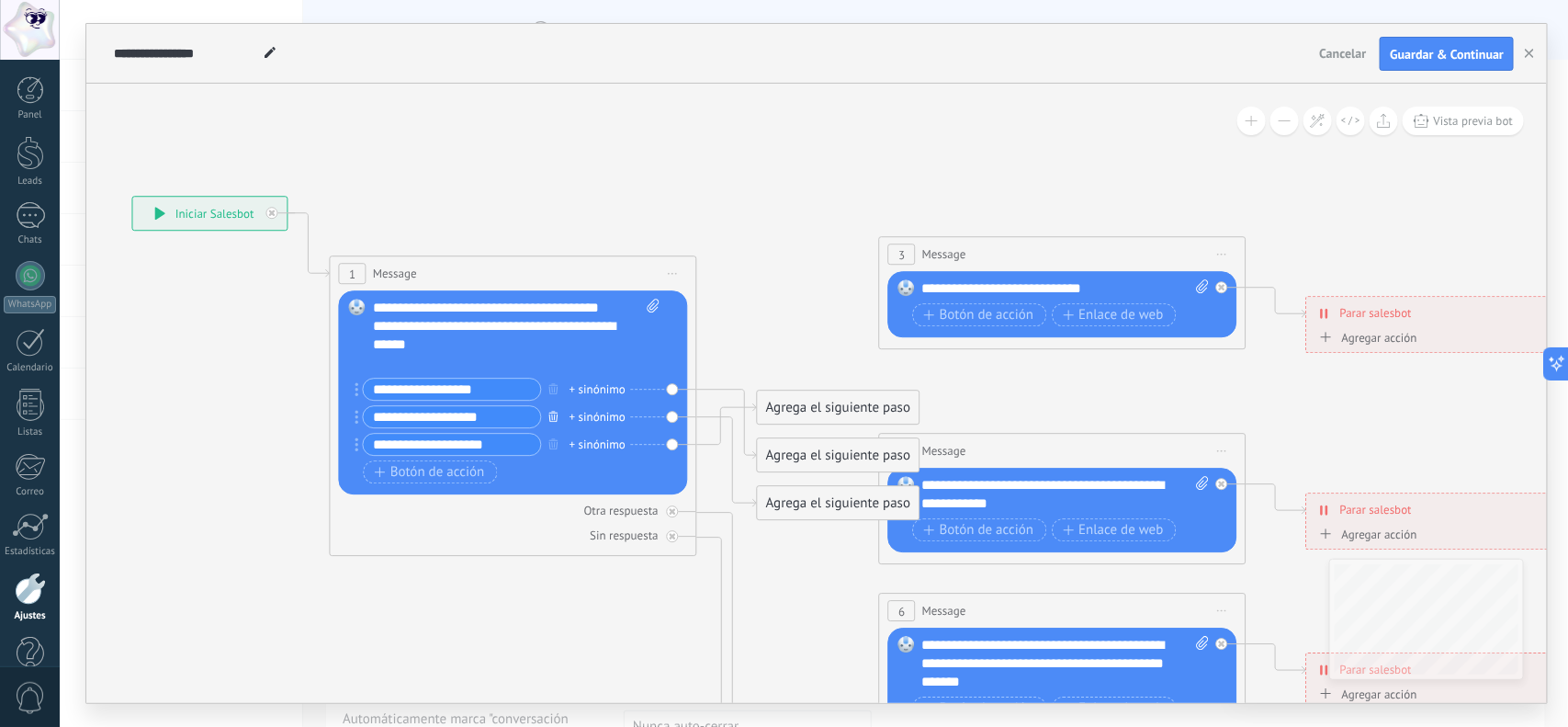 click 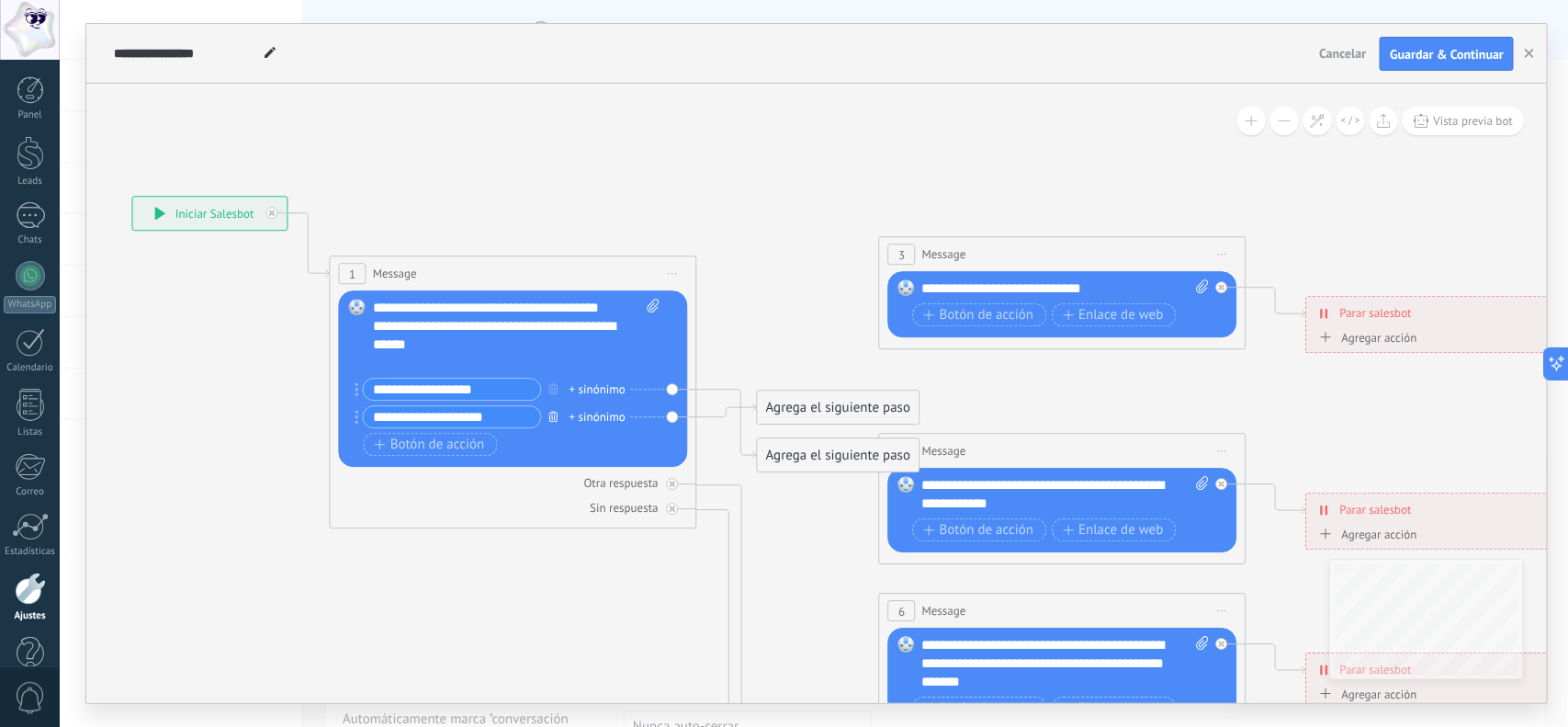 click 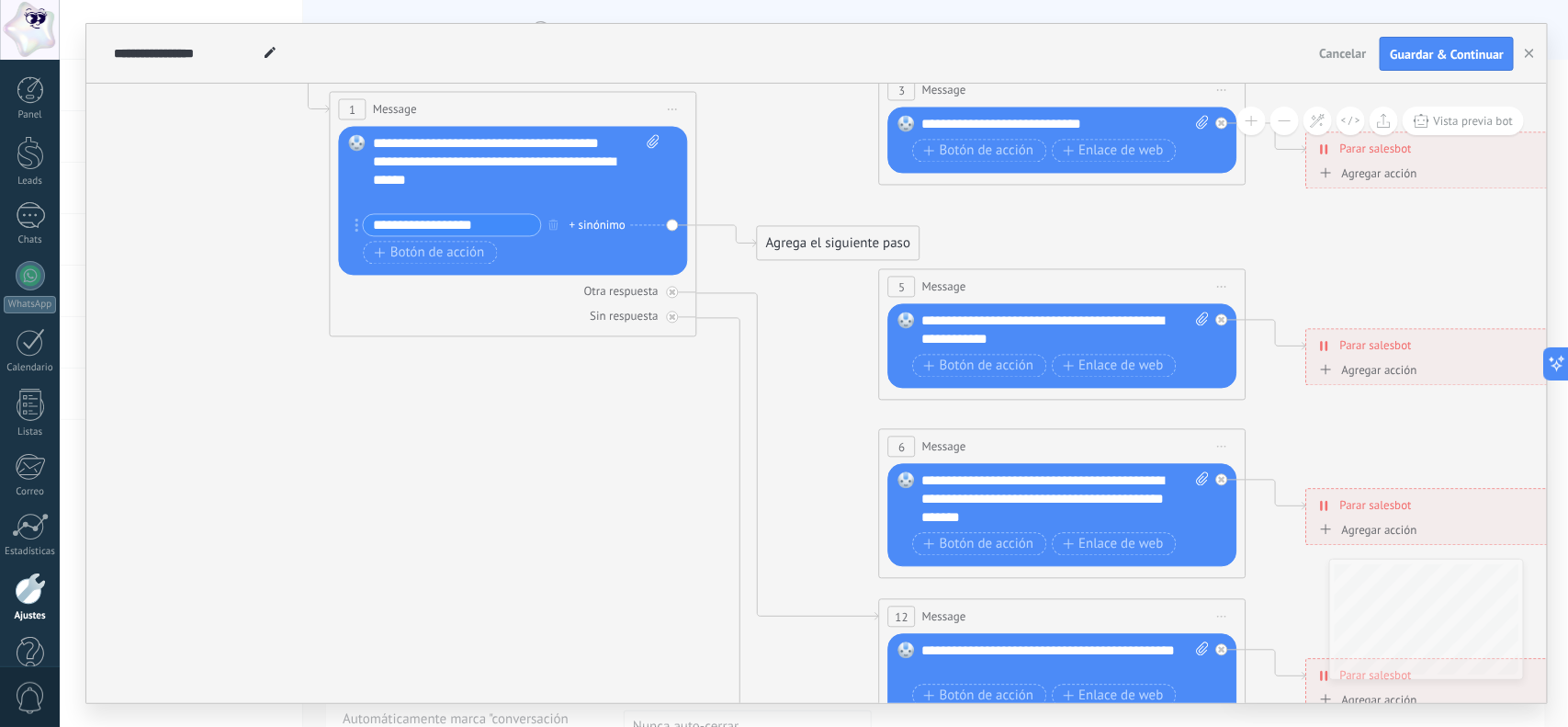 click on "Agrega el siguiente paso" at bounding box center [838, 244] 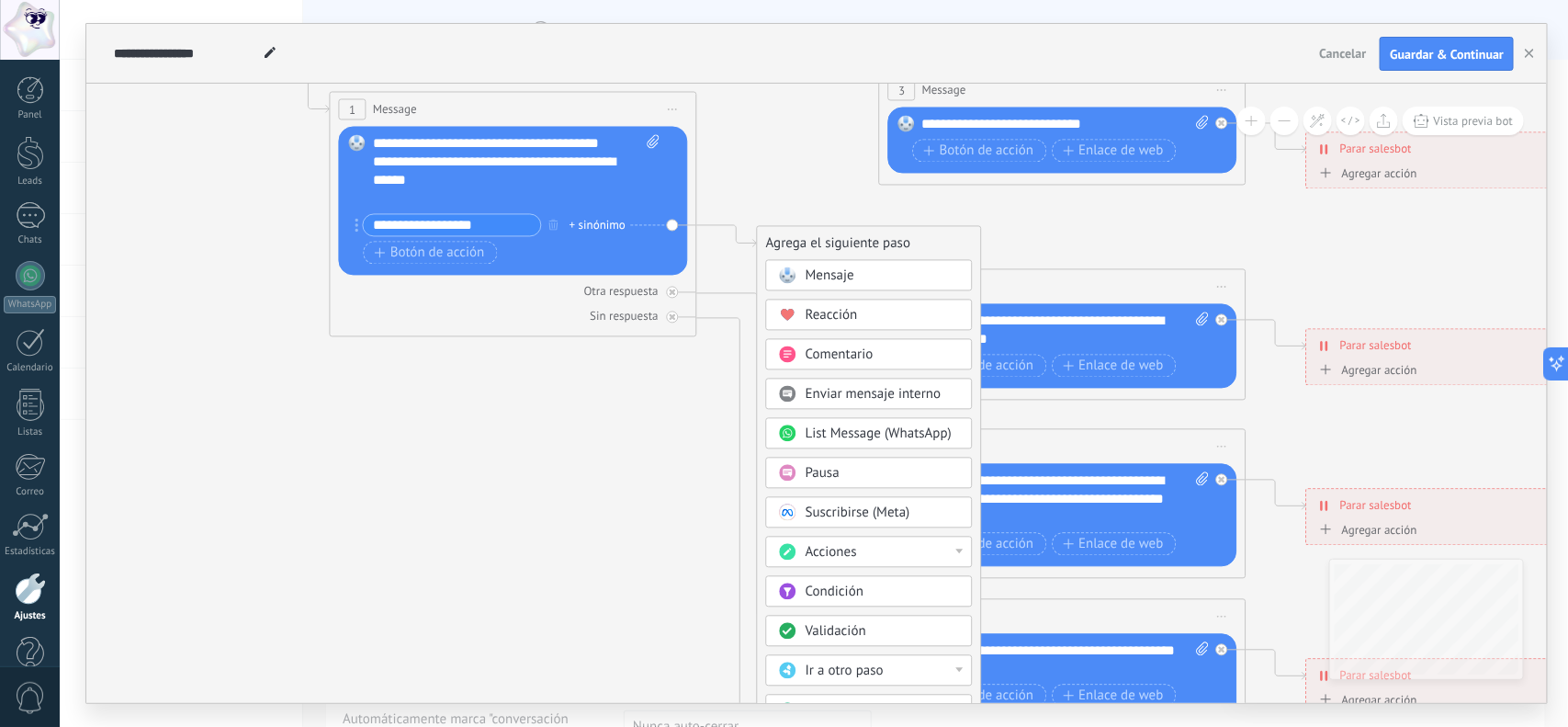 click on "Mensaje" at bounding box center (883, 277) 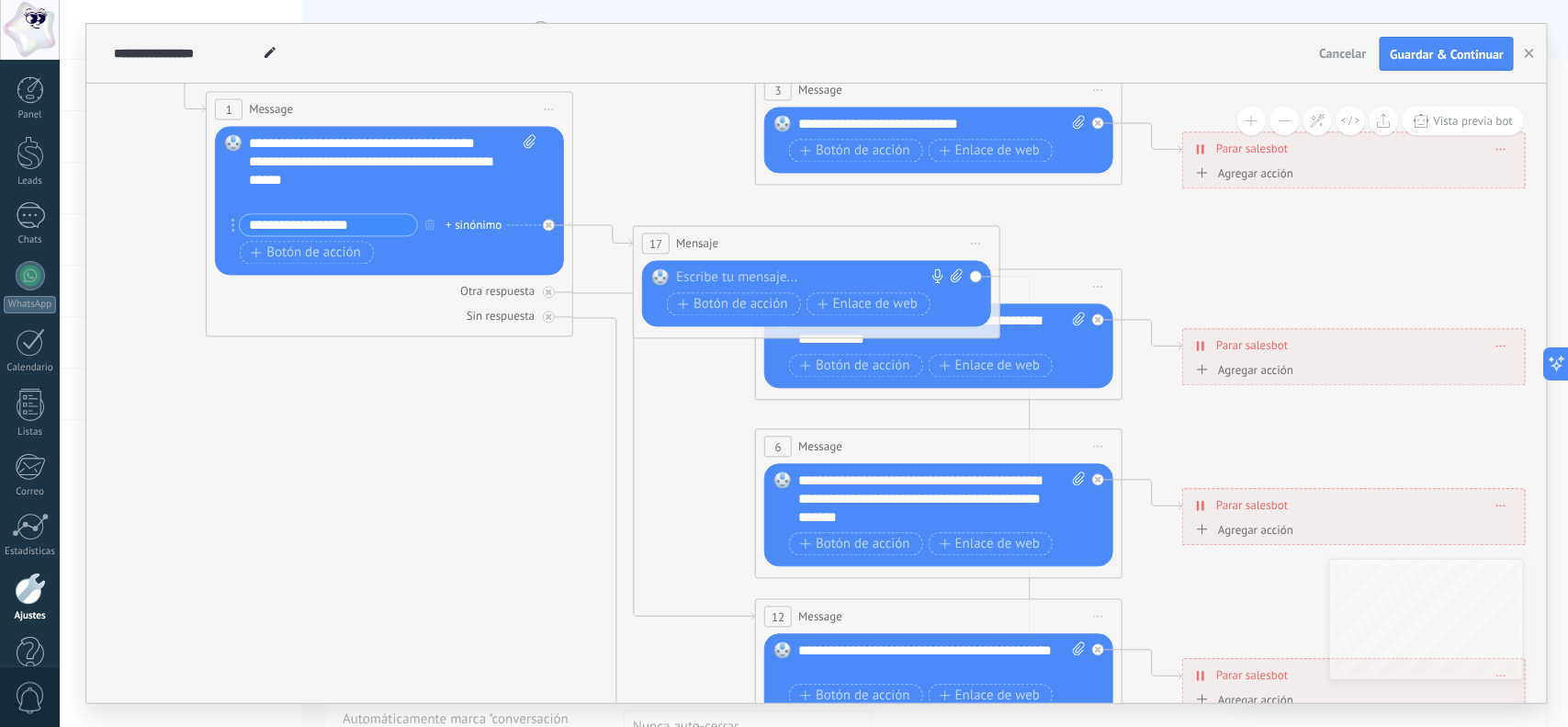 click at bounding box center (812, 278) 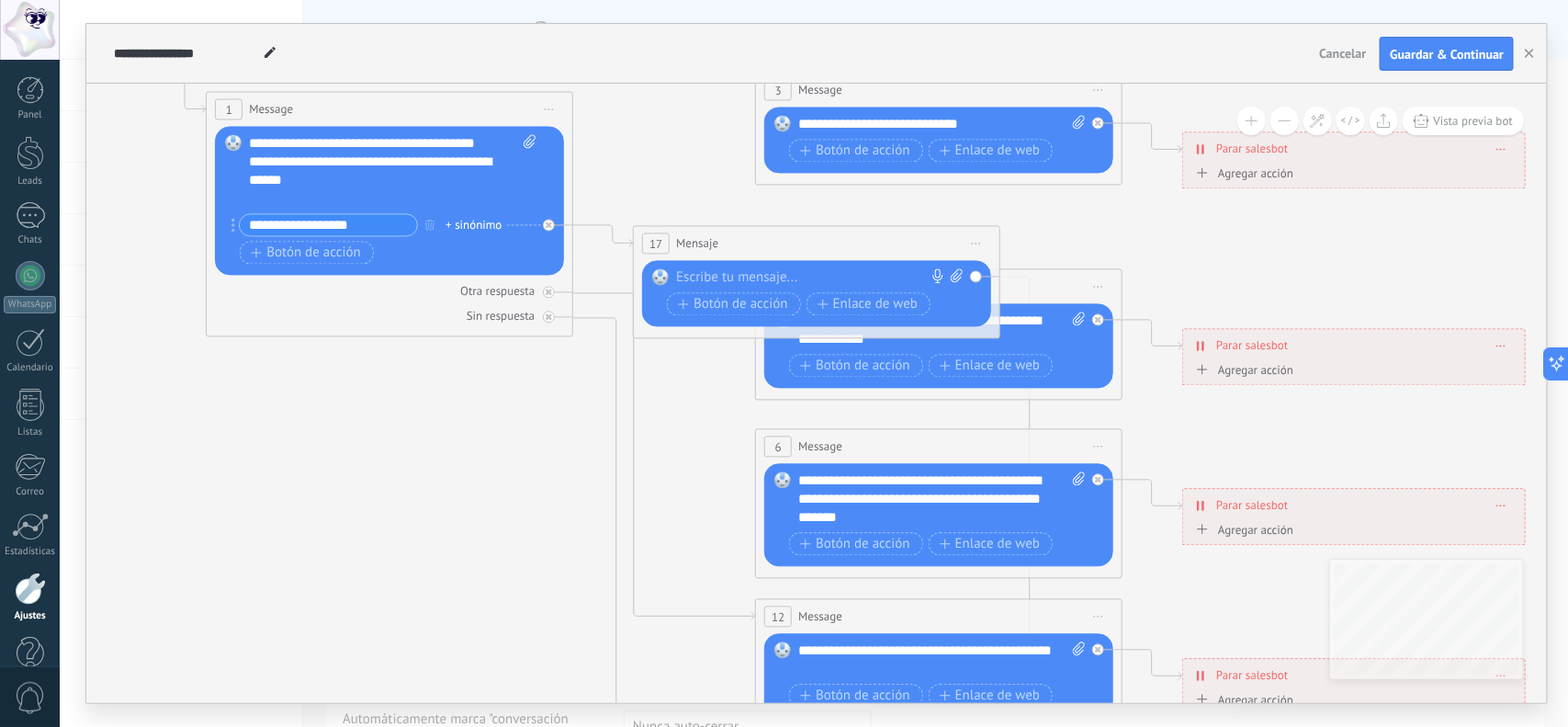 type 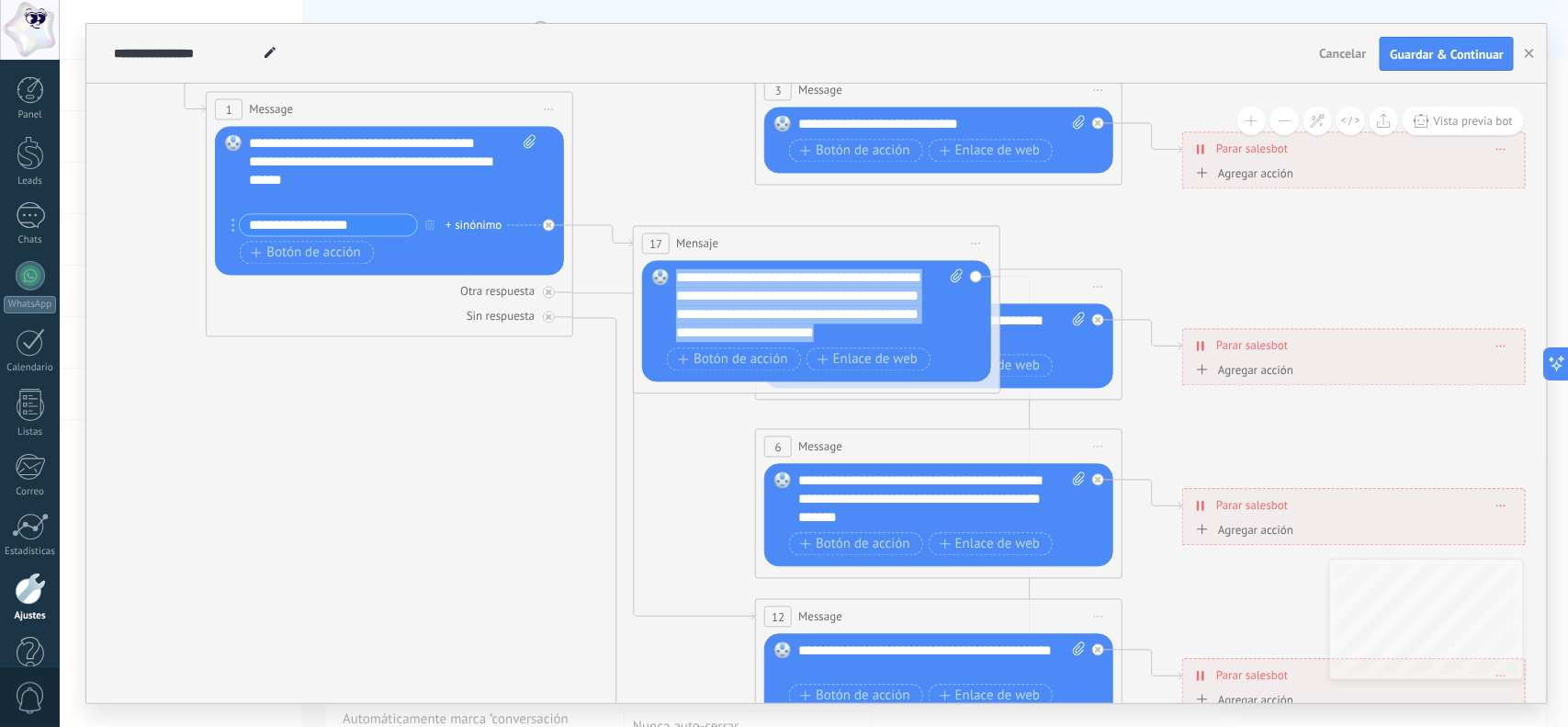 drag, startPoint x: 896, startPoint y: 327, endPoint x: 634, endPoint y: 260, distance: 270.43114 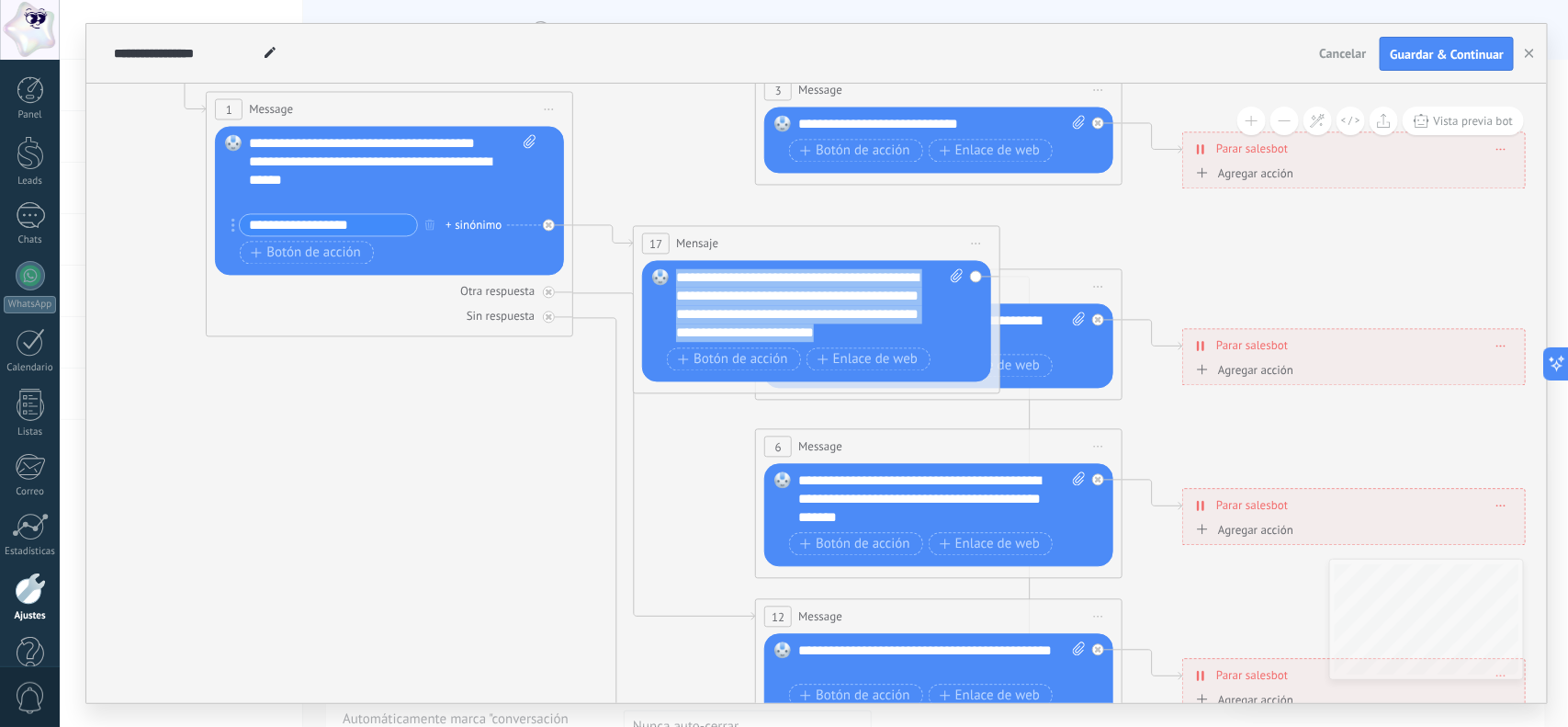 copy on "**********" 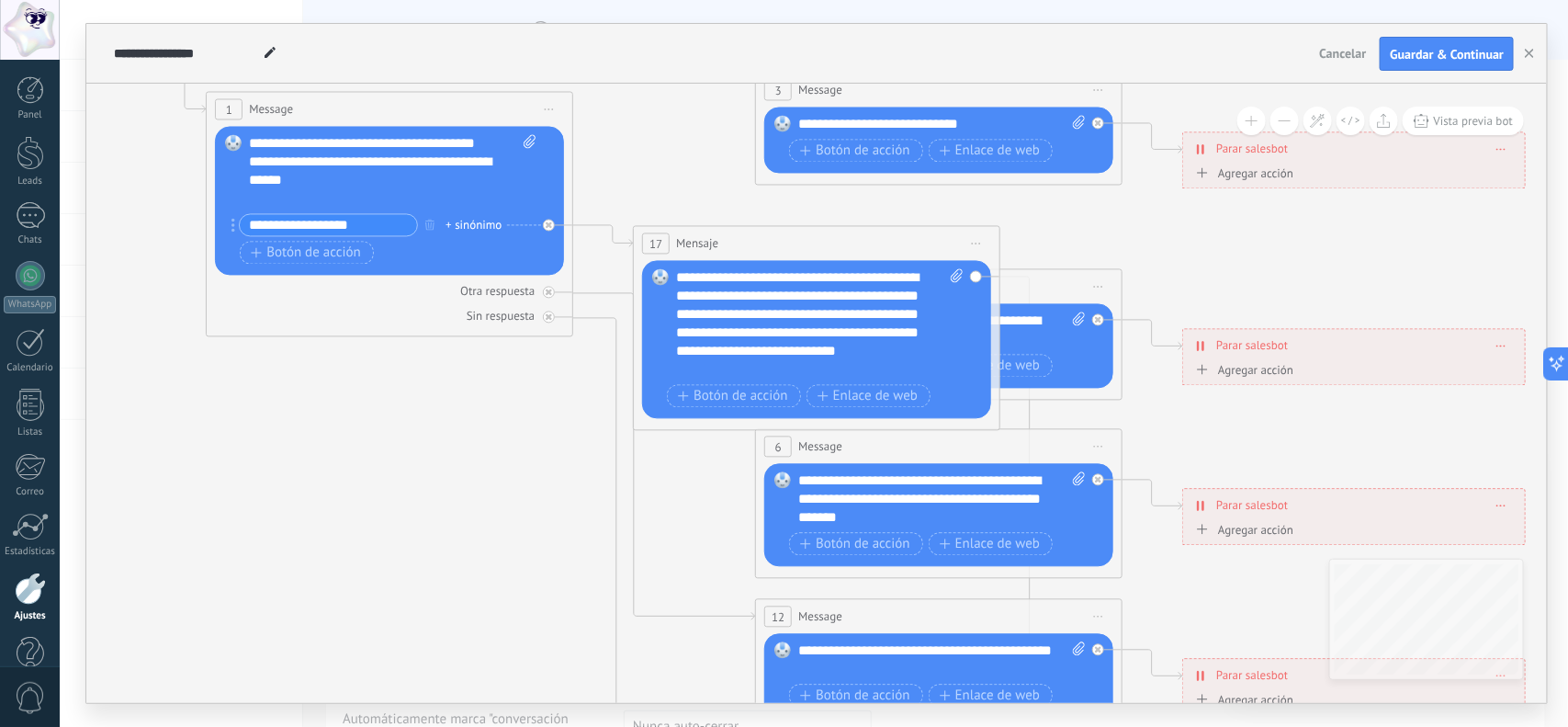 click on "**********" at bounding box center [328, 225] 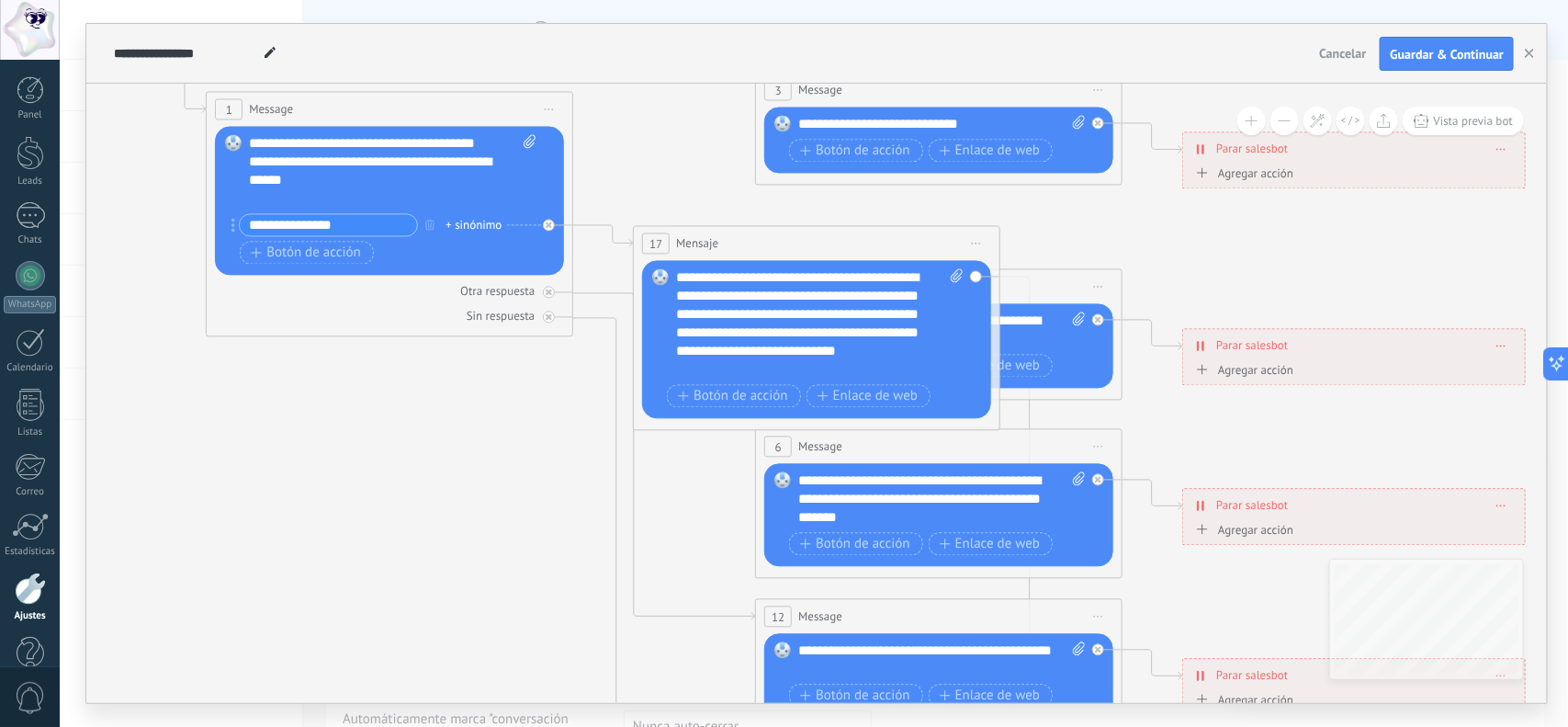 type on "**********" 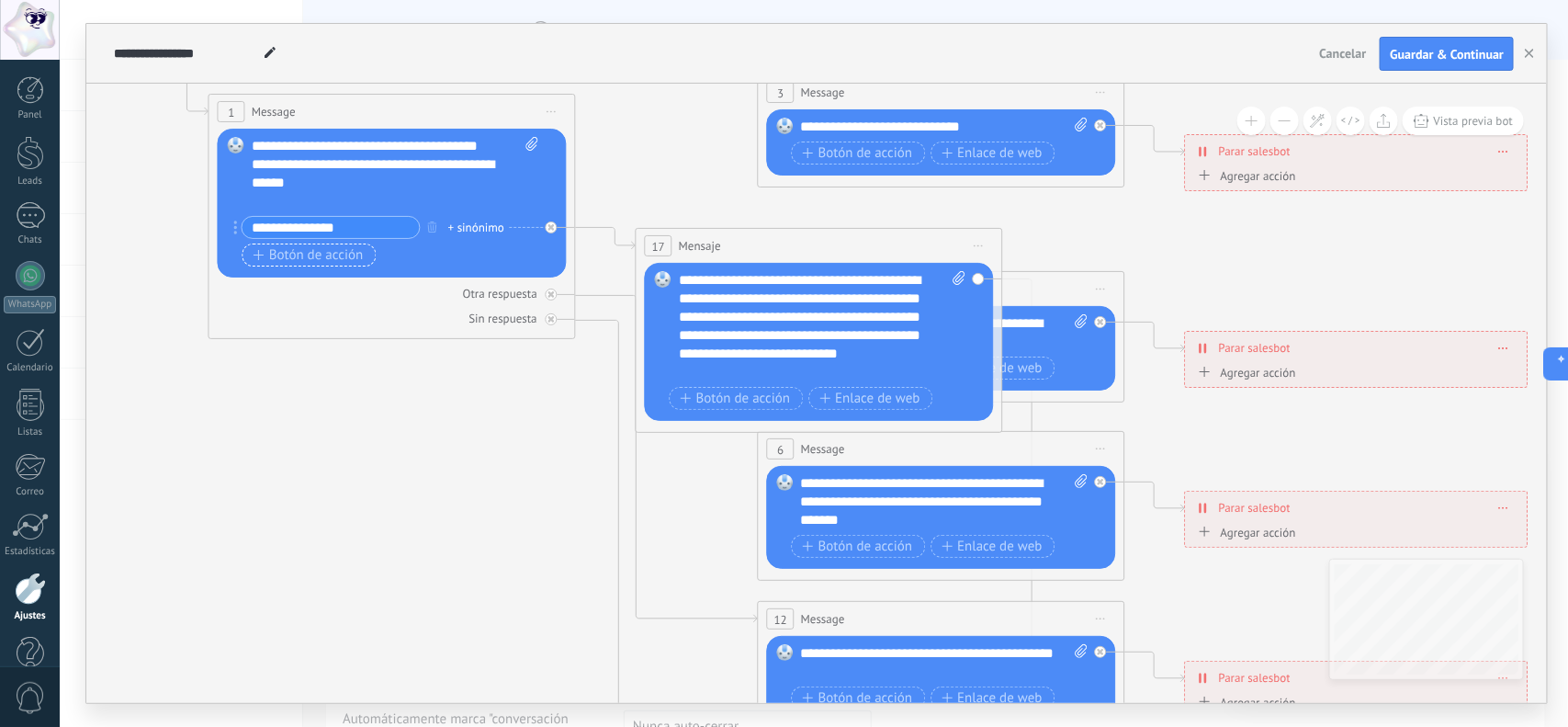 click on "Botón de acción" at bounding box center [310, 255] 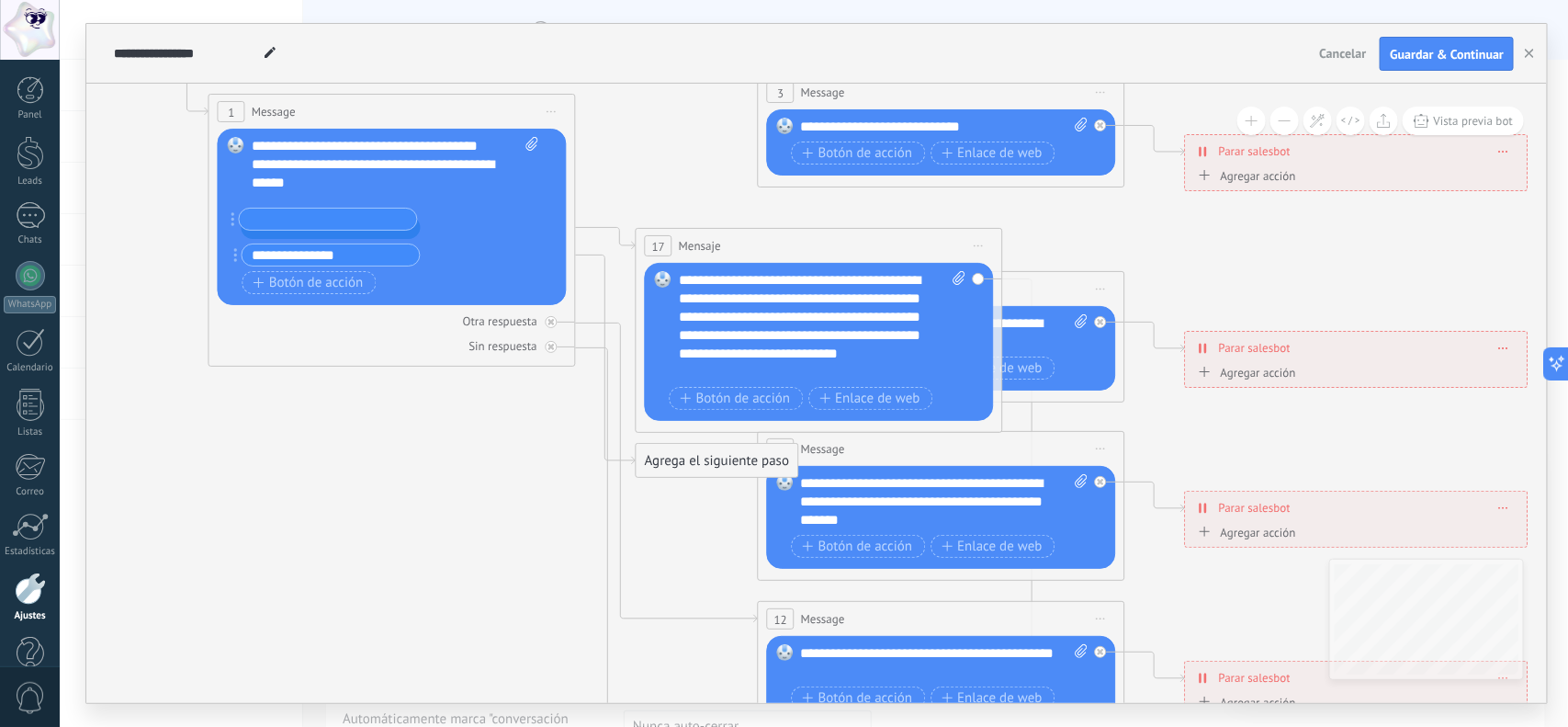 drag, startPoint x: 235, startPoint y: 258, endPoint x: 232, endPoint y: 222, distance: 36.124784 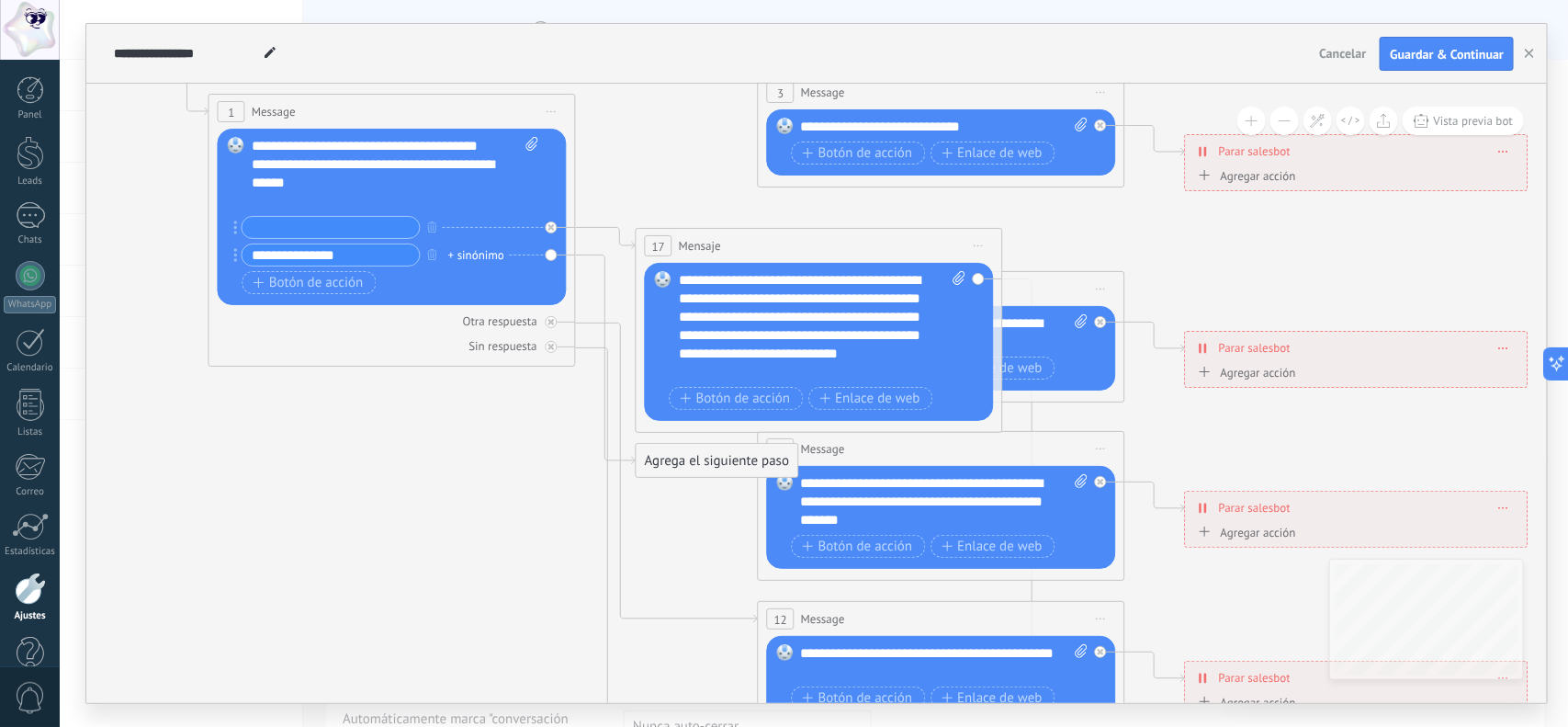 click on "**********" at bounding box center [377, 174] 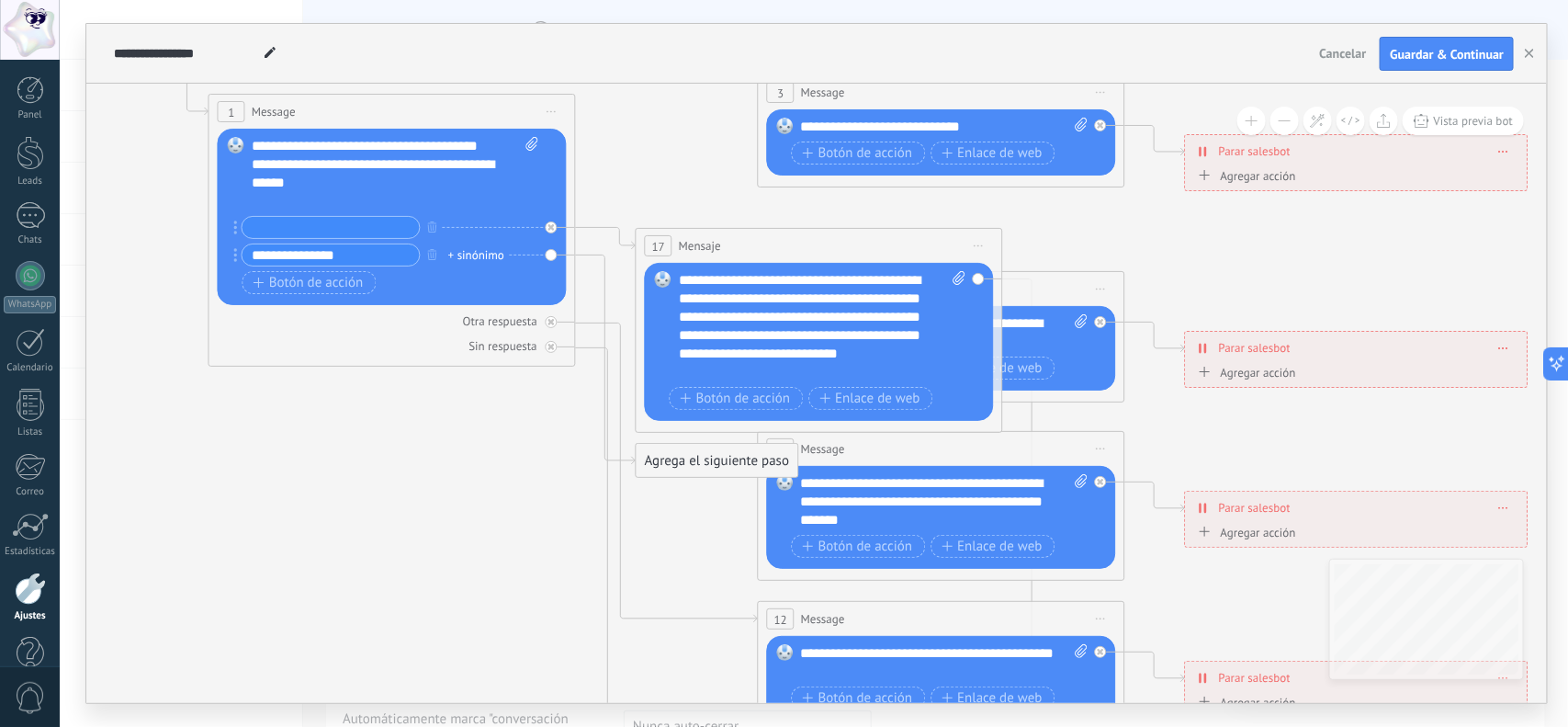 click at bounding box center [331, 227] 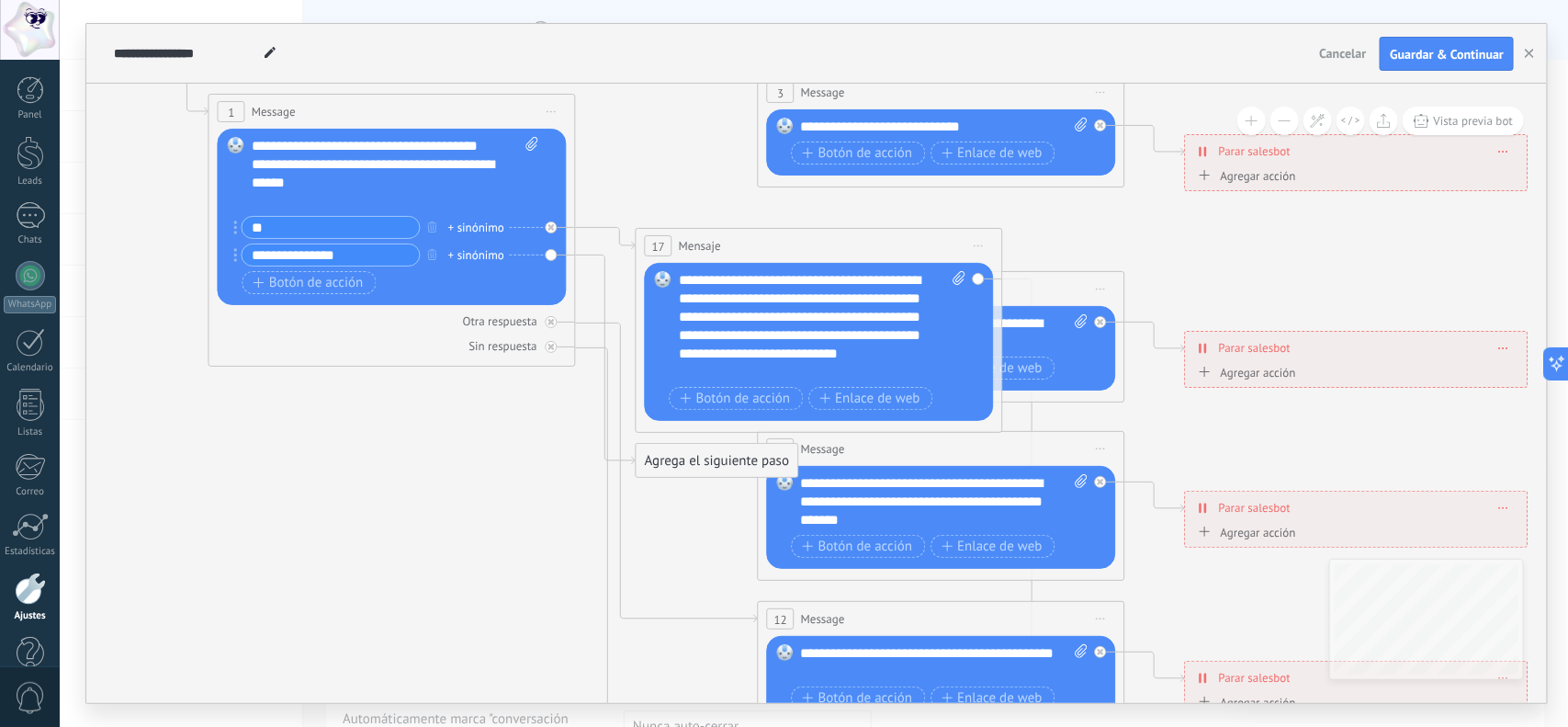 type on "*" 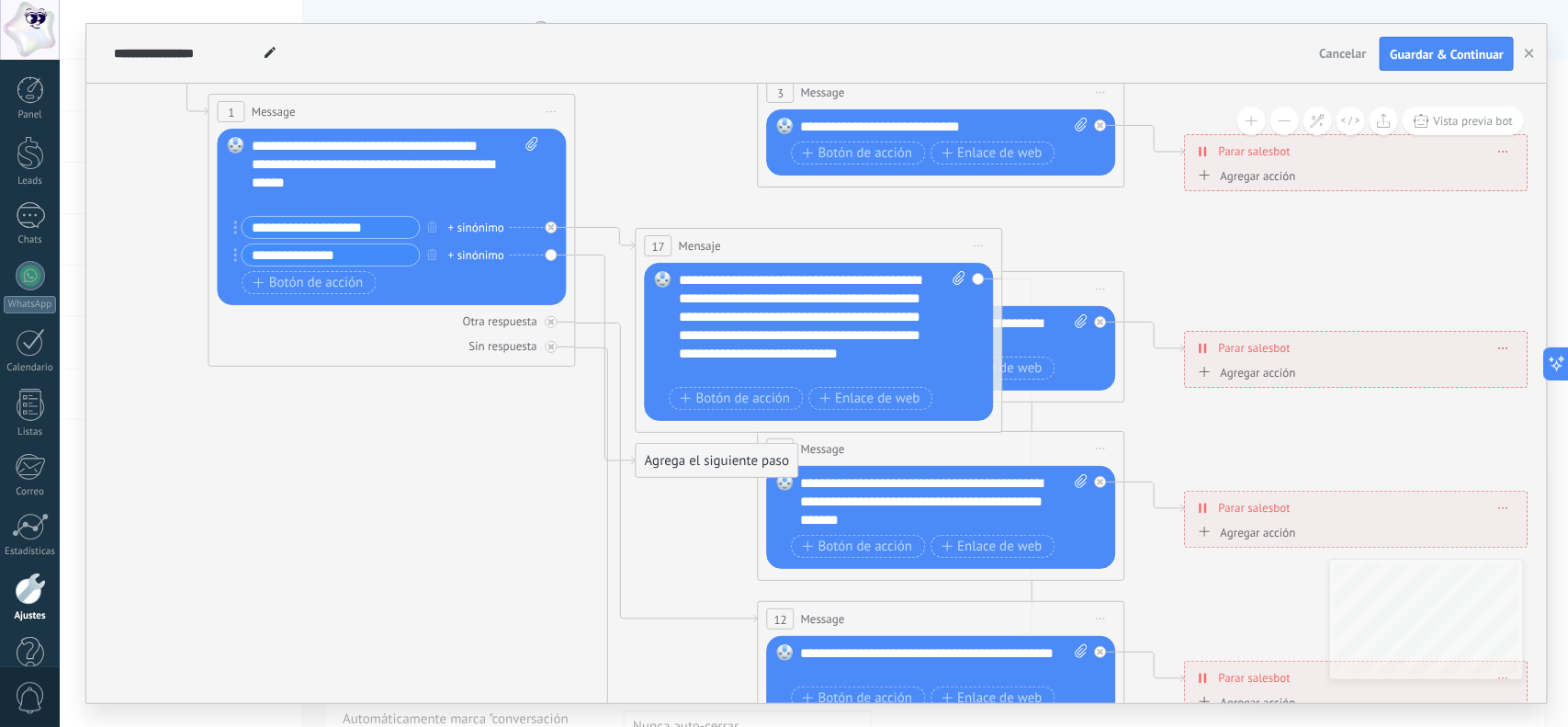 click on "**********" at bounding box center (331, 227) 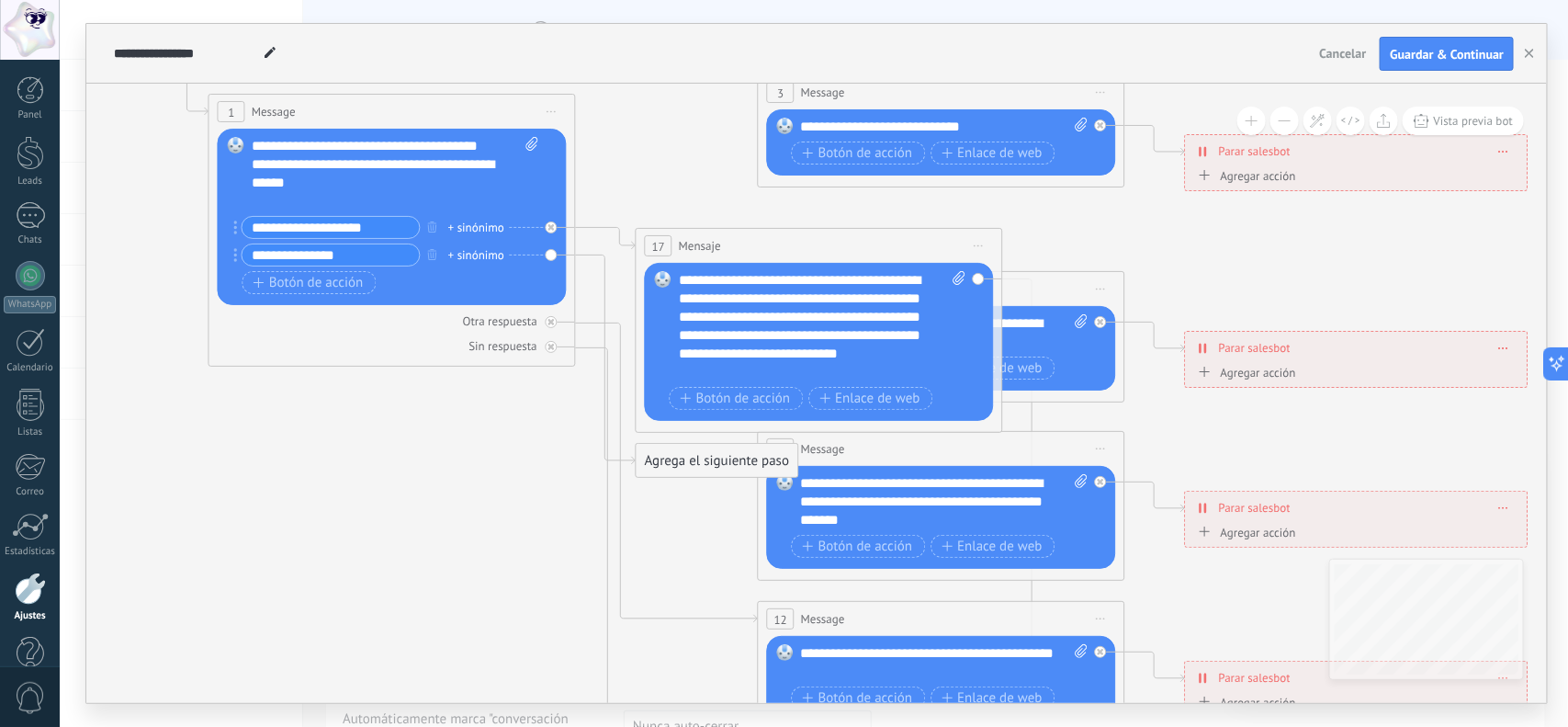 type on "**********" 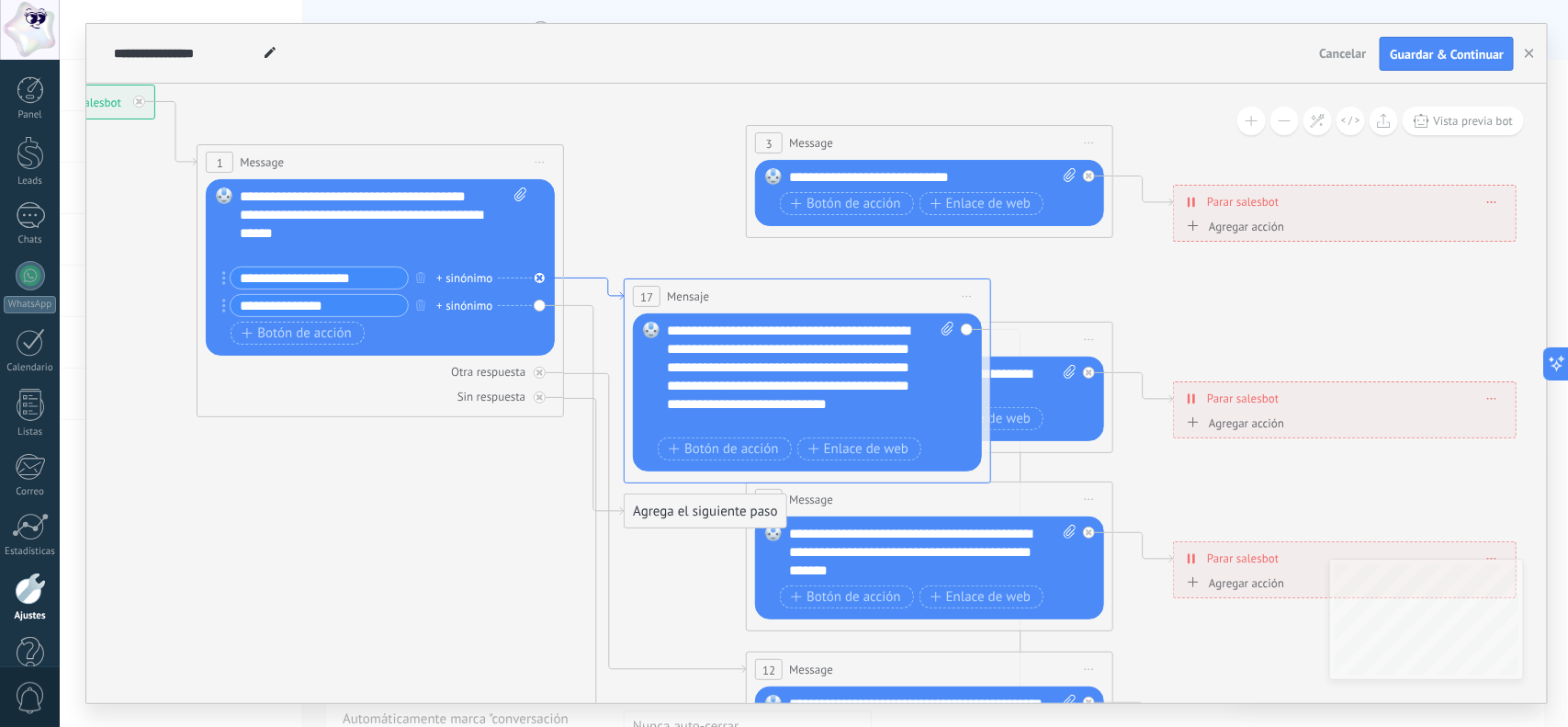 drag, startPoint x: 611, startPoint y: 227, endPoint x: 603, endPoint y: 278, distance: 51.6236 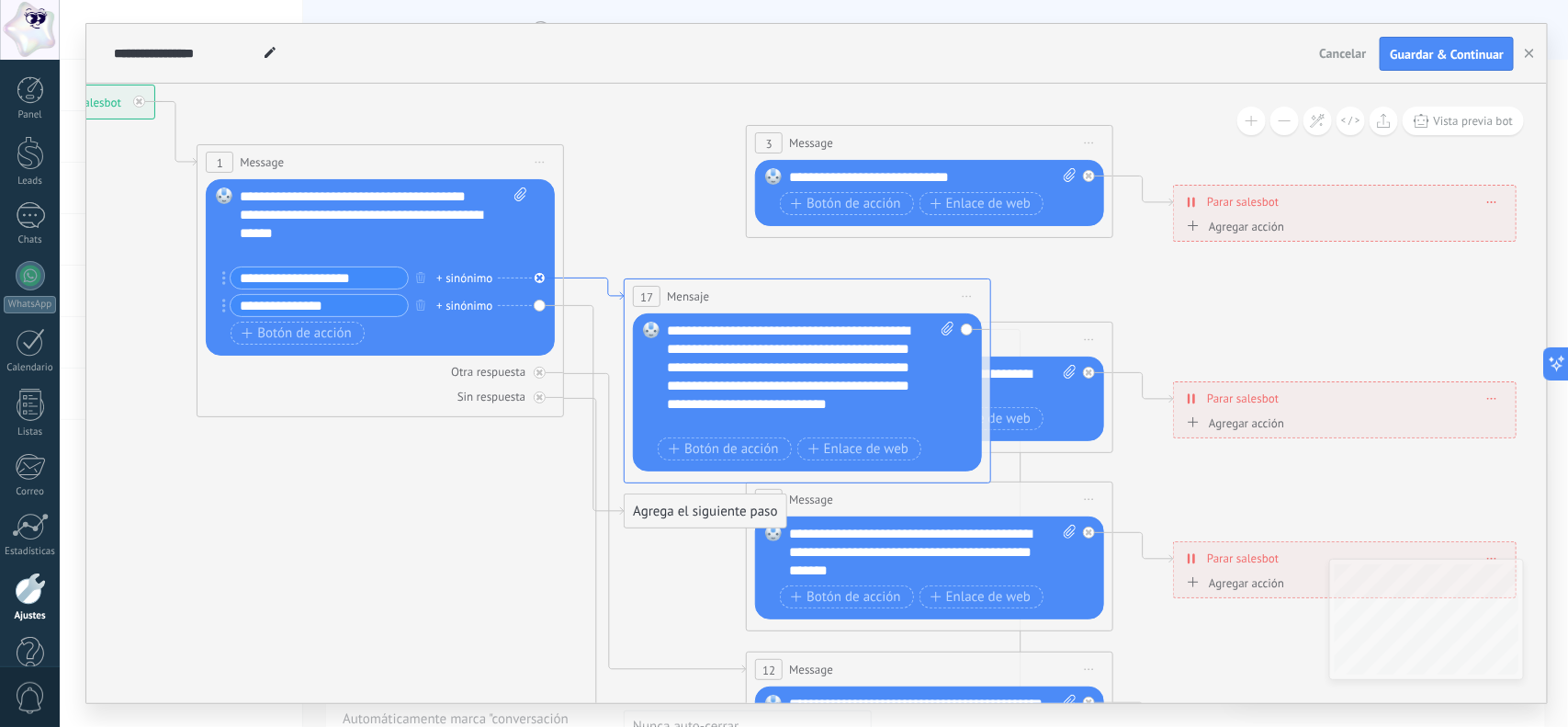 click 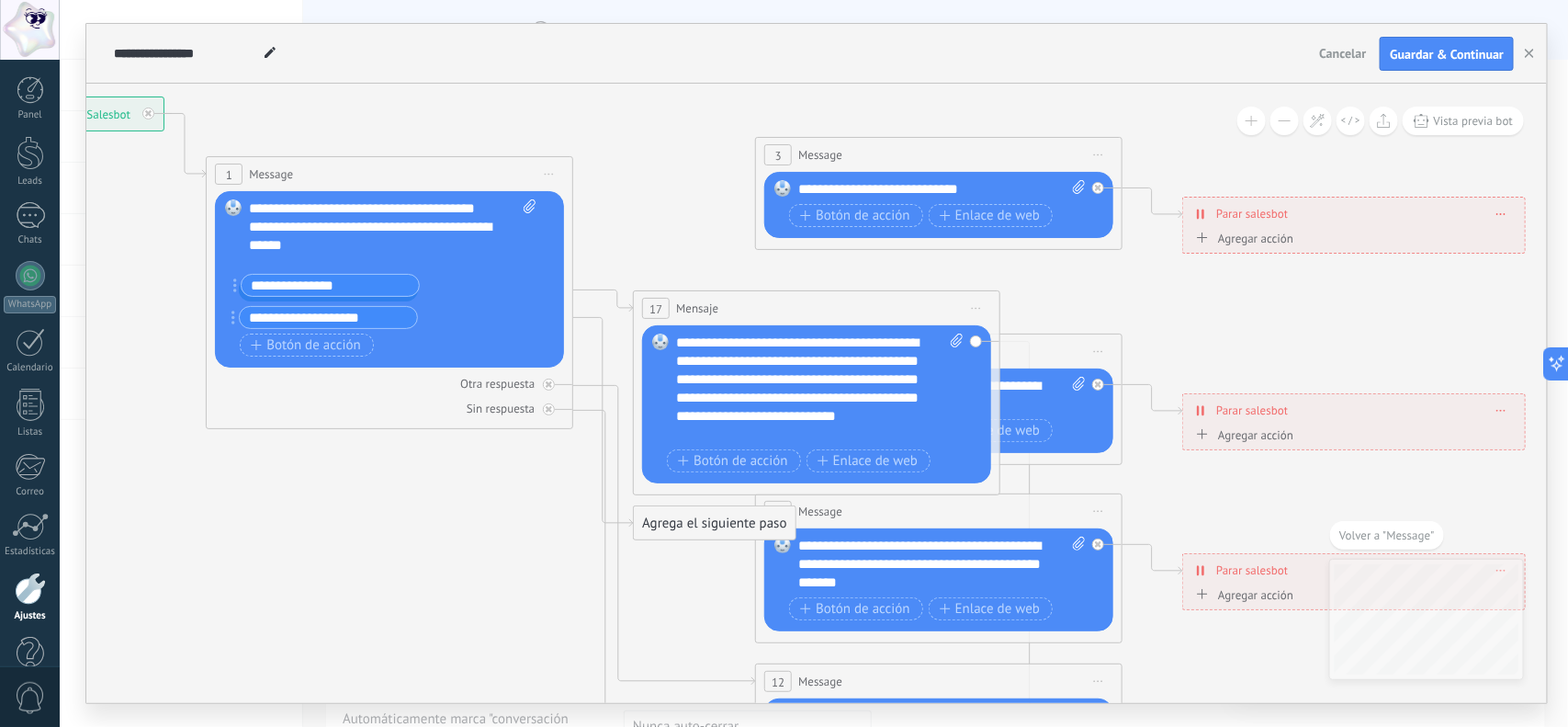 drag, startPoint x: 232, startPoint y: 319, endPoint x: 234, endPoint y: 287, distance: 32.062439 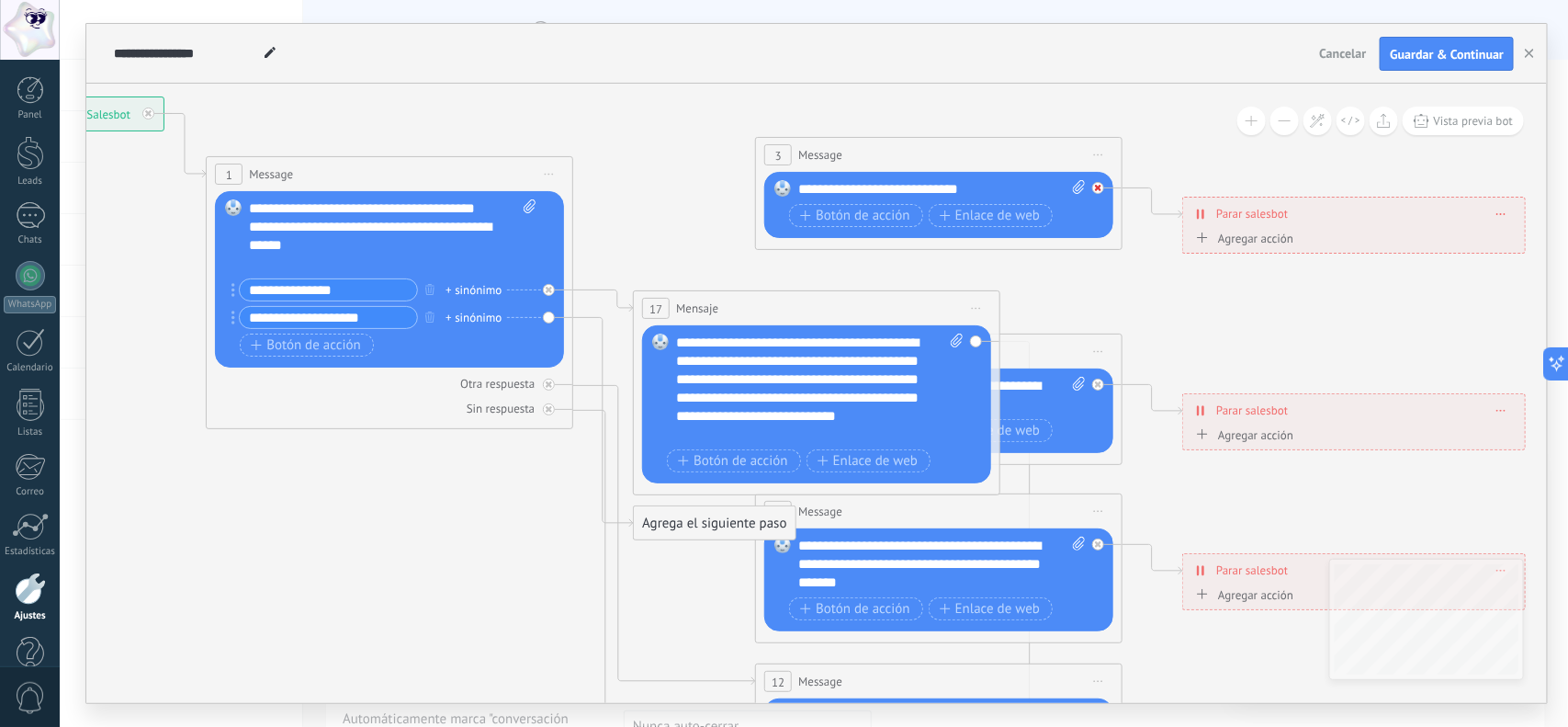 click at bounding box center (1098, 187) 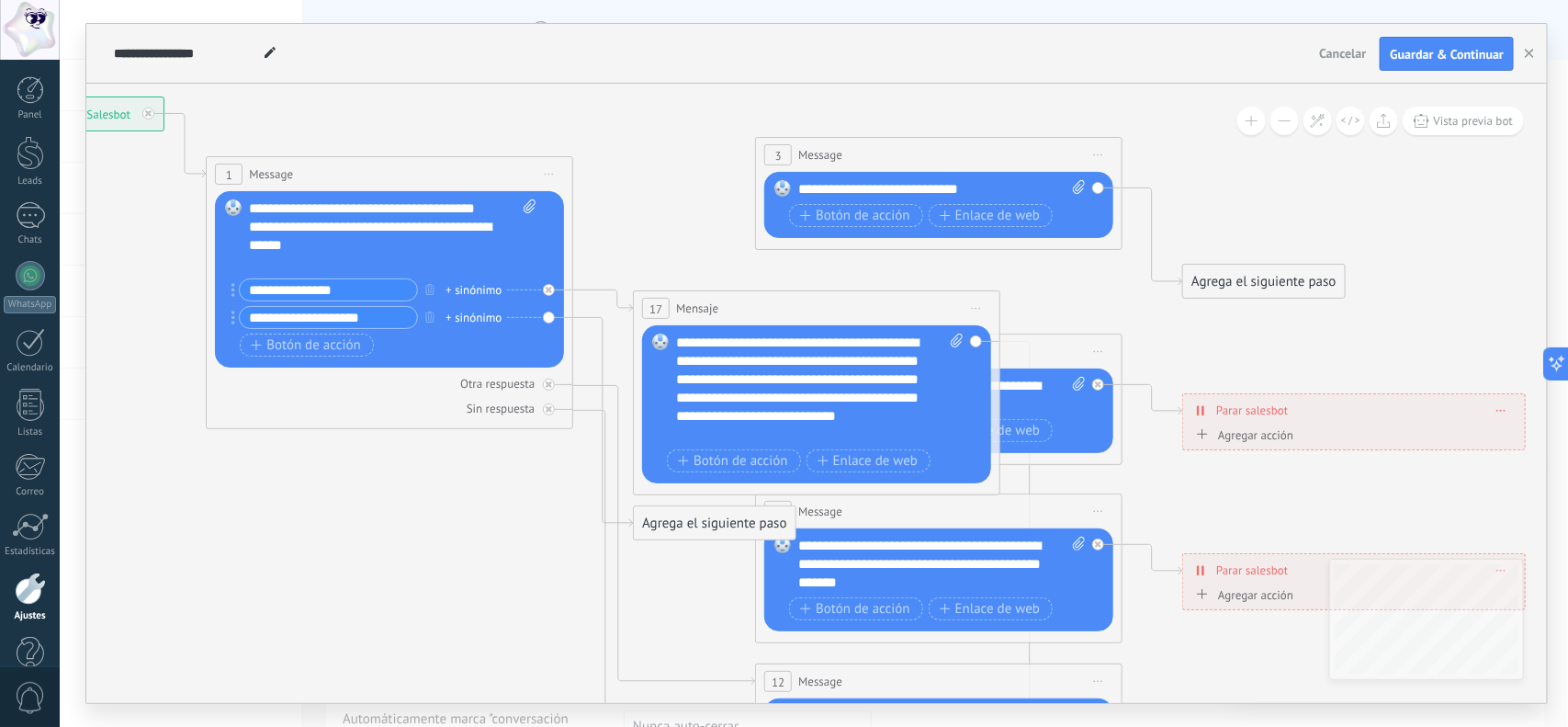 drag, startPoint x: 891, startPoint y: 143, endPoint x: 866, endPoint y: 156, distance: 28.178006 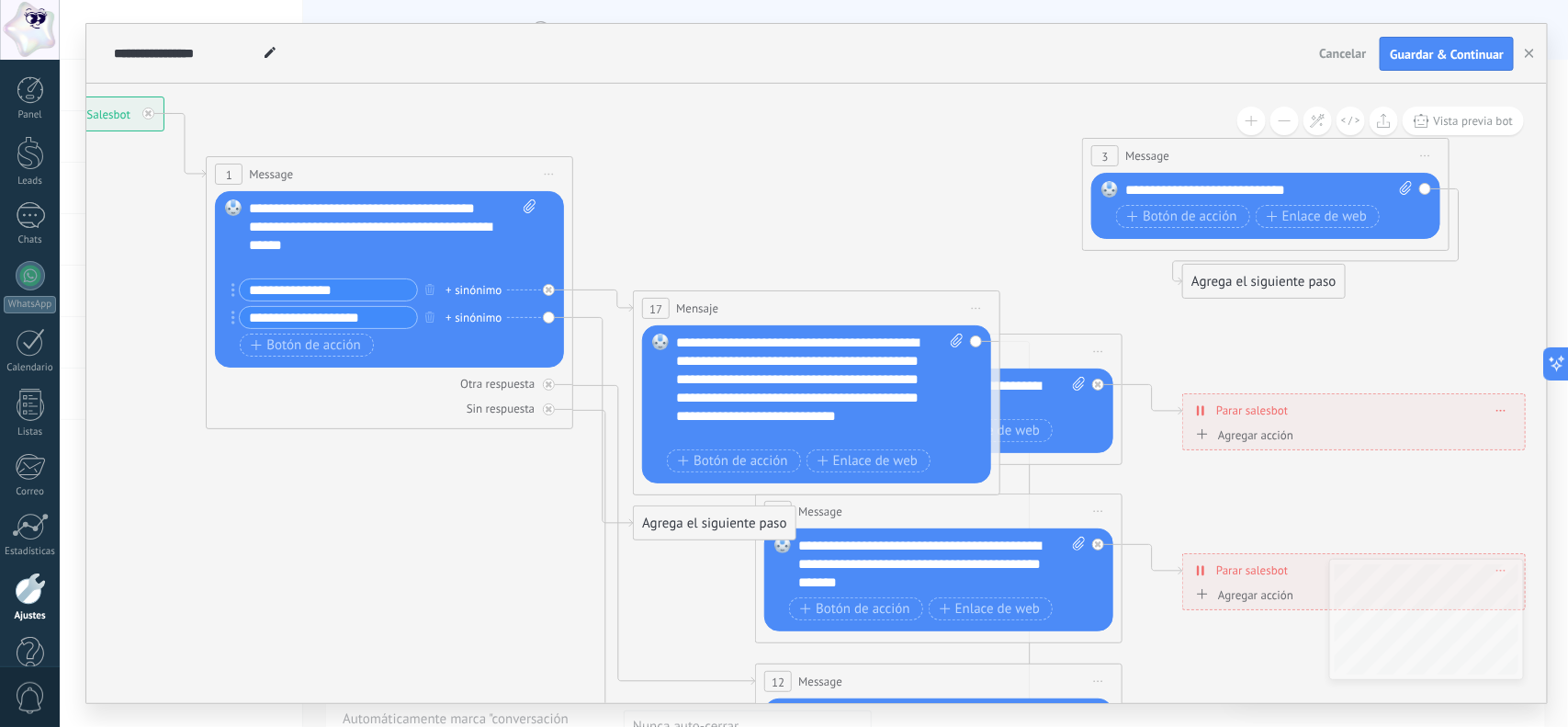 drag, startPoint x: 866, startPoint y: 156, endPoint x: 1209, endPoint y: 157, distance: 343.00146 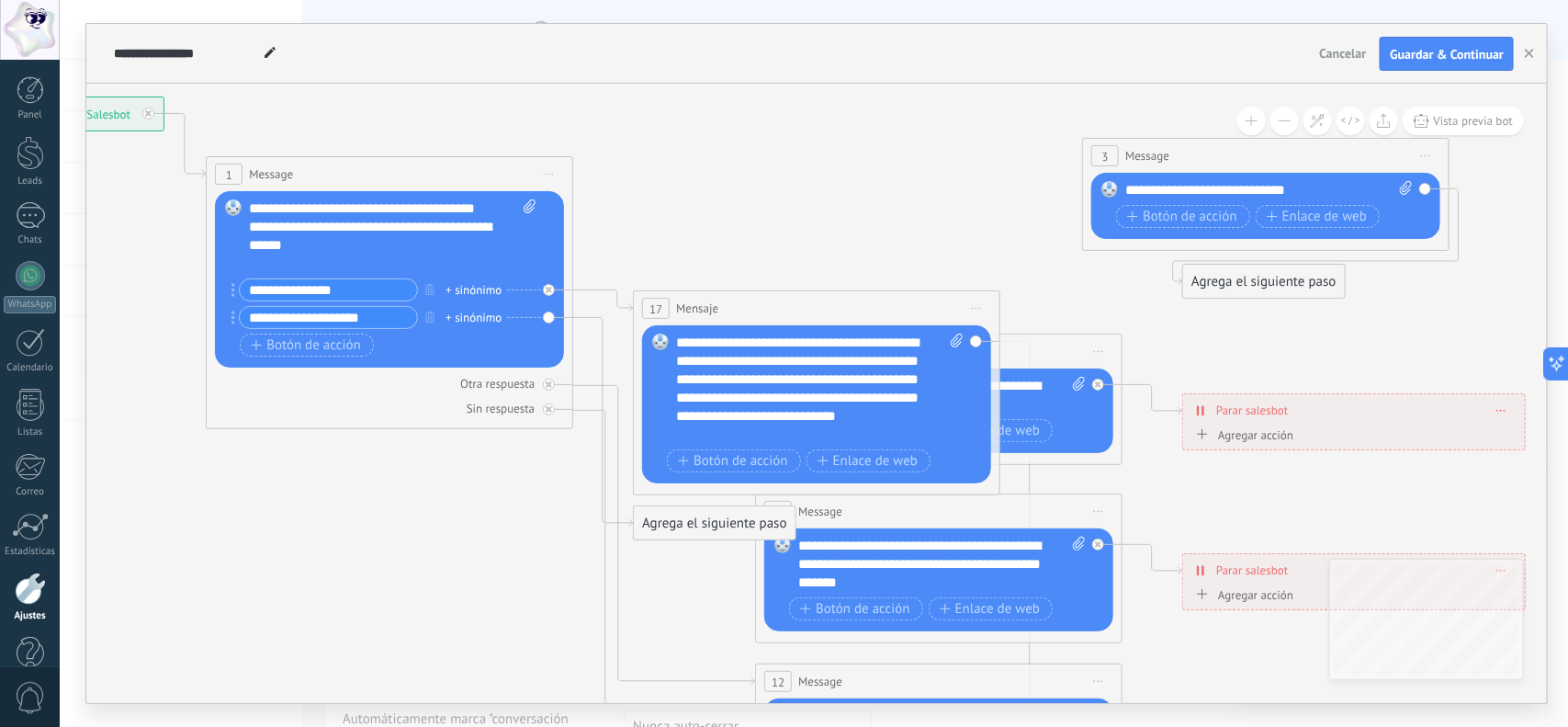 click on "3
Message
*******
(a):
Todos los contactos - canales seleccionados
Todos los contactos - canales seleccionados
Todos los contactos - canal primario
Contacto principal - canales seleccionados
Contacto principal - canal primario
Todos los contactos - canales seleccionados
Todos los contactos - canales seleccionados
Todos los contactos - canal primario" at bounding box center [1266, 155] 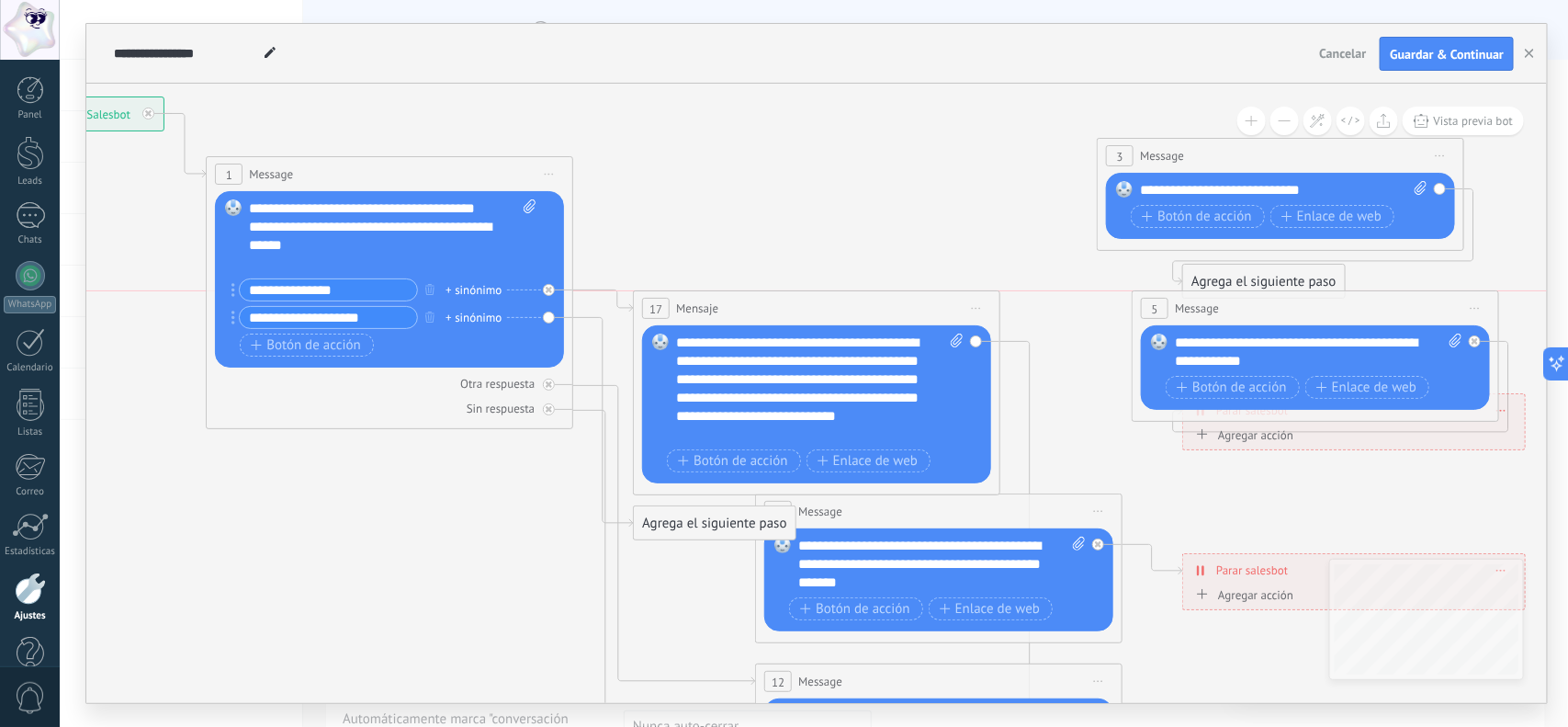 drag, startPoint x: 1057, startPoint y: 343, endPoint x: 1436, endPoint y: 292, distance: 382.416 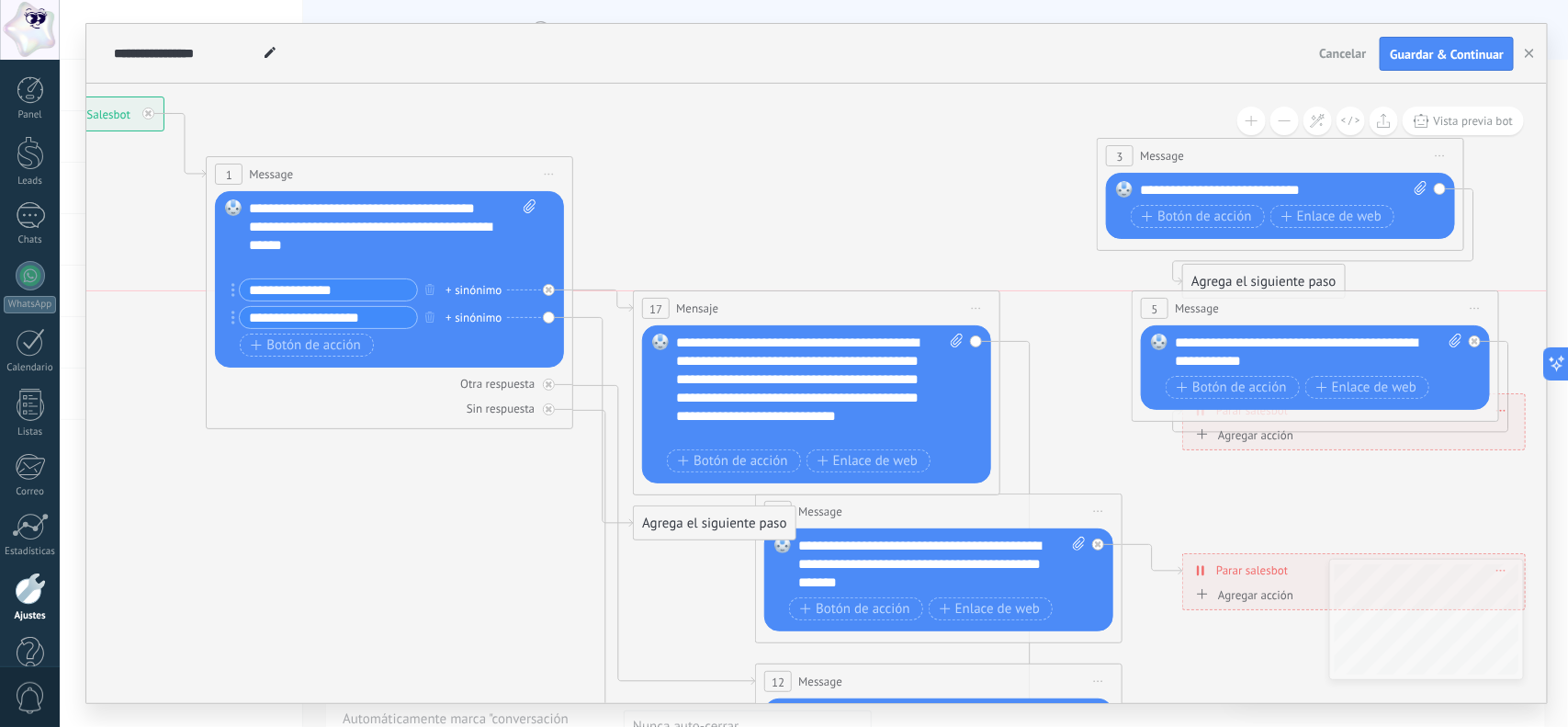 click on "5
Message
*******
(a):
Todos los contactos - canales seleccionados
Todos los contactos - canales seleccionados
Todos los contactos - canal primario
Contacto principal - canales seleccionados
Contacto principal - canal primario
Todos los contactos - canales seleccionados
Todos los contactos - canales seleccionados
Todos los contactos - canal primario" at bounding box center [1315, 308] 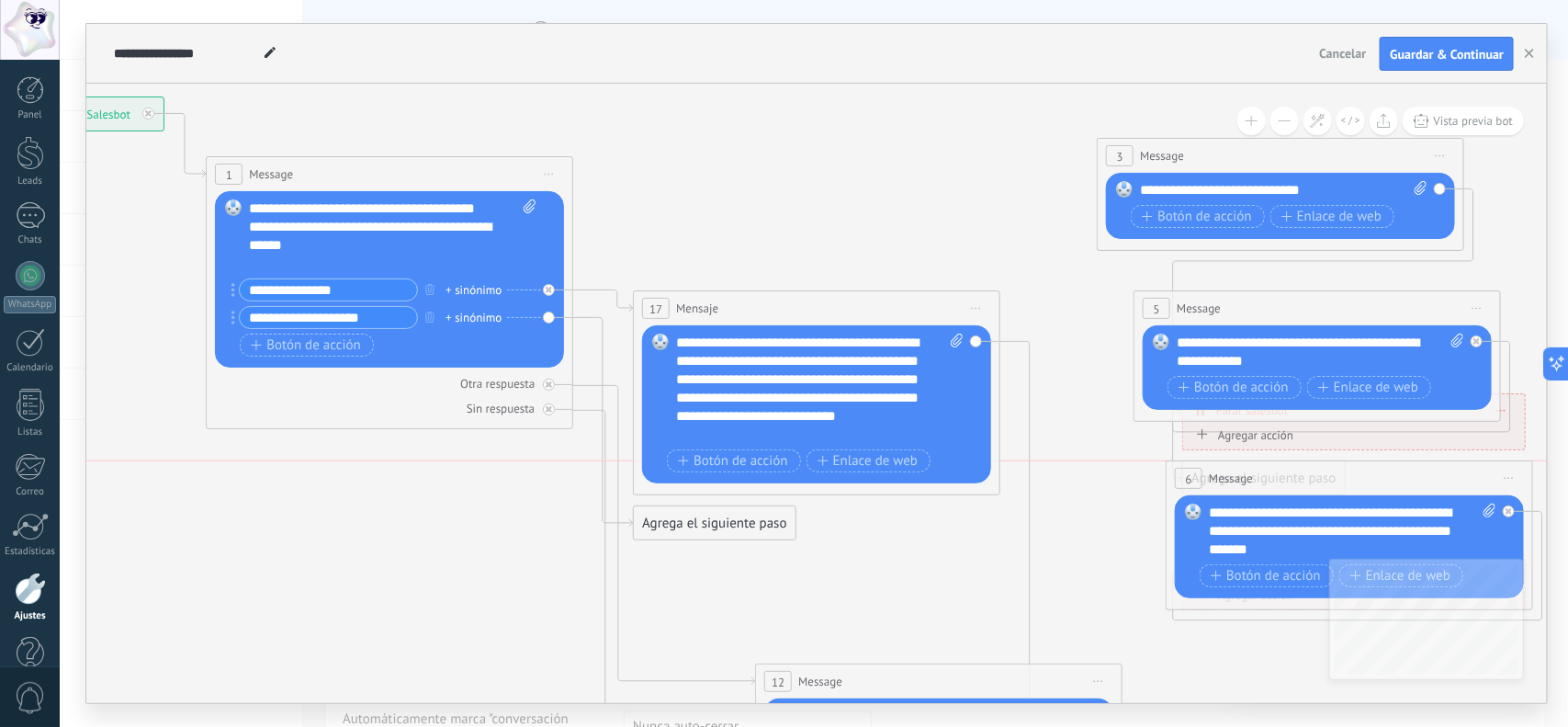 drag, startPoint x: 1029, startPoint y: 517, endPoint x: 1439, endPoint y: 494, distance: 410.64462 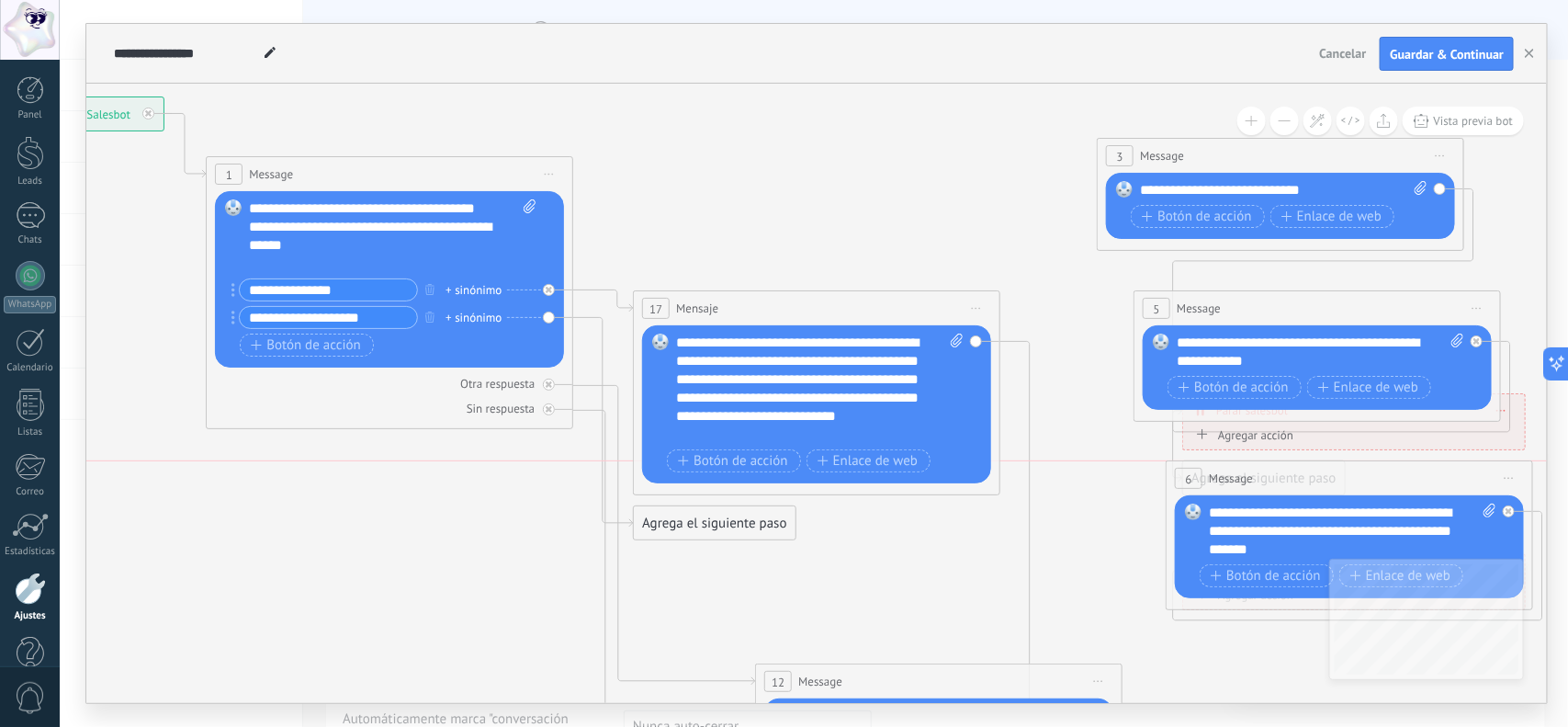 click on "6
Message
*******
(a):
Todos los contactos - canales seleccionados
Todos los contactos - canales seleccionados
Todos los contactos - canal primario
Contacto principal - canales seleccionados
Contacto principal - canal primario
Todos los contactos - canales seleccionados
Todos los contactos - canales seleccionados
Todos los contactos - canal primario" at bounding box center (1349, 478) 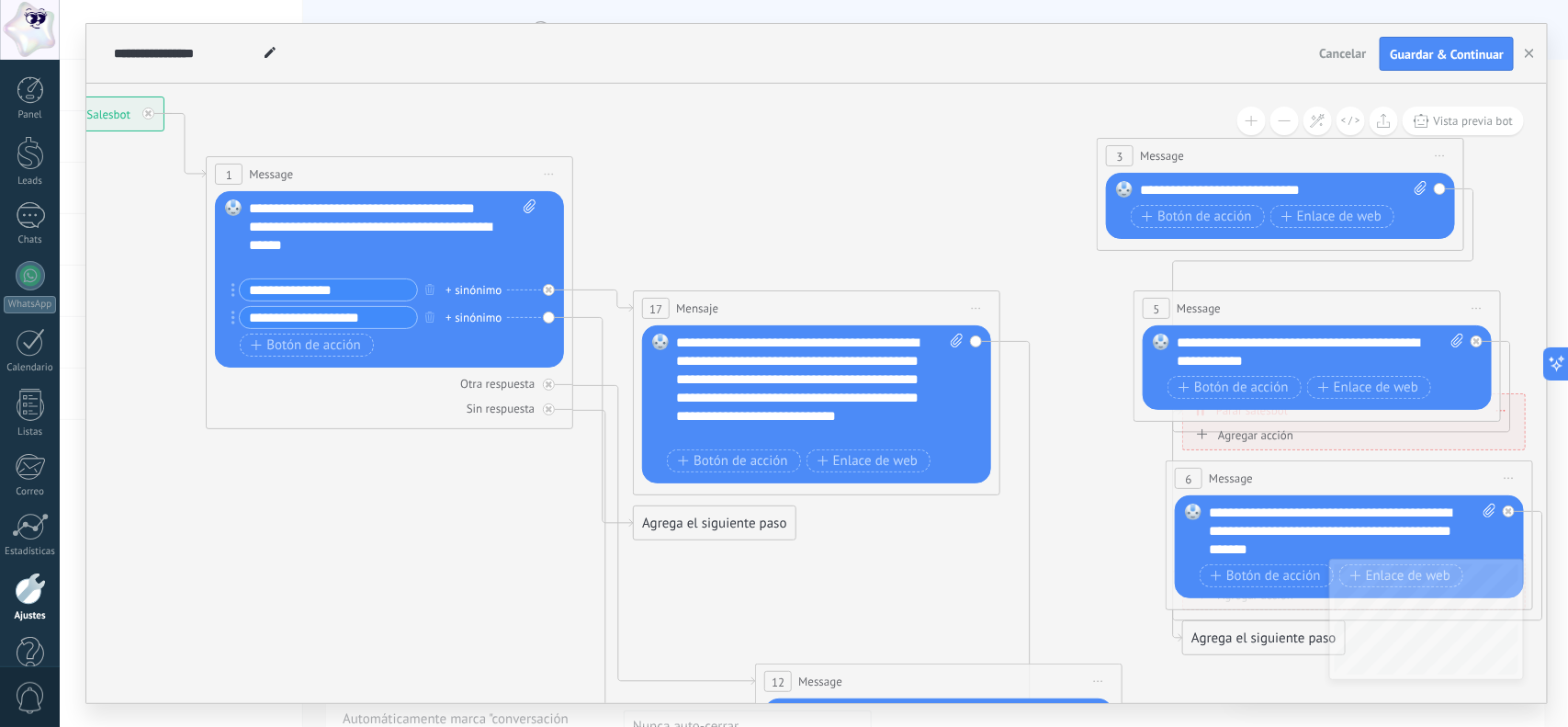 click on "**********" at bounding box center [819, 389] 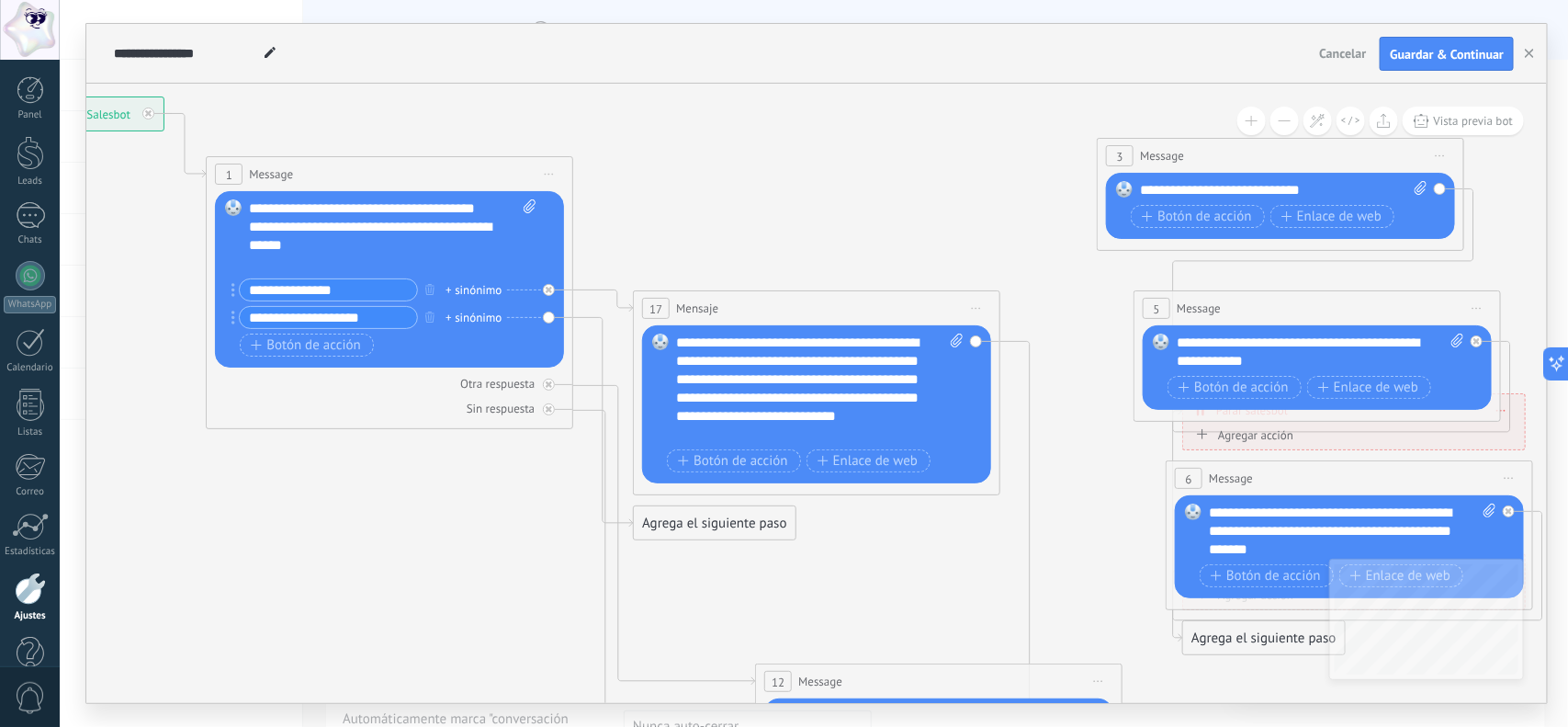 click on "**********" at bounding box center (819, 389) 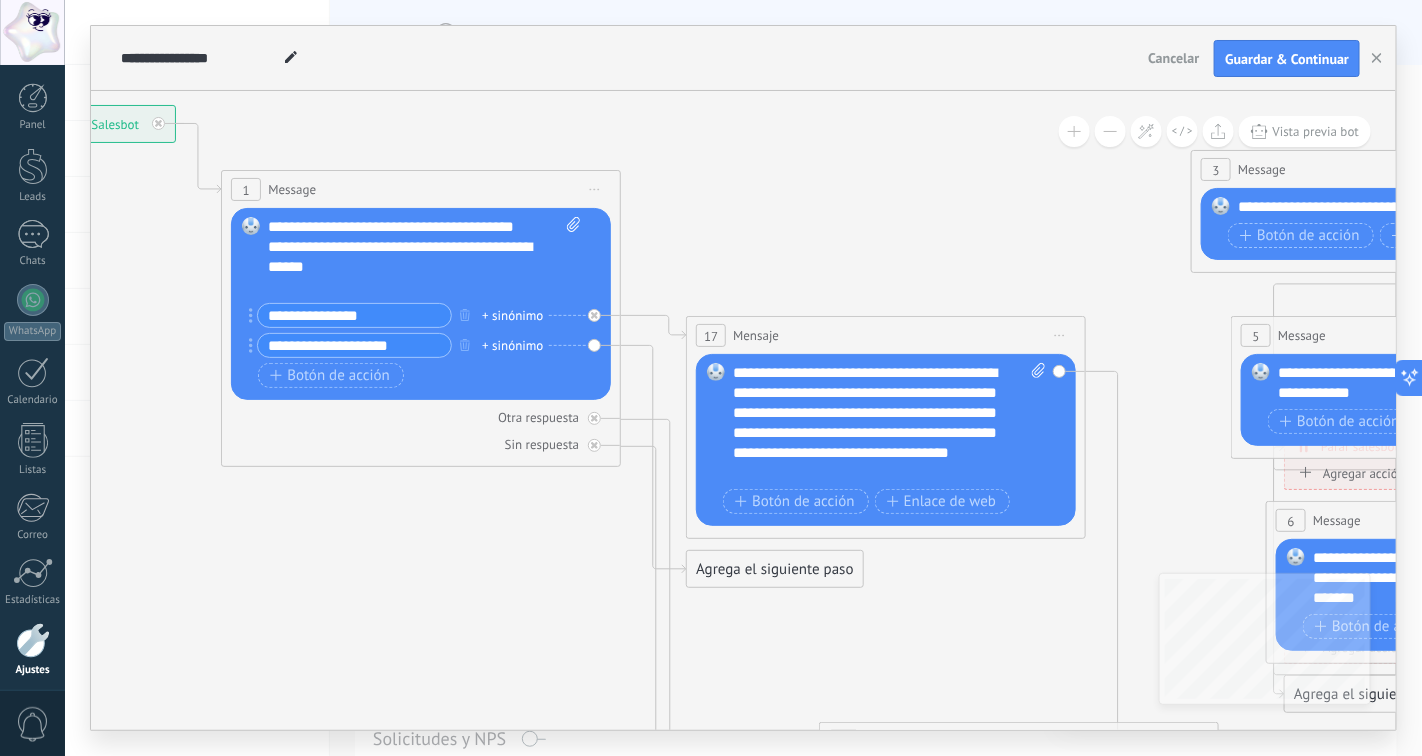 click on "**********" at bounding box center [419, 333] 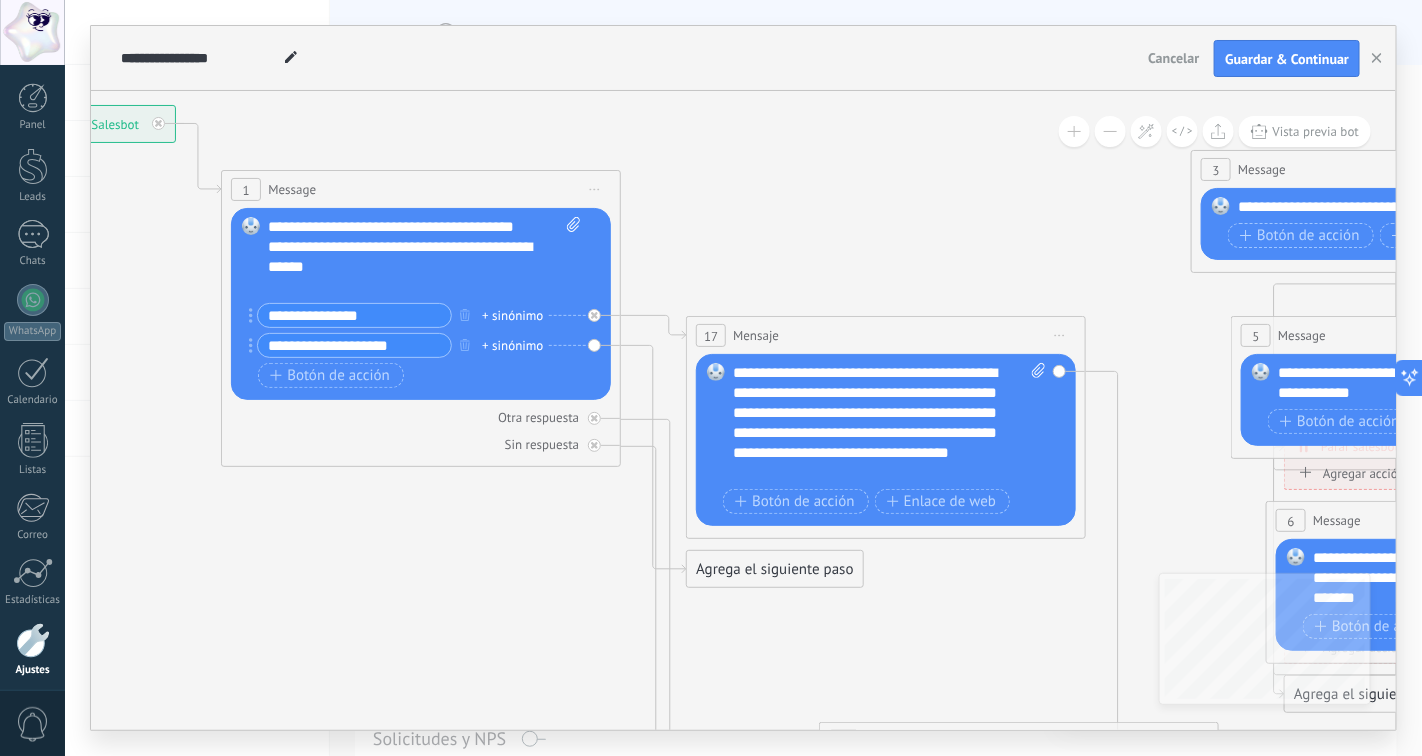 click on "Agrega el siguiente paso" at bounding box center [774, 569] 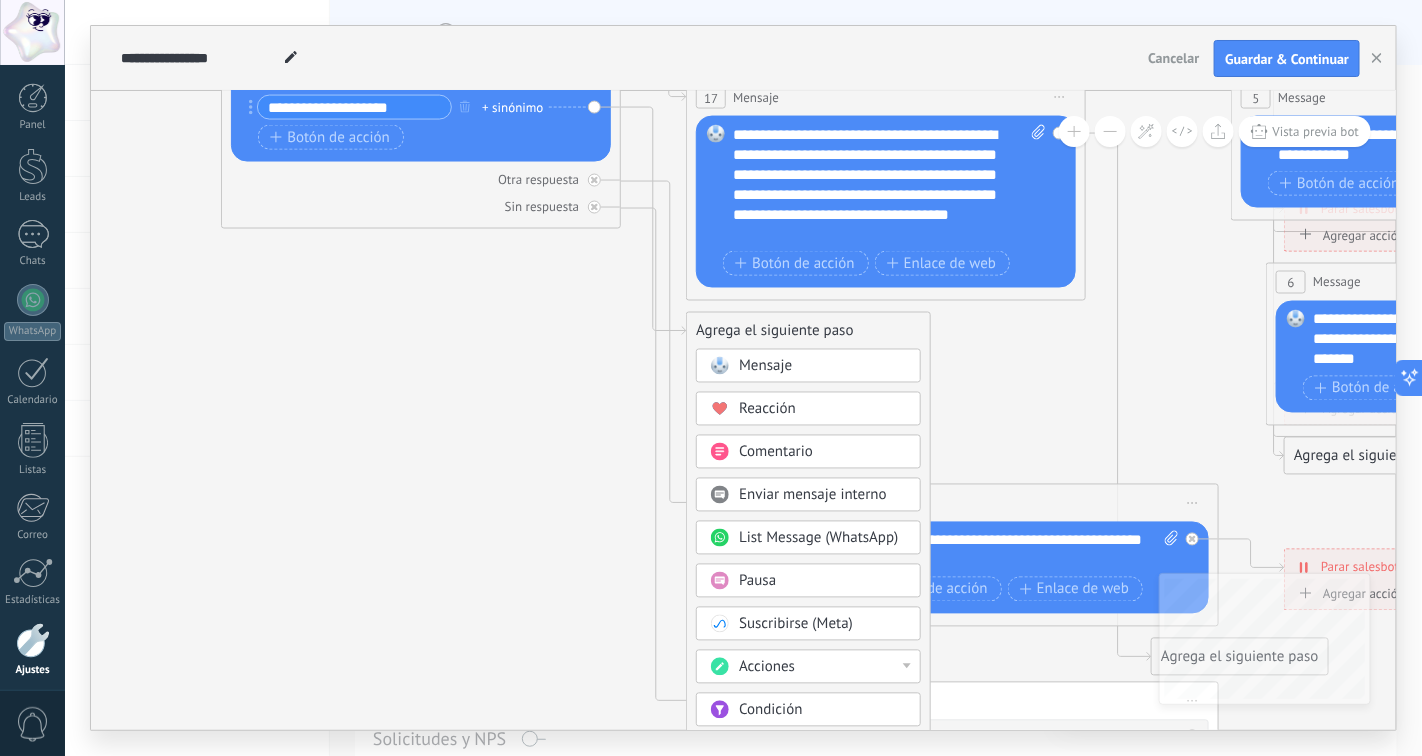 click on "Mensaje" at bounding box center [823, 367] 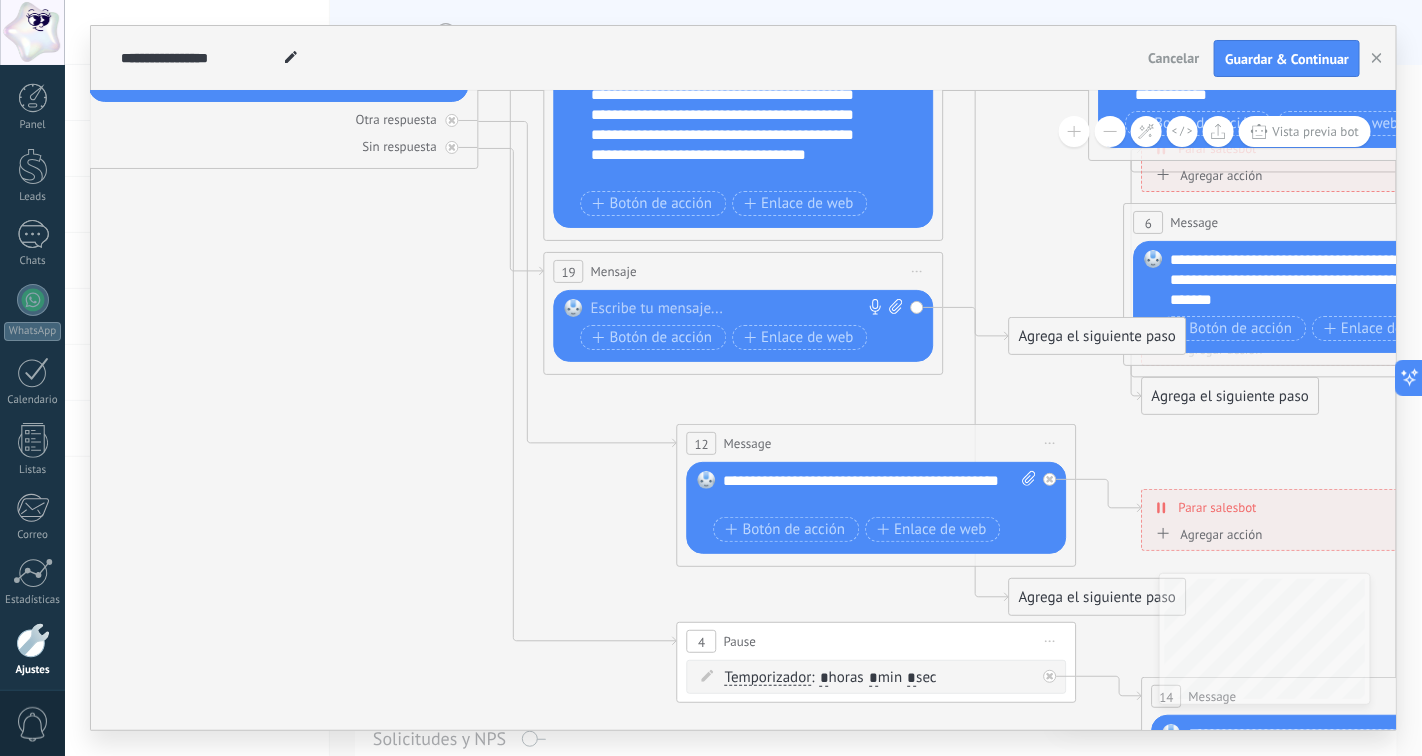 click at bounding box center [739, 309] 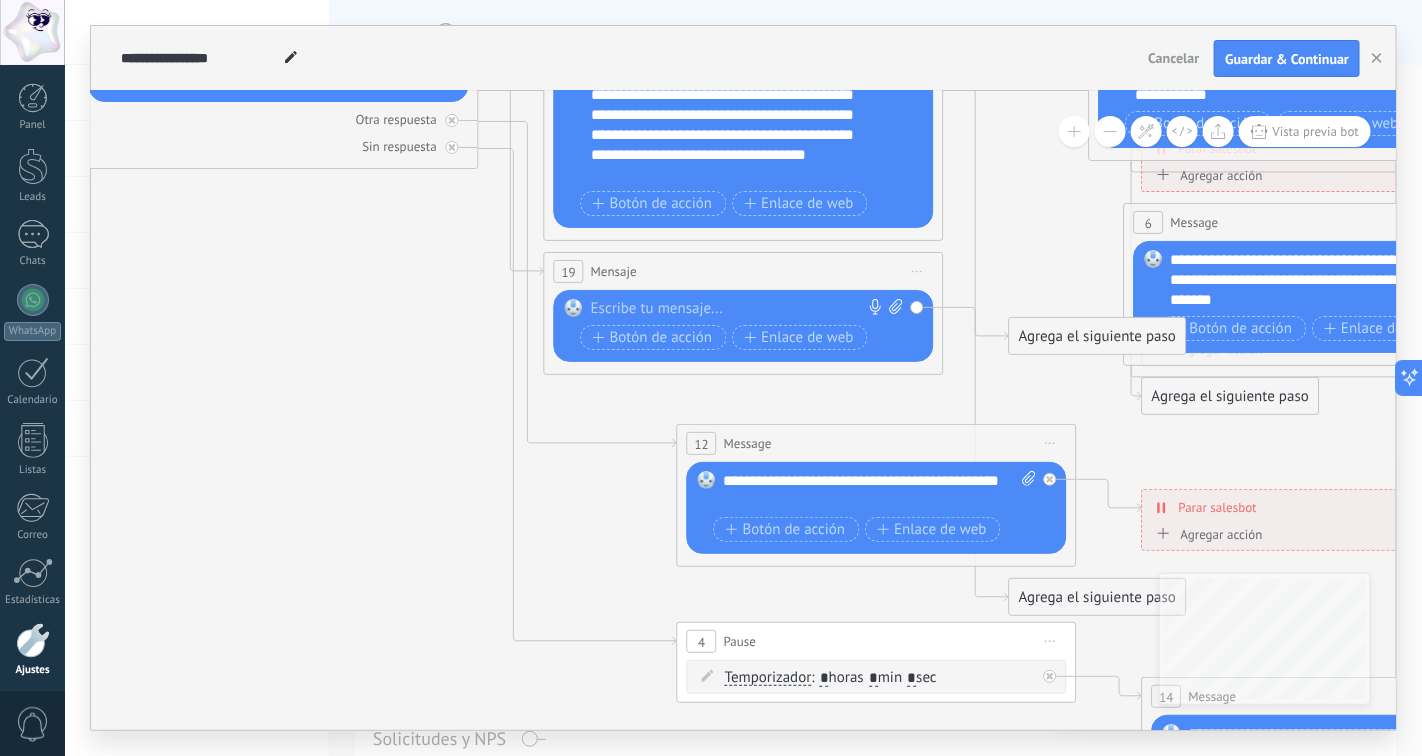 type 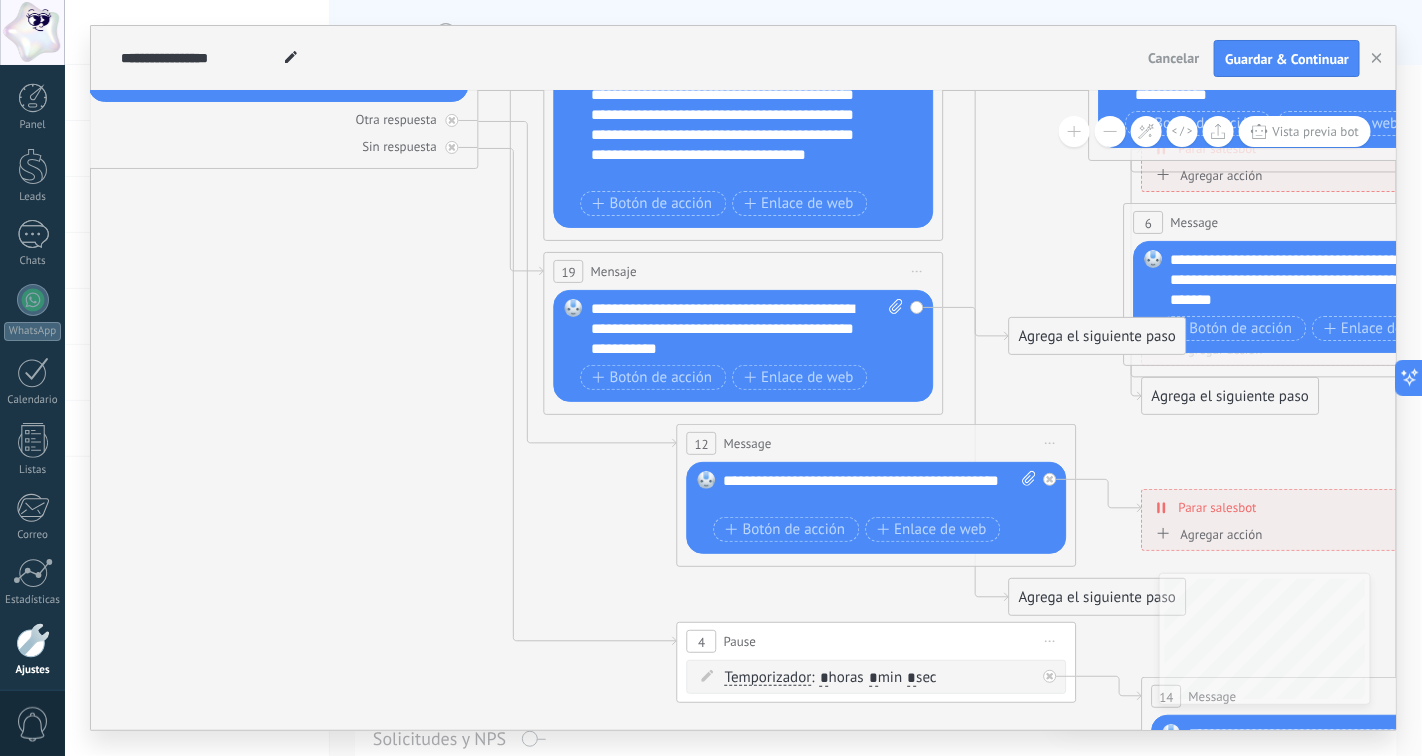 click on "**********" at bounding box center [747, 329] 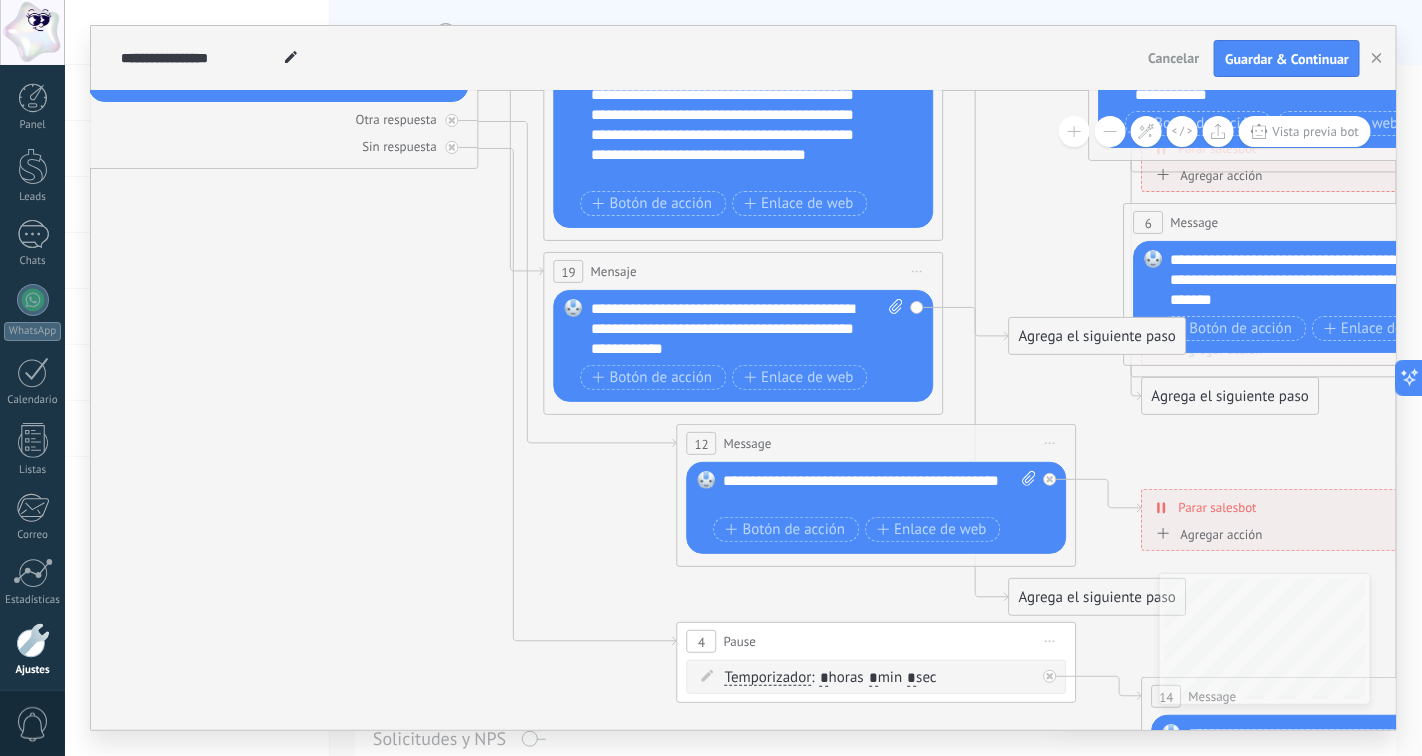 click on "**********" at bounding box center [747, 329] 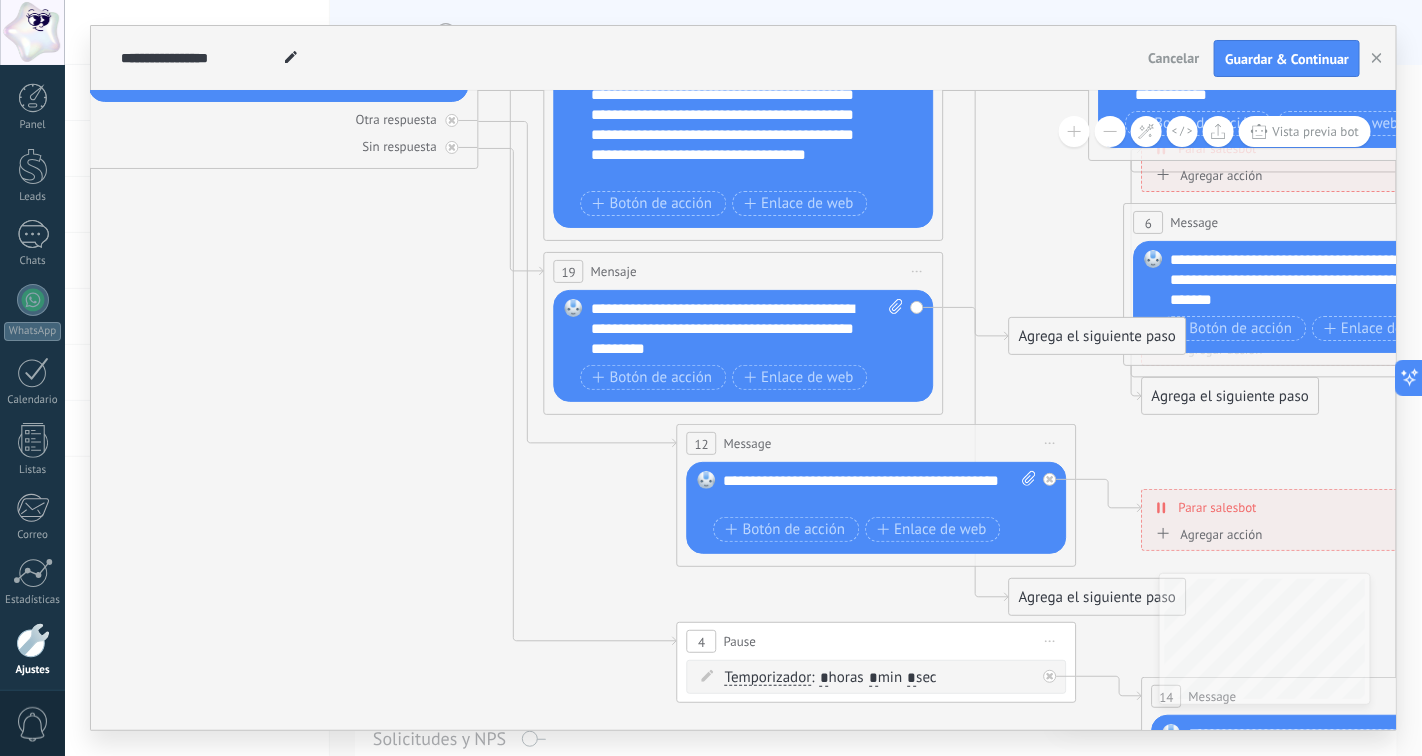 click on "**********" at bounding box center (747, 329) 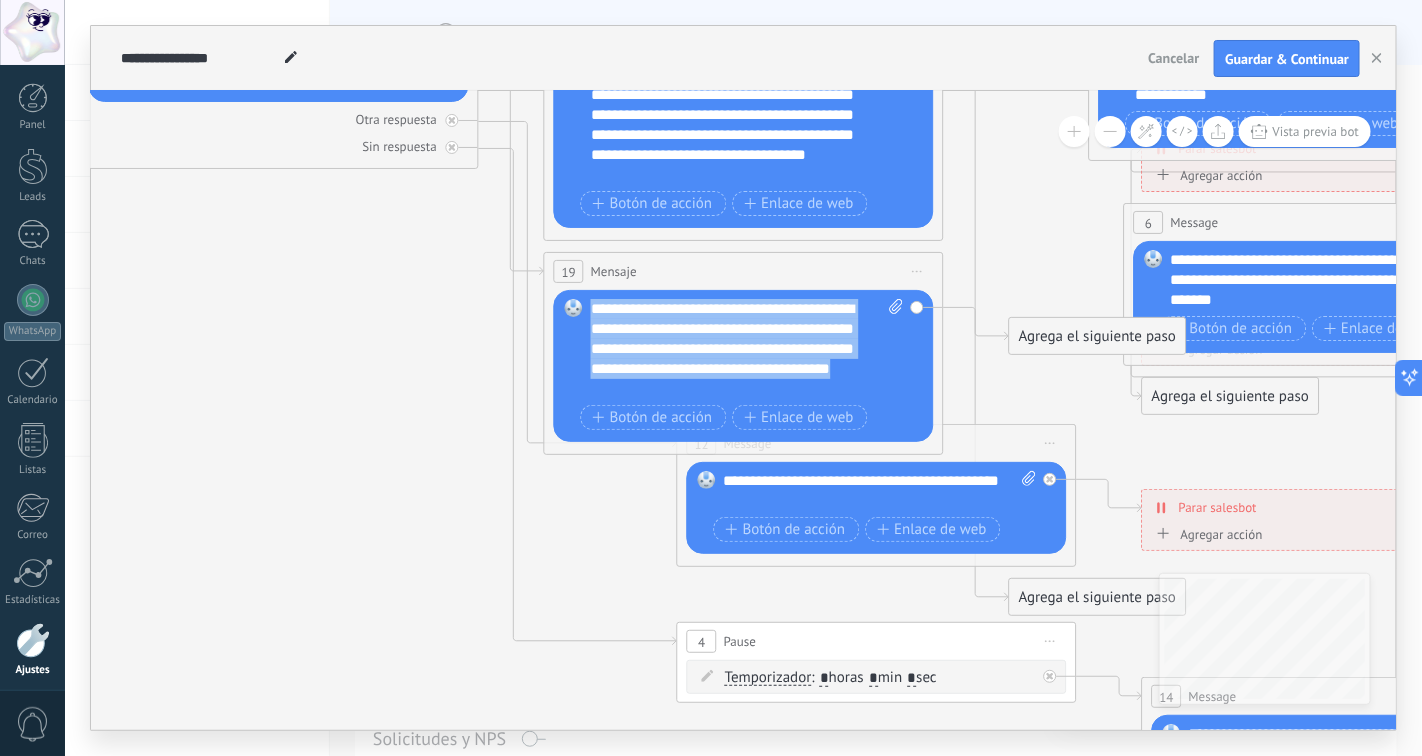 drag, startPoint x: 680, startPoint y: 393, endPoint x: 546, endPoint y: 302, distance: 161.9784 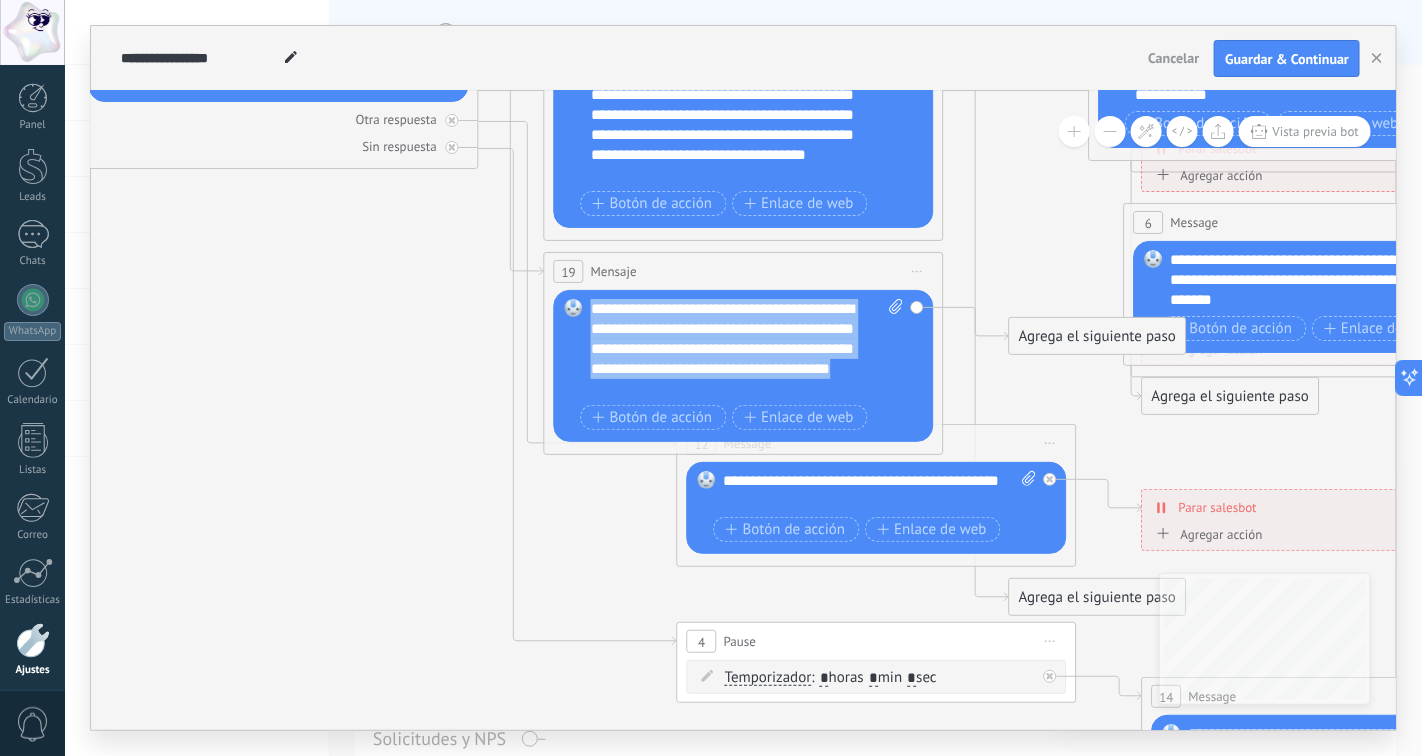 click on "19
Mensaje
*******
(a):
Todos los contactos - canales seleccionados
Todos los contactos - canales seleccionados
Todos los contactos - canal primario
Contacto principal - canales seleccionados
Contacto principal - canal primario
Todos los contactos - canales seleccionados
Todos los contactos - canales seleccionados
Todos los contactos - canal primario" at bounding box center [744, 353] 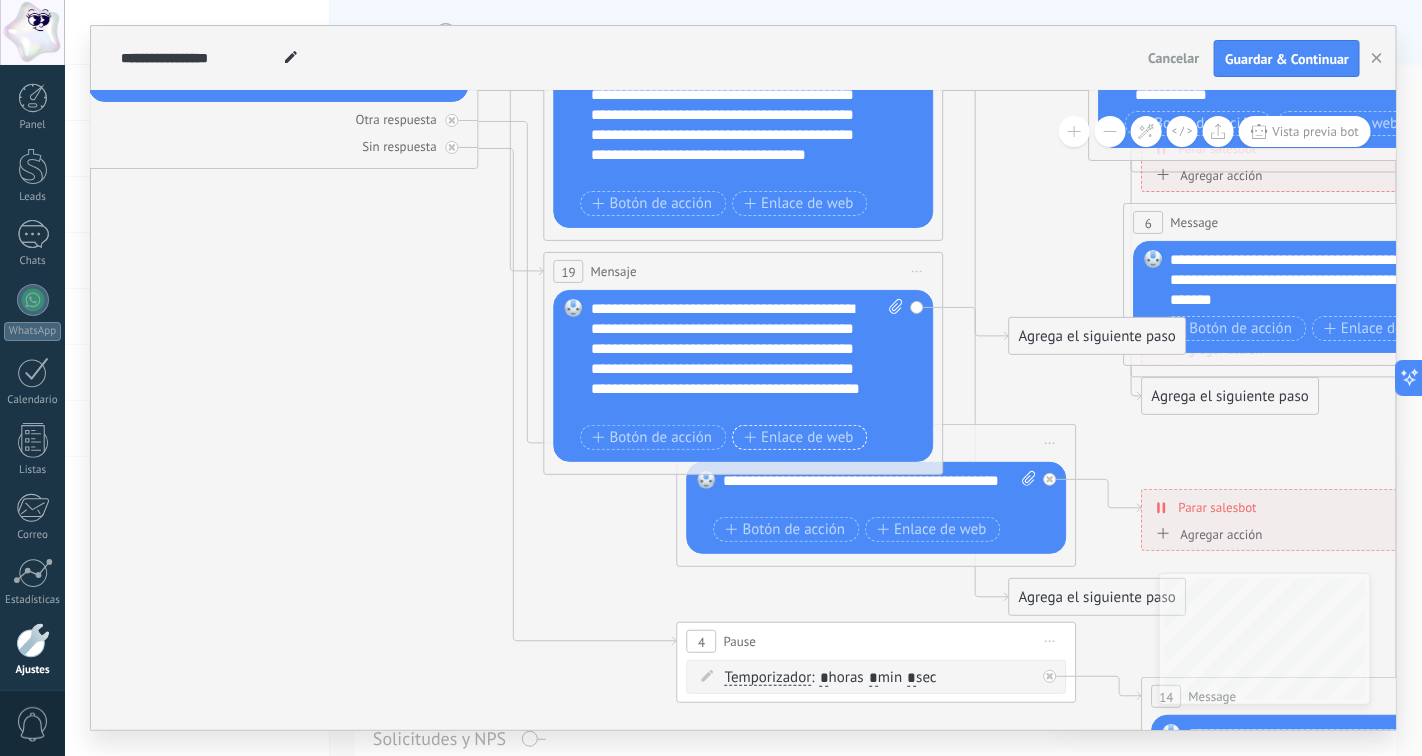 click on "Enlace de web" at bounding box center [798, 438] 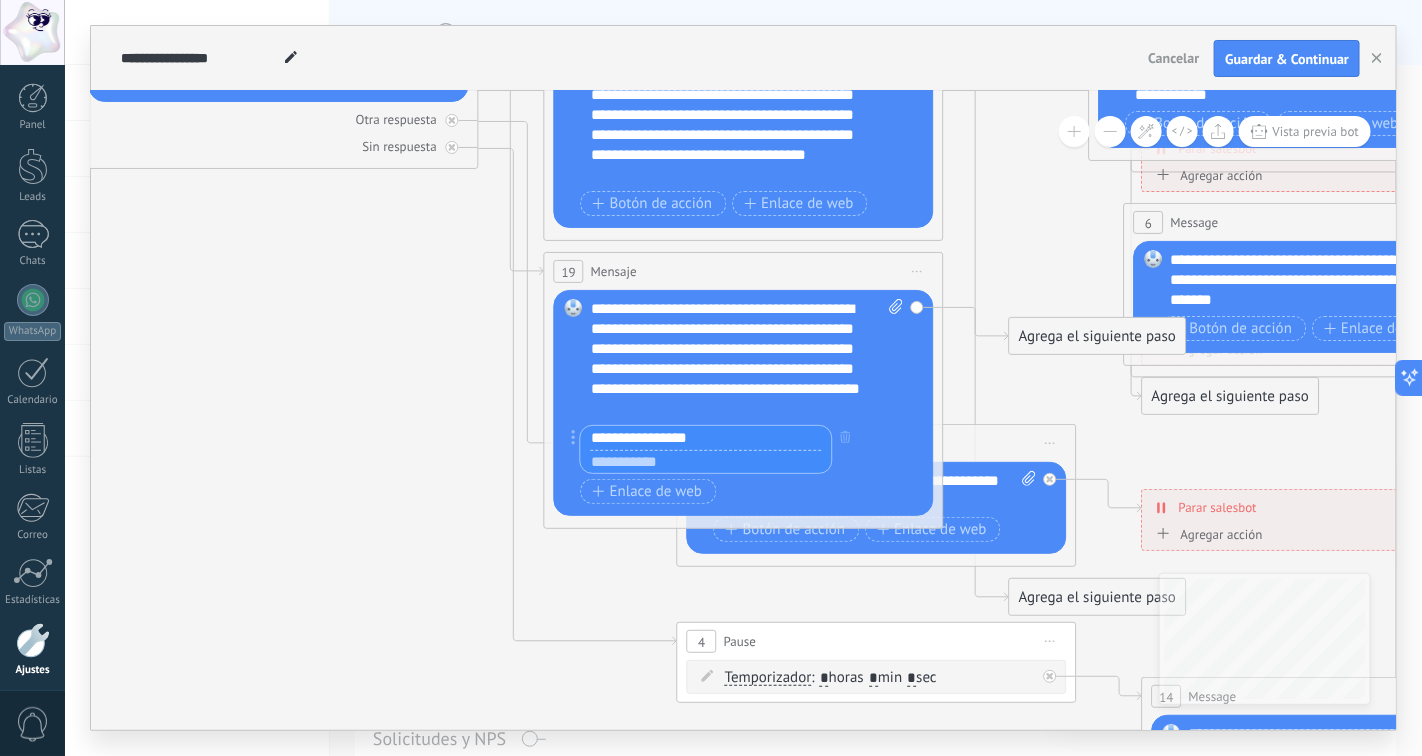 type on "**********" 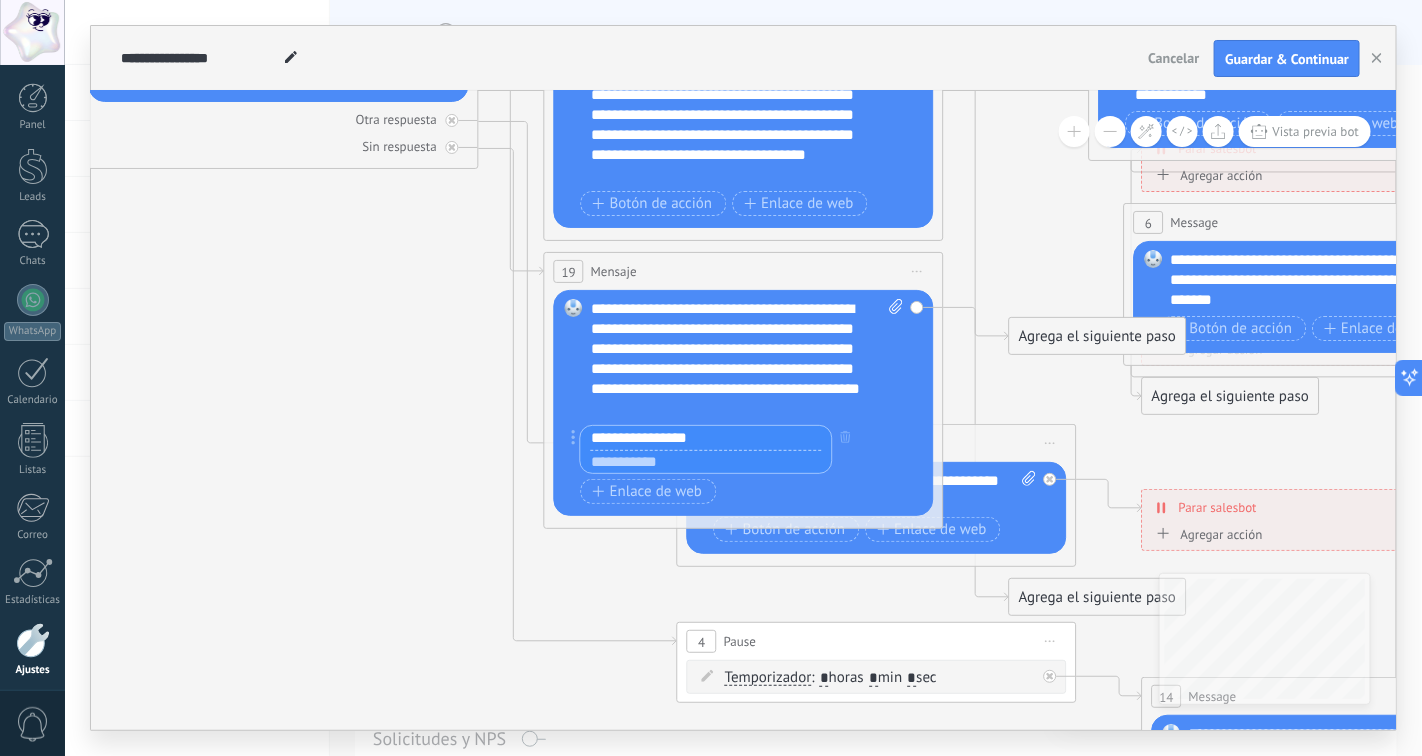 click on "LISTA X MAYOR 28.07.pdf
Reemplazar
Quitar
Convertir a mensaje de voz
Arrastre la imagen aquí para adjuntarla.
Añadir imagen
Subir
Arrastrar y soltar
Archivo no encontrado
Escribe tu mensaje..." at bounding box center [744, 403] 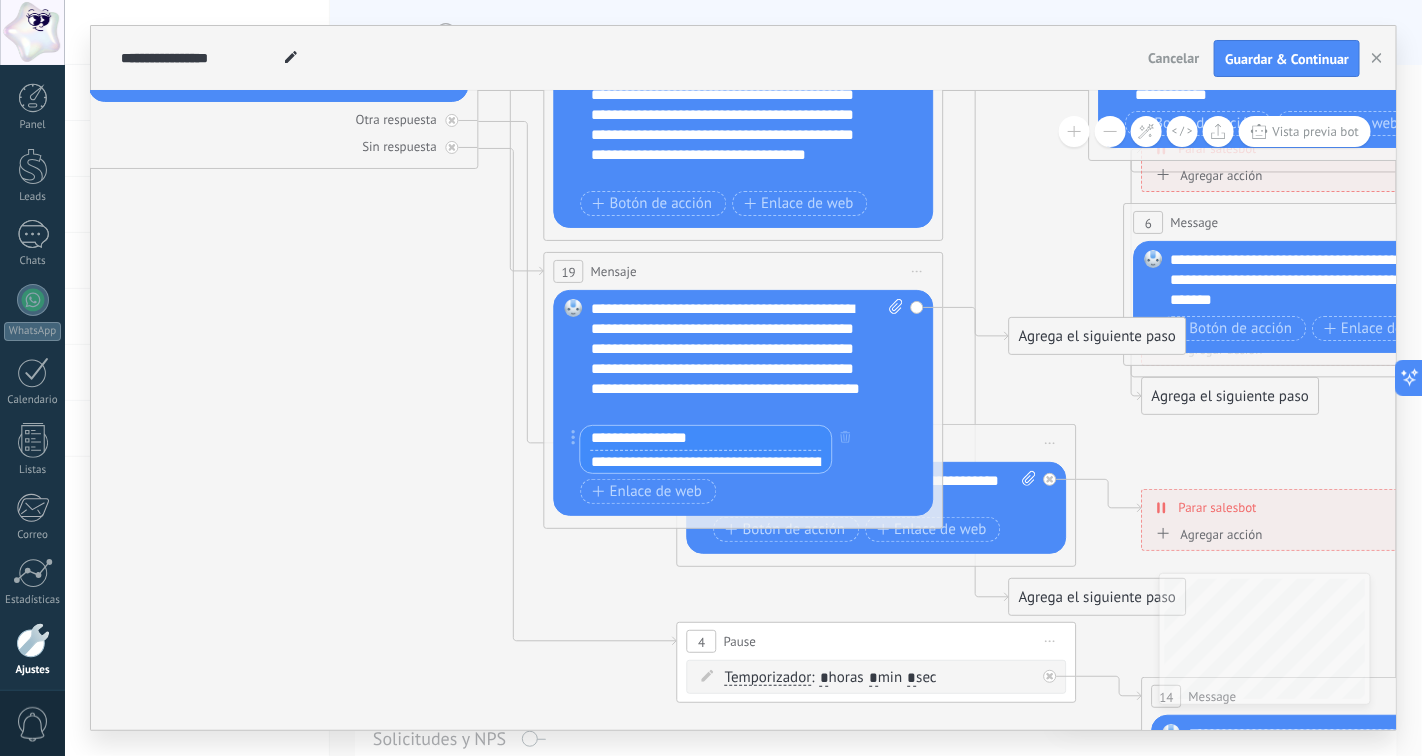 scroll, scrollTop: 0, scrollLeft: 357, axis: horizontal 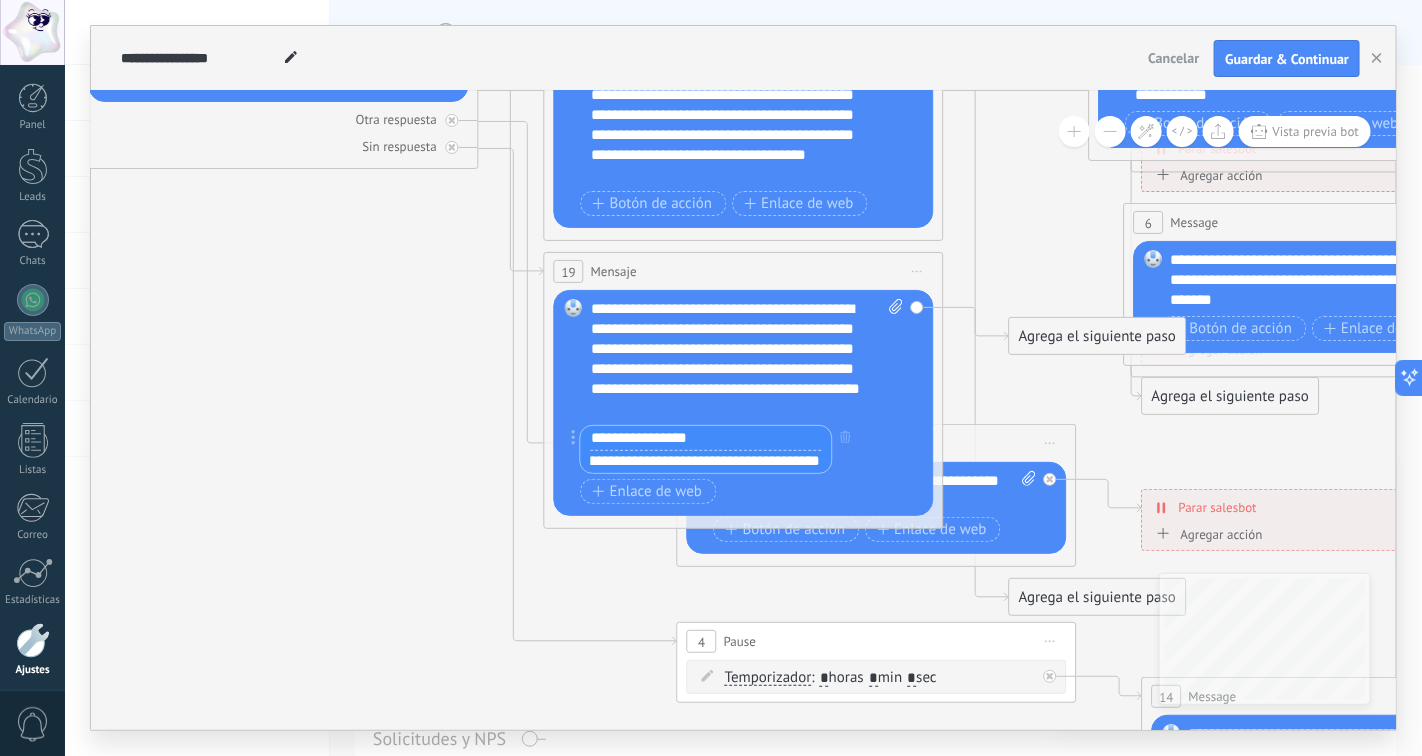 type on "**********" 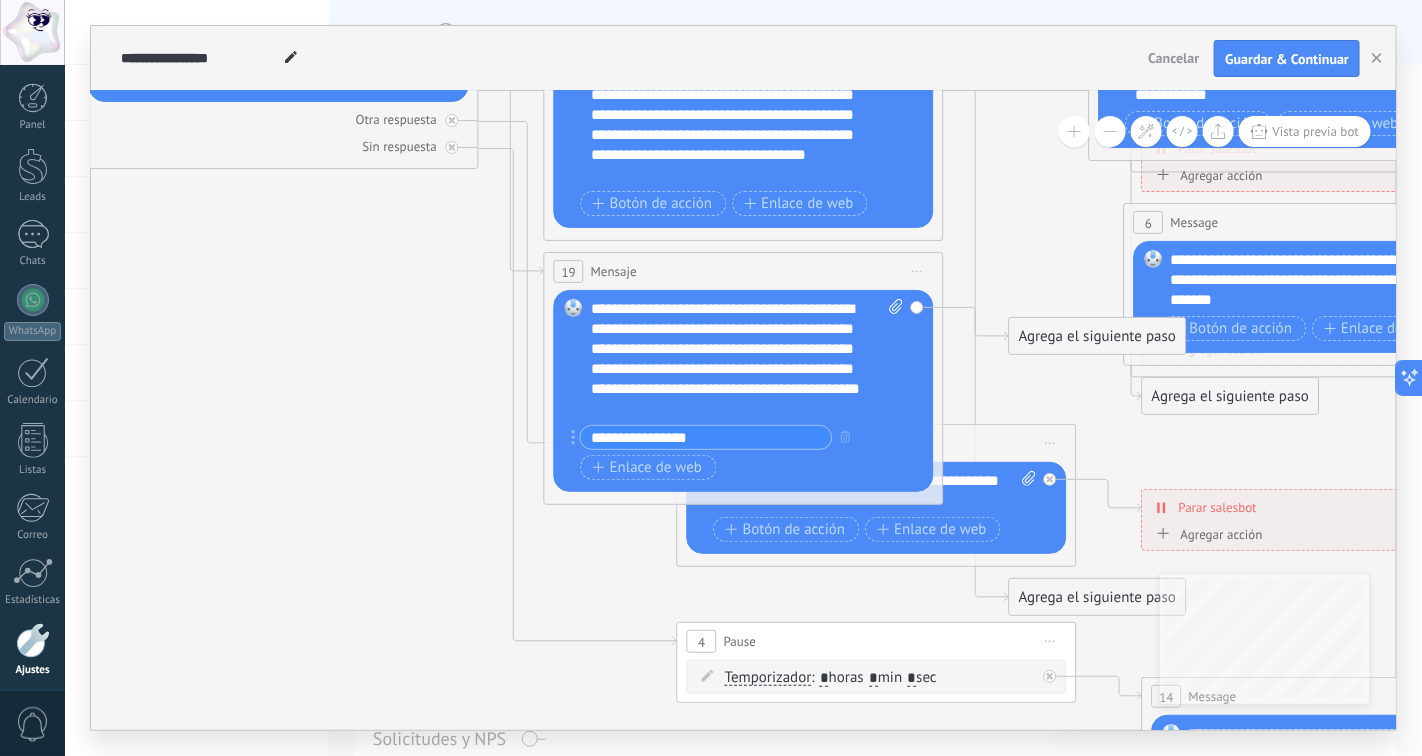 click 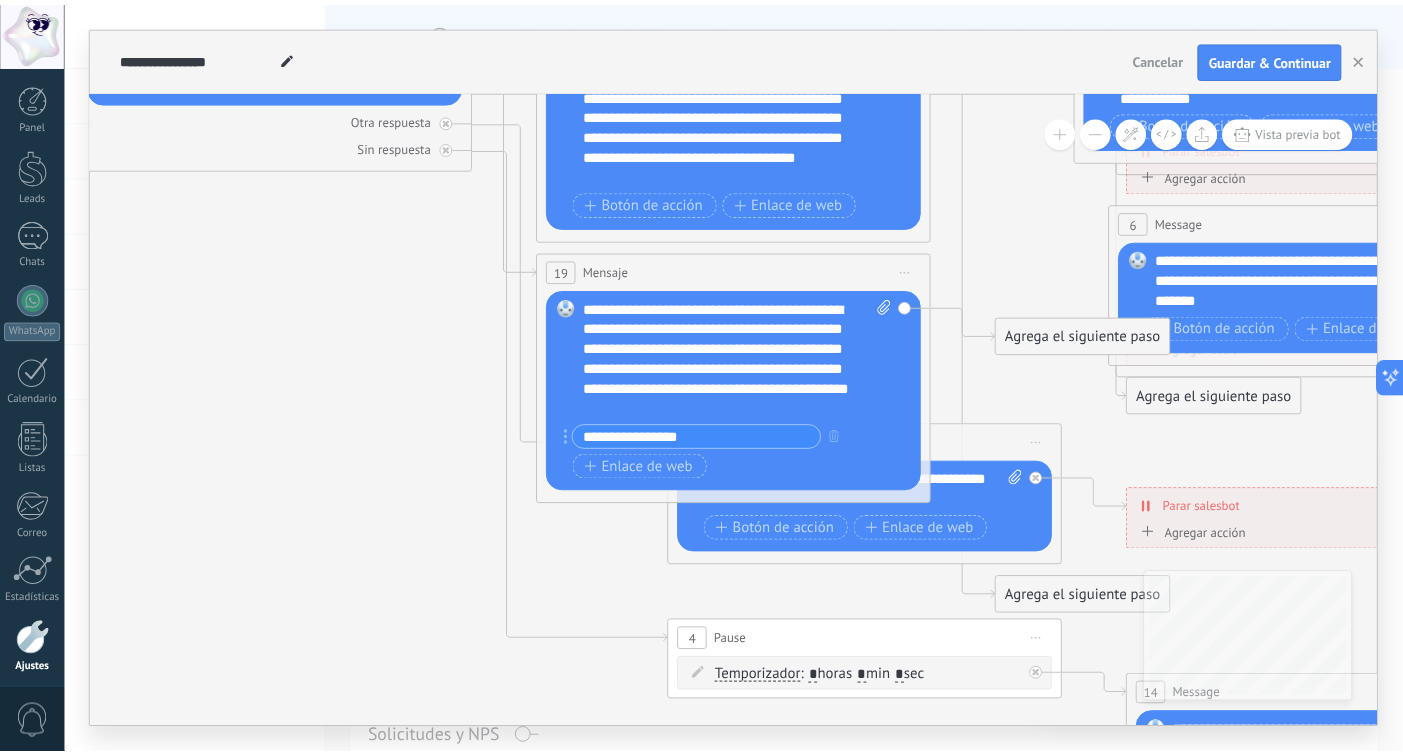 scroll, scrollTop: 0, scrollLeft: 0, axis: both 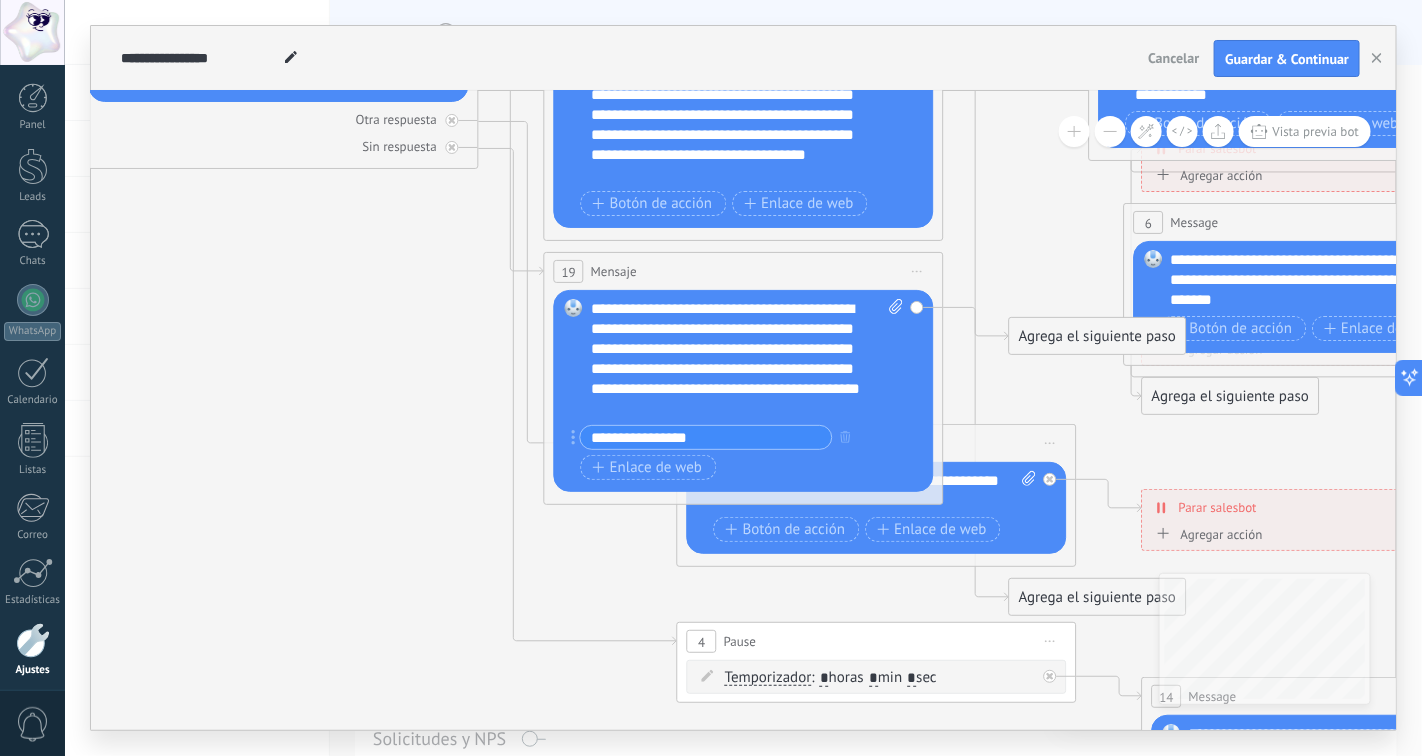 drag, startPoint x: 1273, startPoint y: 42, endPoint x: 1282, endPoint y: 57, distance: 17.492855 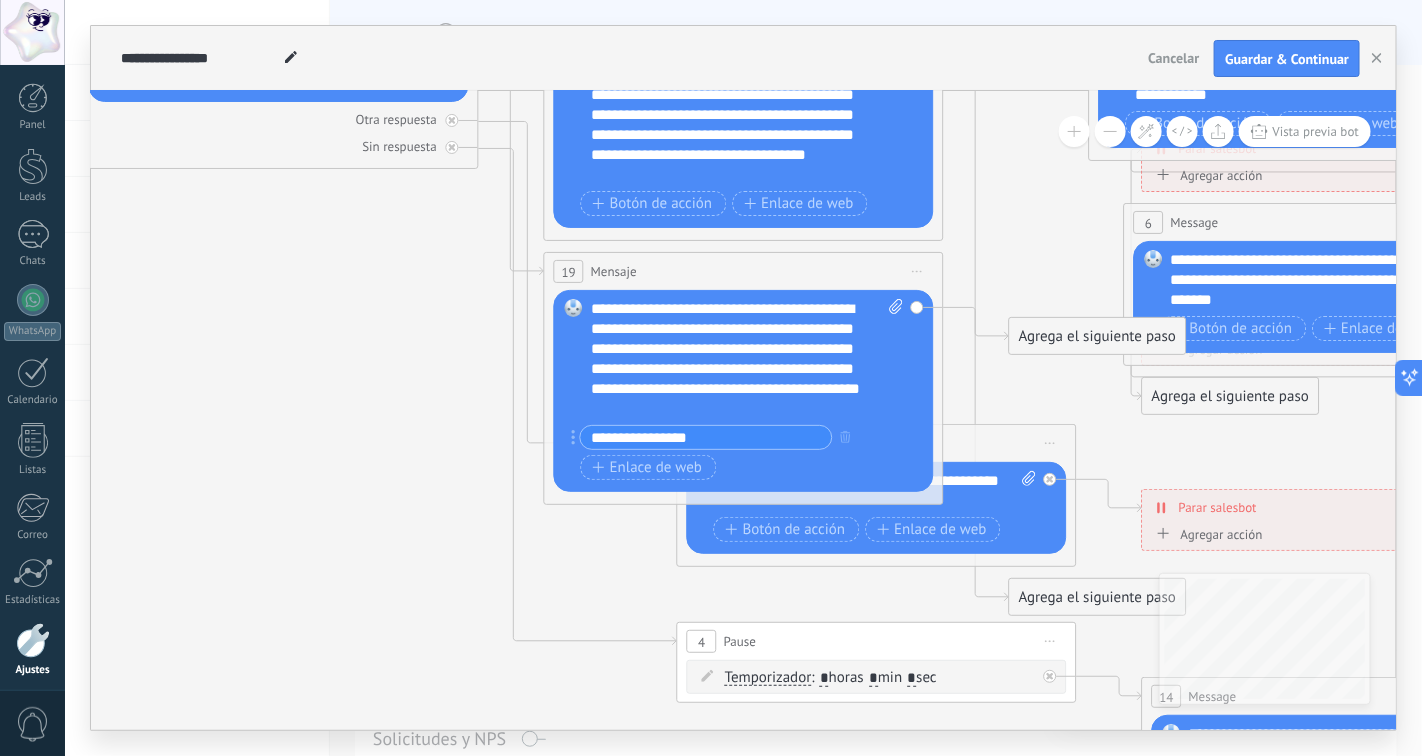 click on "Guardar & Continuar" at bounding box center (1287, 59) 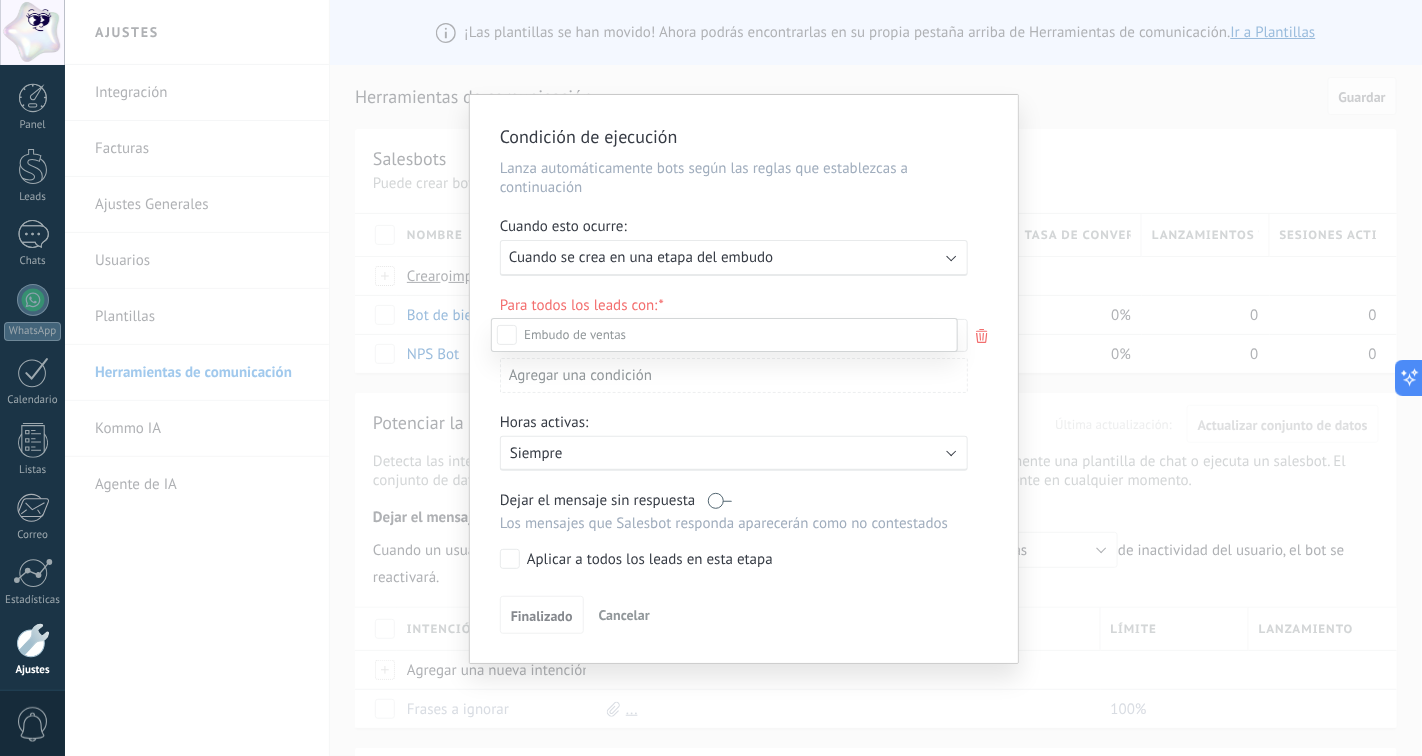 click at bounding box center (743, 378) 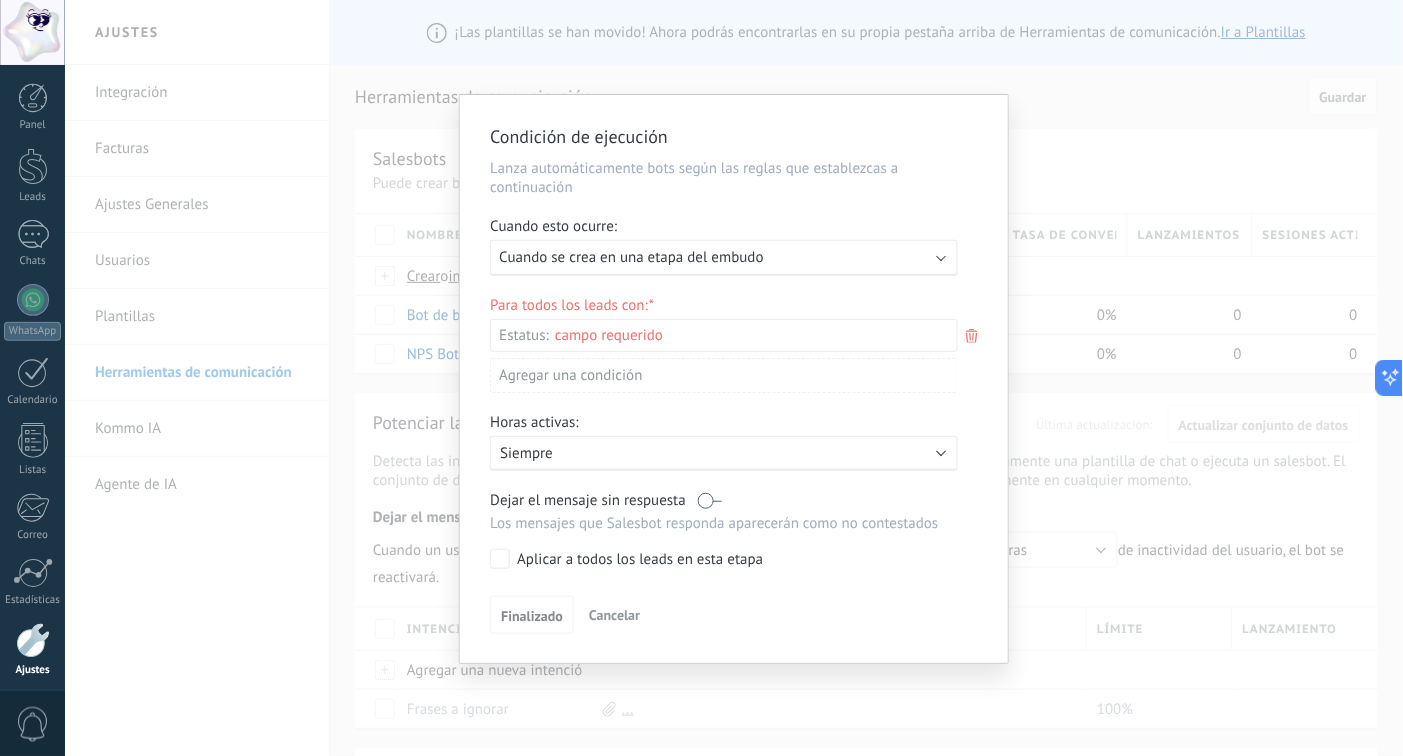 click on "Condición de ejecución  Lanza automáticamente bots según las reglas que establezcas a continuación Cuando esto ocurre: Ejecutar:  Cuando se crea en una etapa del embudo Para todos los leads con: Estatus: Leads Entrantes Nueva consulta Cualificado Cotización enviada Pedido creado Pedido completado Pedido enviado Pedido enviado – ganado Pedido cancelado – perdido Agregar una condición Horas activas: Activo:  Siempre Dejar el mensaje sin respuesta Los mensajes que Salesbot responda aparecerán como no contestados Aplicar a todos los leads en esta etapa Finalizado Cancelar" at bounding box center [734, 378] 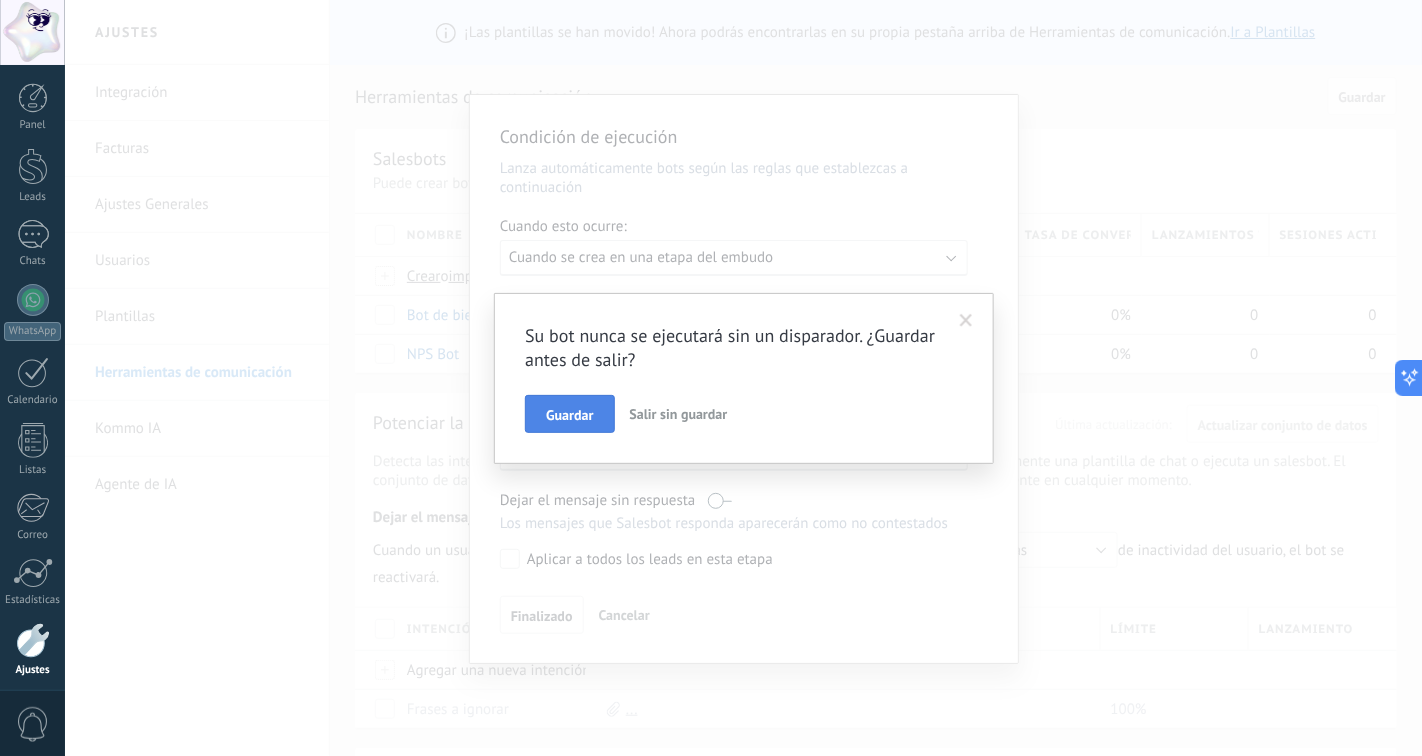 click on "Guardar" at bounding box center (569, 415) 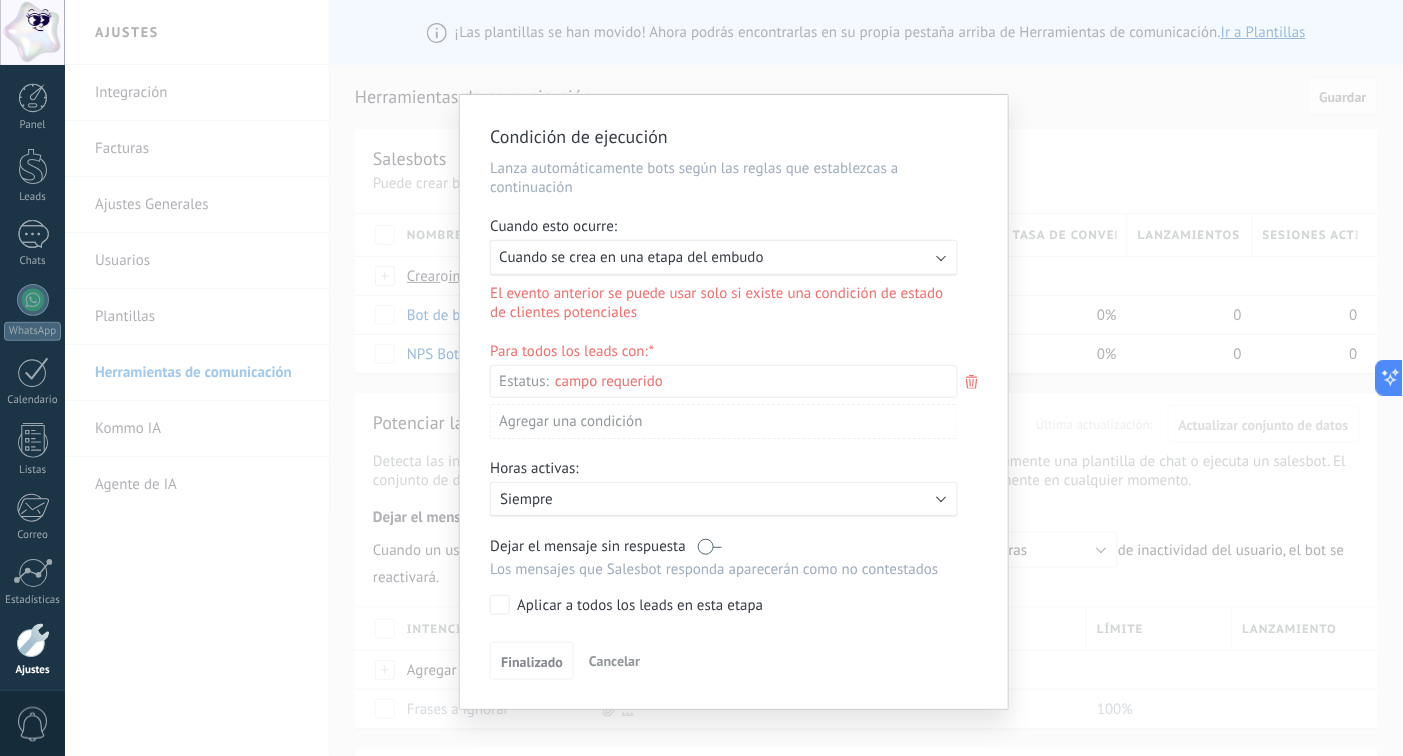 click on "Ejecutar:  Cuando se crea en una etapa del embudo" at bounding box center [716, 257] 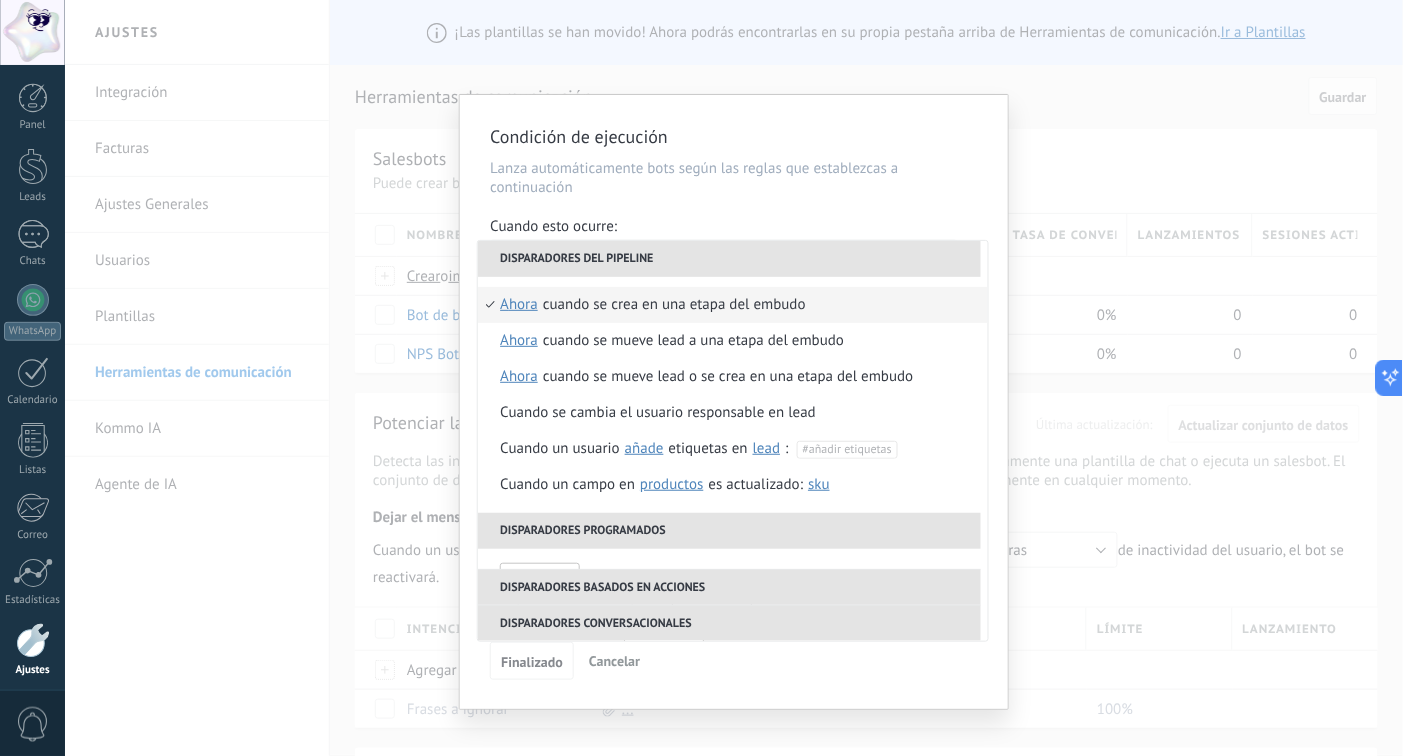 click on "Condición de ejecución  Lanza automáticamente bots según las reglas que establezcas a continuación Cuando esto ocurre: Ejecutar:  Cuando se crea en una etapa del embudo Disparadores del pipeline Cuando se crea en una etapa del embudo ahora después de 5 minutos después de 10 minutos un día Seleccionar un intervalo ahora Cuando se mueve lead a una etapa del embudo ahora después de 5 minutos después de 10 minutos un día Seleccionar un intervalo ahora Cuando se mueve lead o se crea en una etapa del embudo ahora después de 5 minutos después de 10 minutos un día Seleccionar un intervalo ahora Cuando se cambia el usuario responsable en lead Cuando un usuario  añade elimina añade  etiquetas en  lead contacto compañía lead : #añadir etiquetas Cuando un campo en  Productos contacto compañía lead Productos  es actualizado:  SKU Grupo Precio Descripción External ID Unit Oferta especial 1 Precio al por mayor Puntos por compra Imagen SKU Disparadores programados horas antes después" at bounding box center [734, 378] 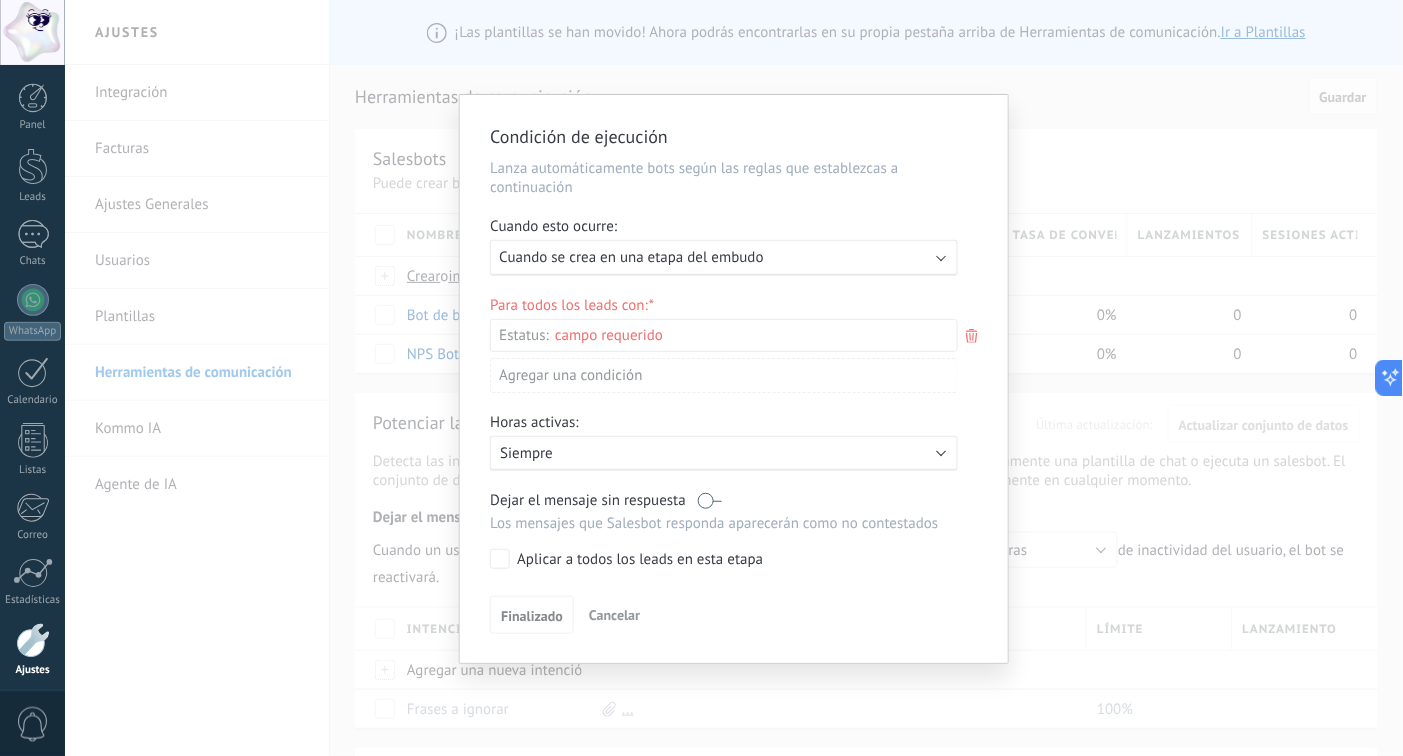 click on "Condición de ejecución  Lanza automáticamente bots según las reglas que establezcas a continuación Cuando esto ocurre: Ejecutar:  Cuando se crea en una etapa del embudo  Para todos los leads con: Estatus: Leads Entrantes Nueva consulta Cualificado Cotización enviada Pedido creado Pedido completado Pedido enviado Pedido enviado – ganado Pedido cancelado – perdido Agregar una condición Horas activas: Activo:  Siempre Dejar el mensaje sin respuesta Los mensajes que Salesbot responda aparecerán como no contestados Aplicar a todos los leads en esta etapa Finalizado Cancelar" at bounding box center (734, 378) 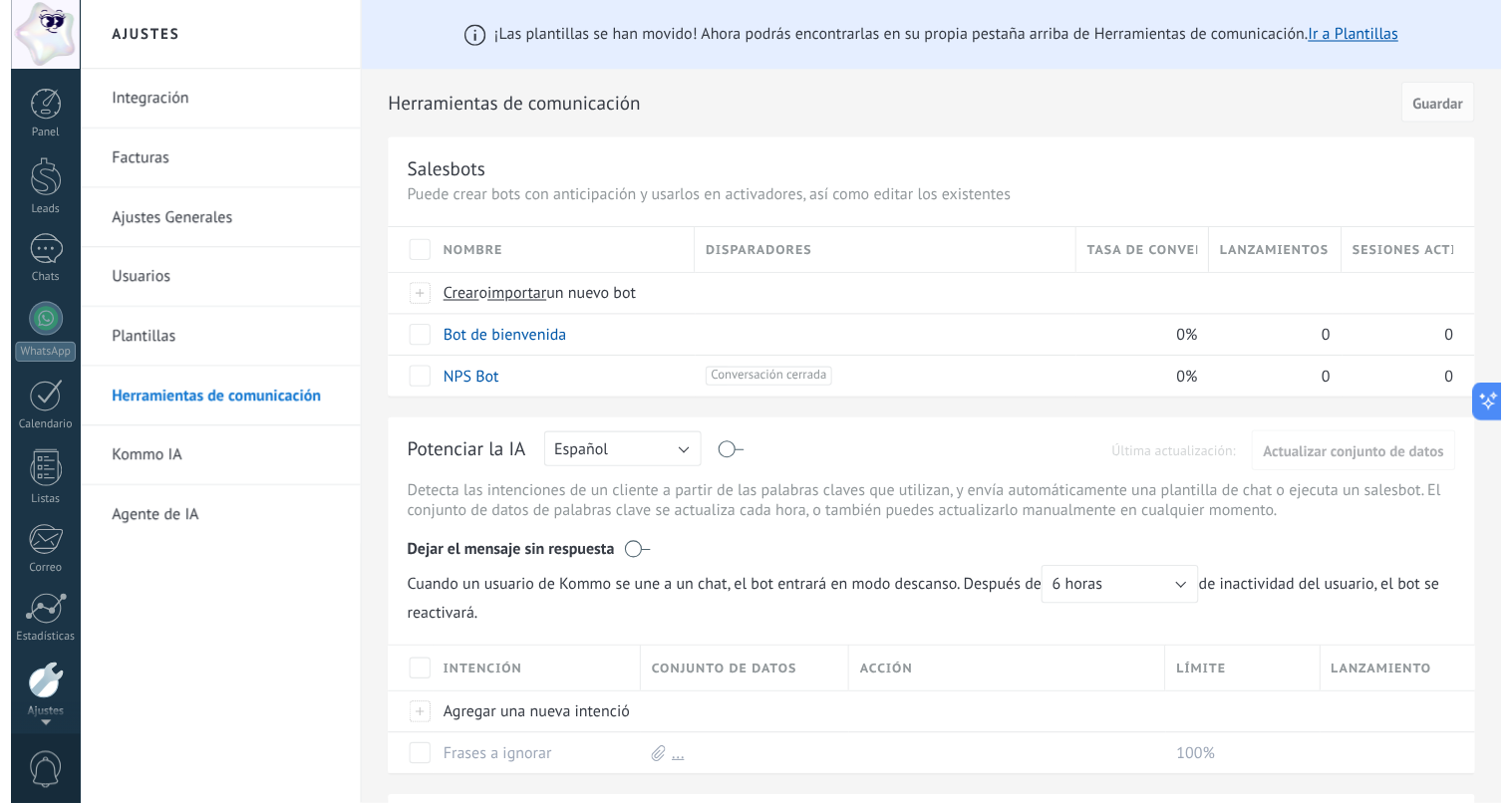 scroll, scrollTop: 76, scrollLeft: 0, axis: vertical 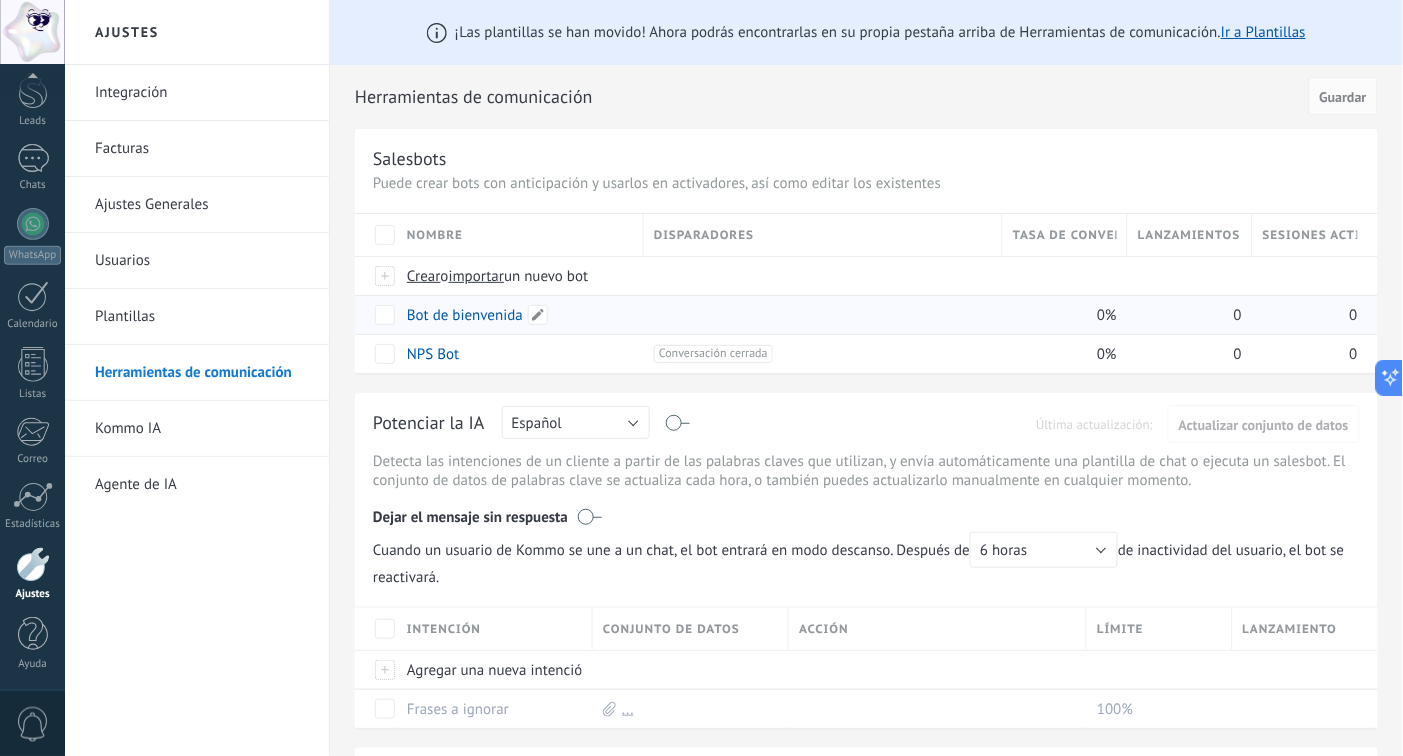 click on "Bot de bienvenida" at bounding box center [465, 315] 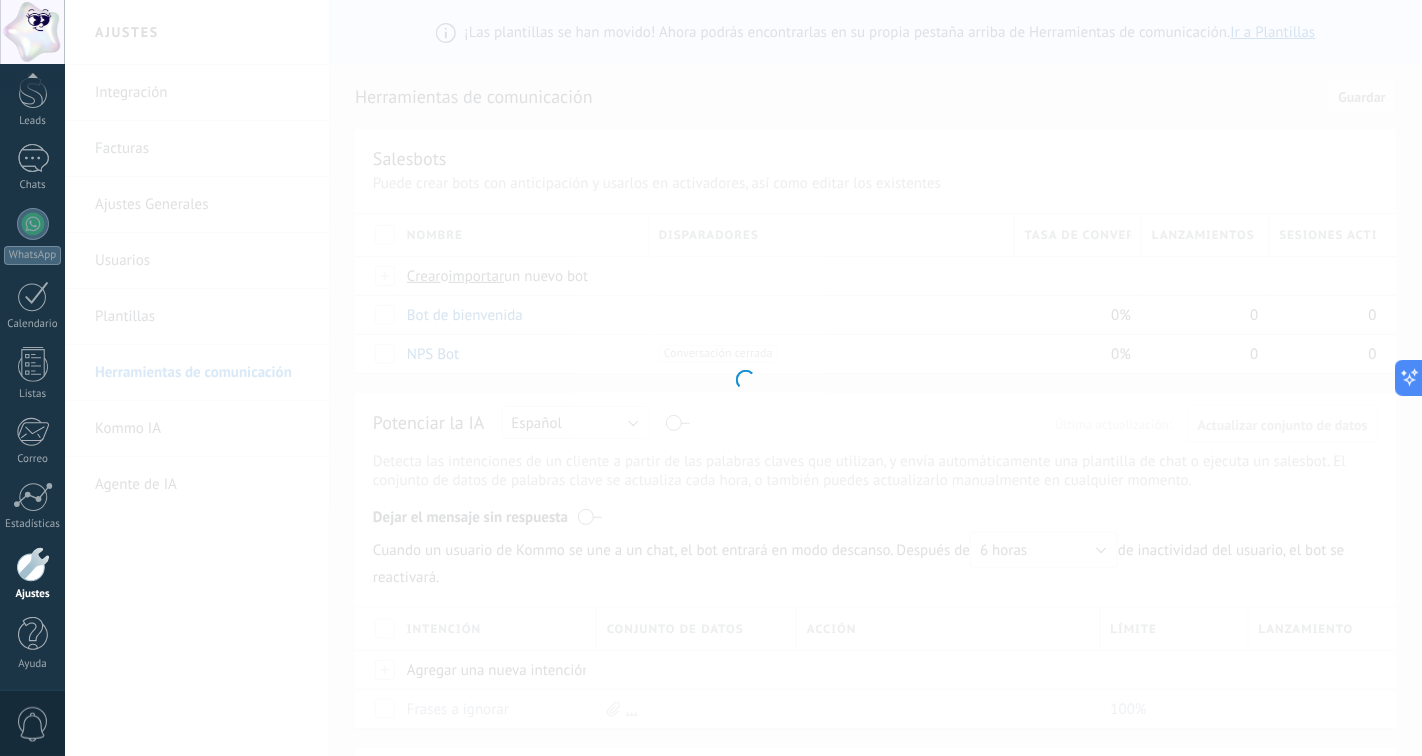type on "**********" 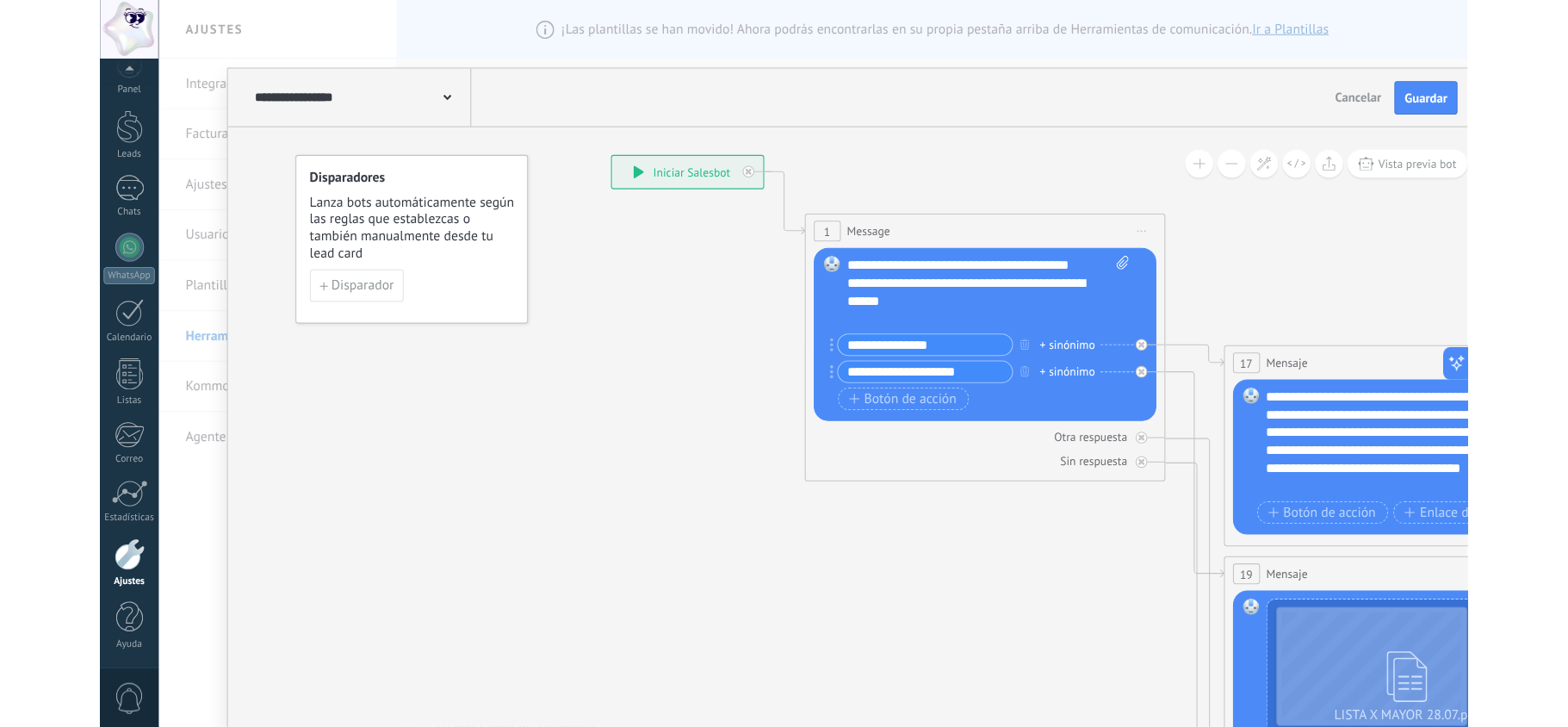 scroll, scrollTop: 22, scrollLeft: 0, axis: vertical 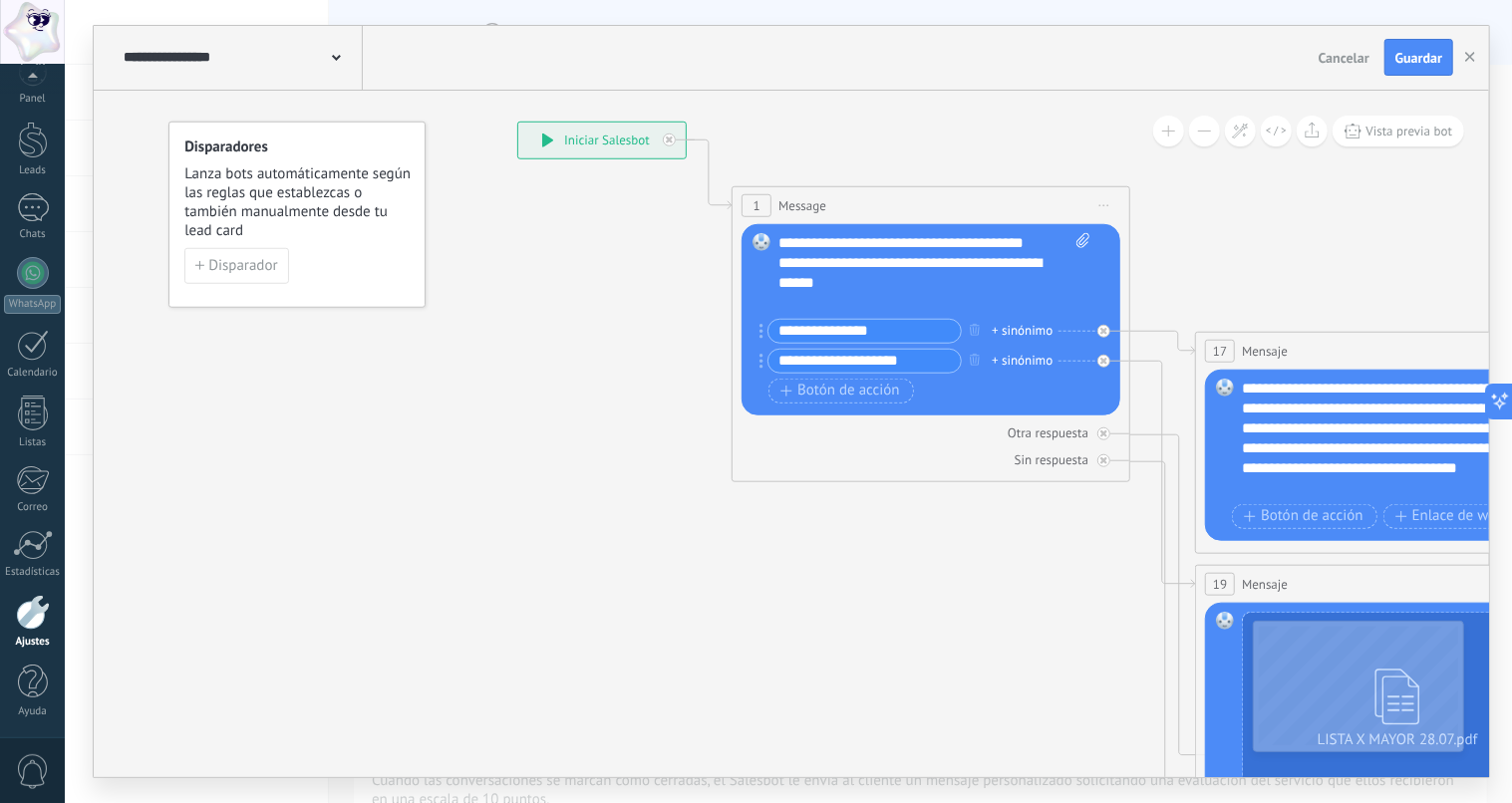 drag, startPoint x: 1357, startPoint y: 0, endPoint x: 826, endPoint y: 584, distance: 789.314 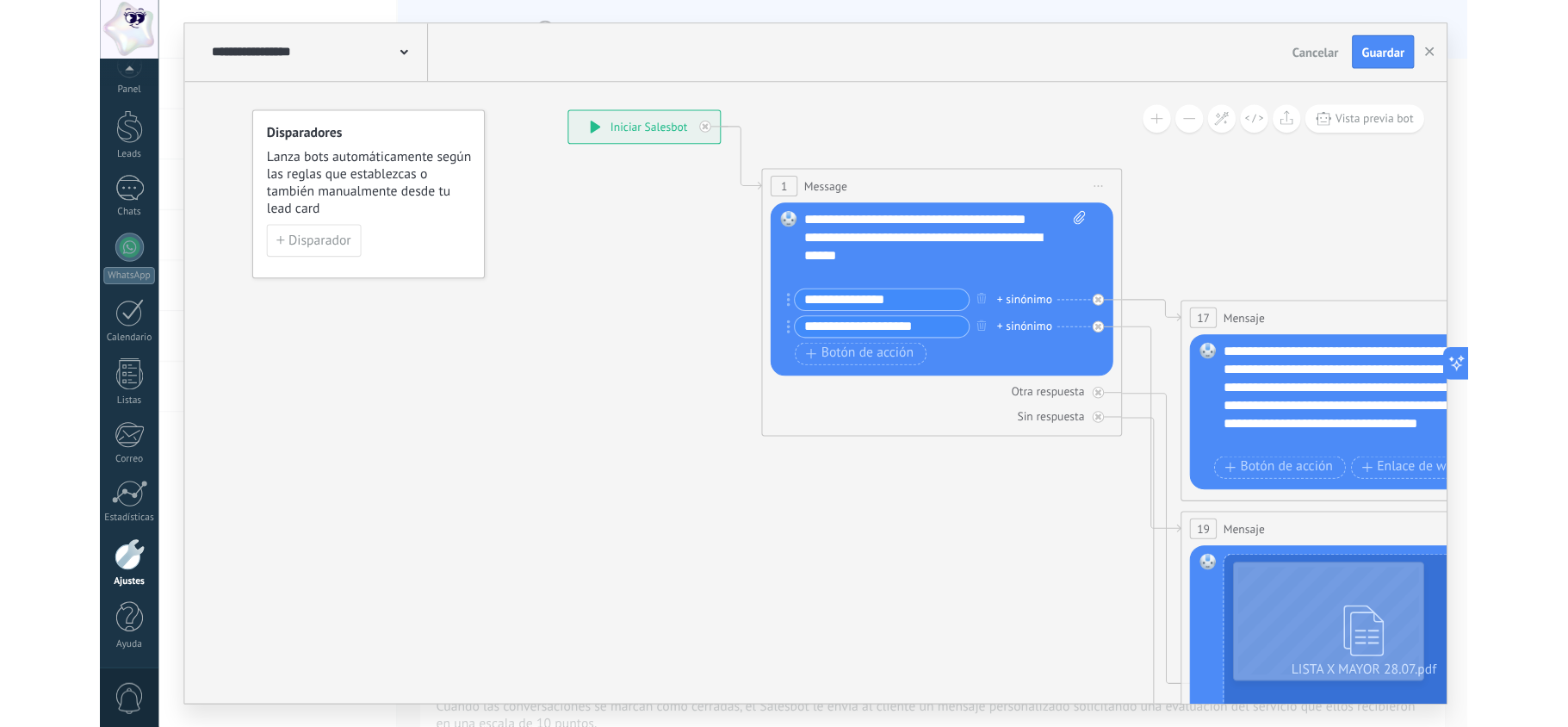 scroll, scrollTop: 0, scrollLeft: 0, axis: both 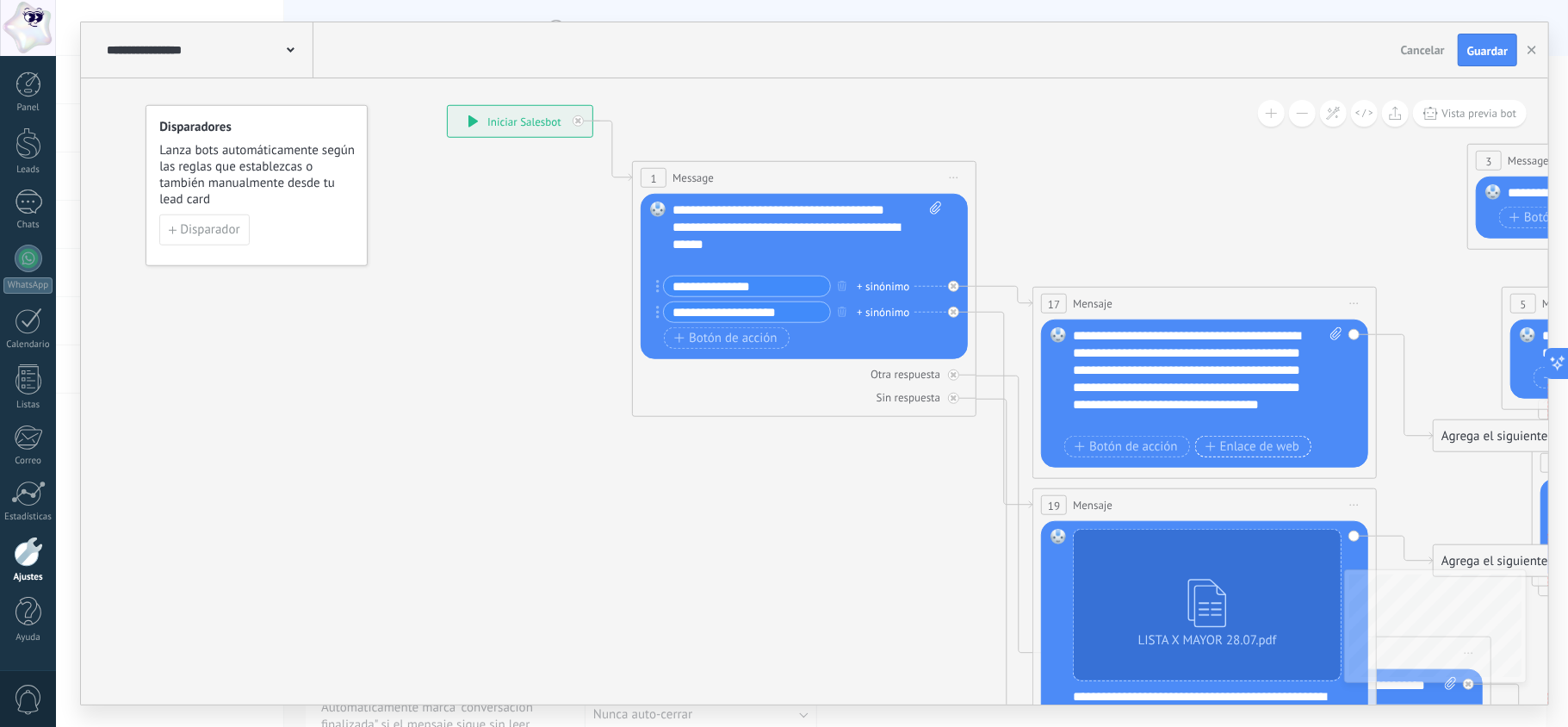 click on "Enlace de web" at bounding box center [1252, 446] 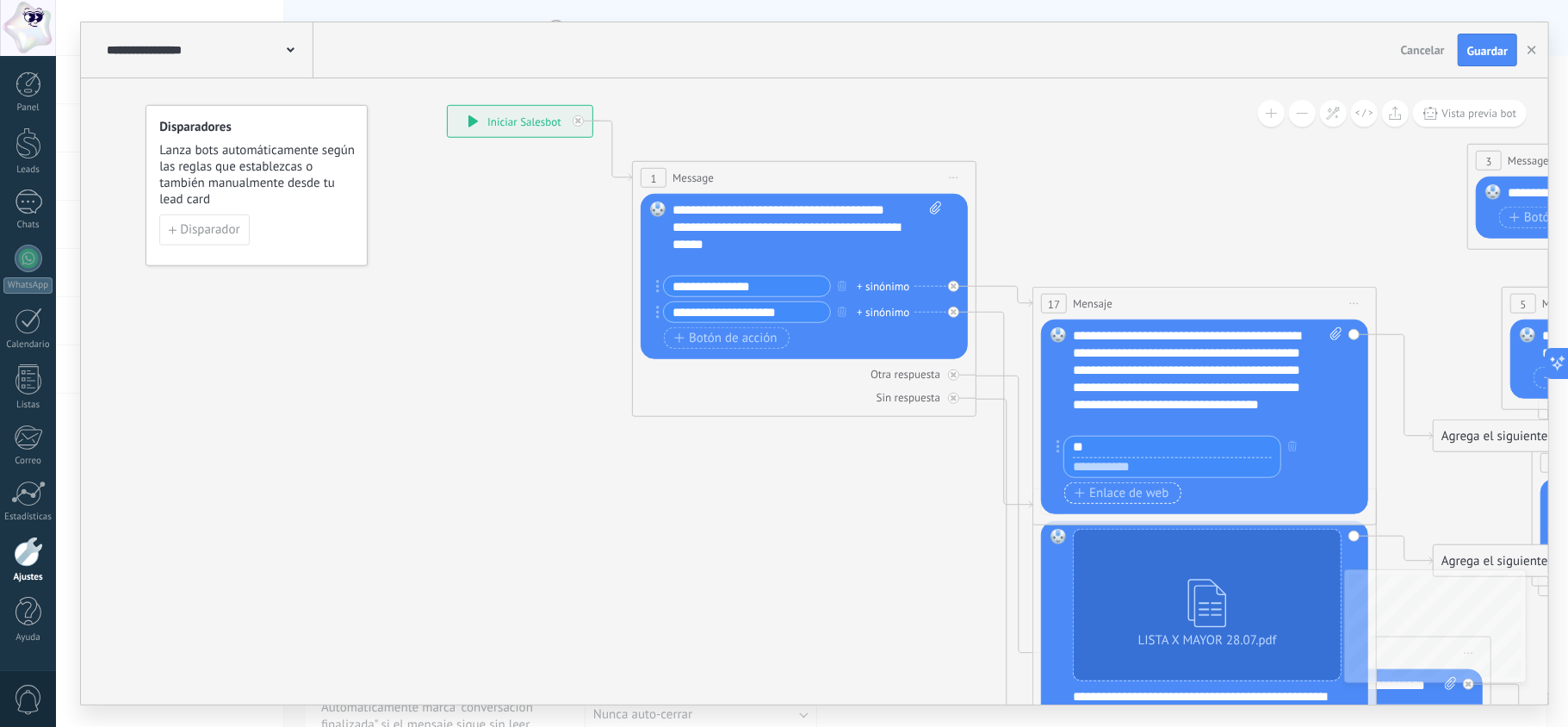 type on "*" 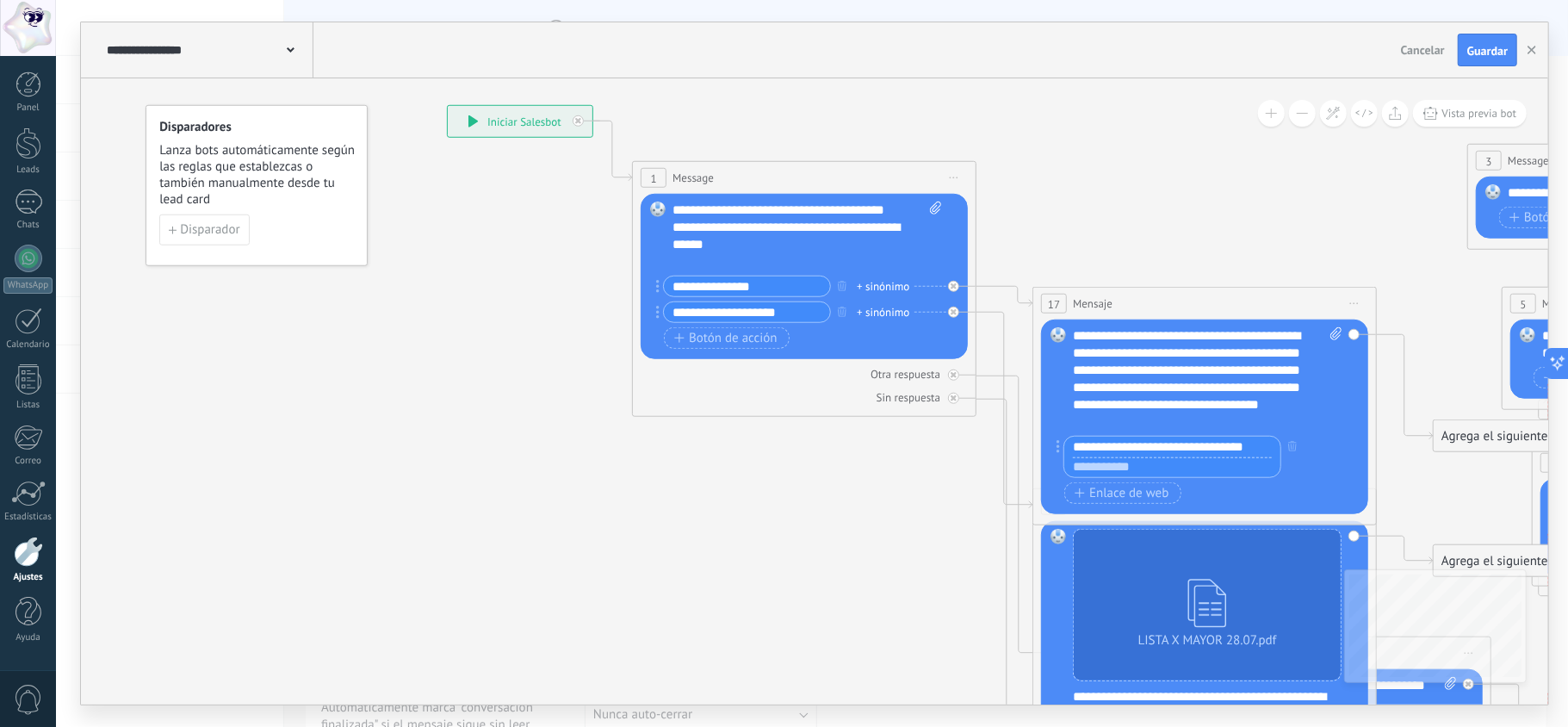 type on "**********" 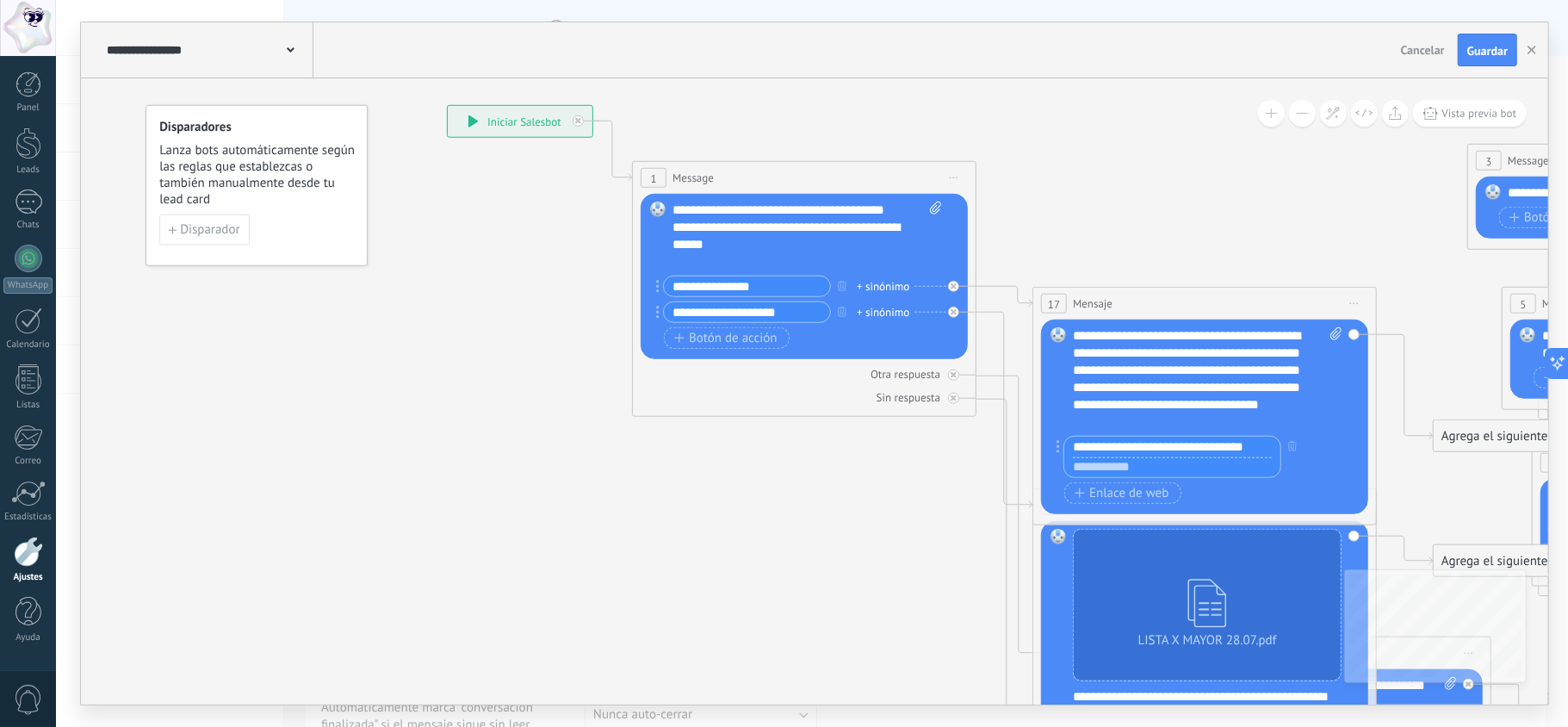 click at bounding box center (1172, 467) 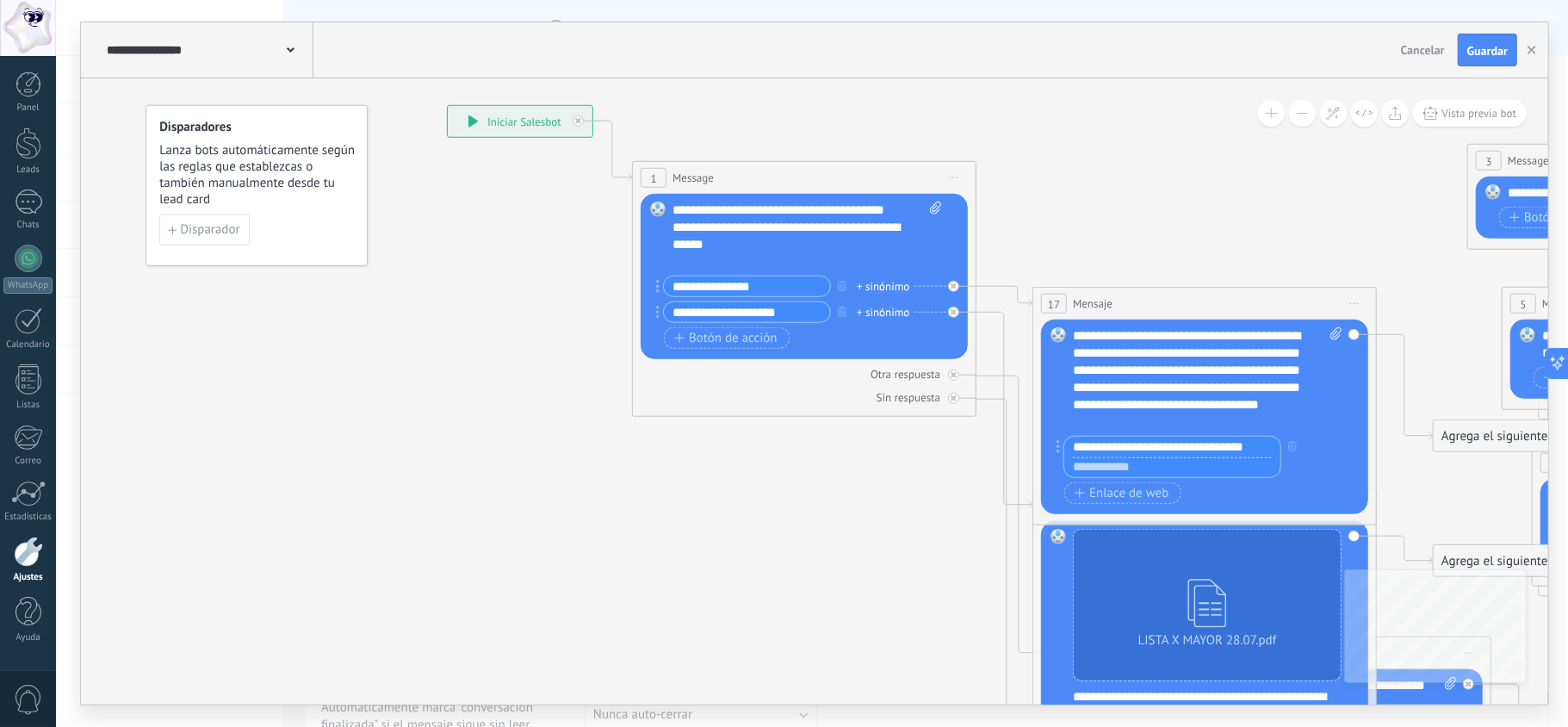 paste on "**********" 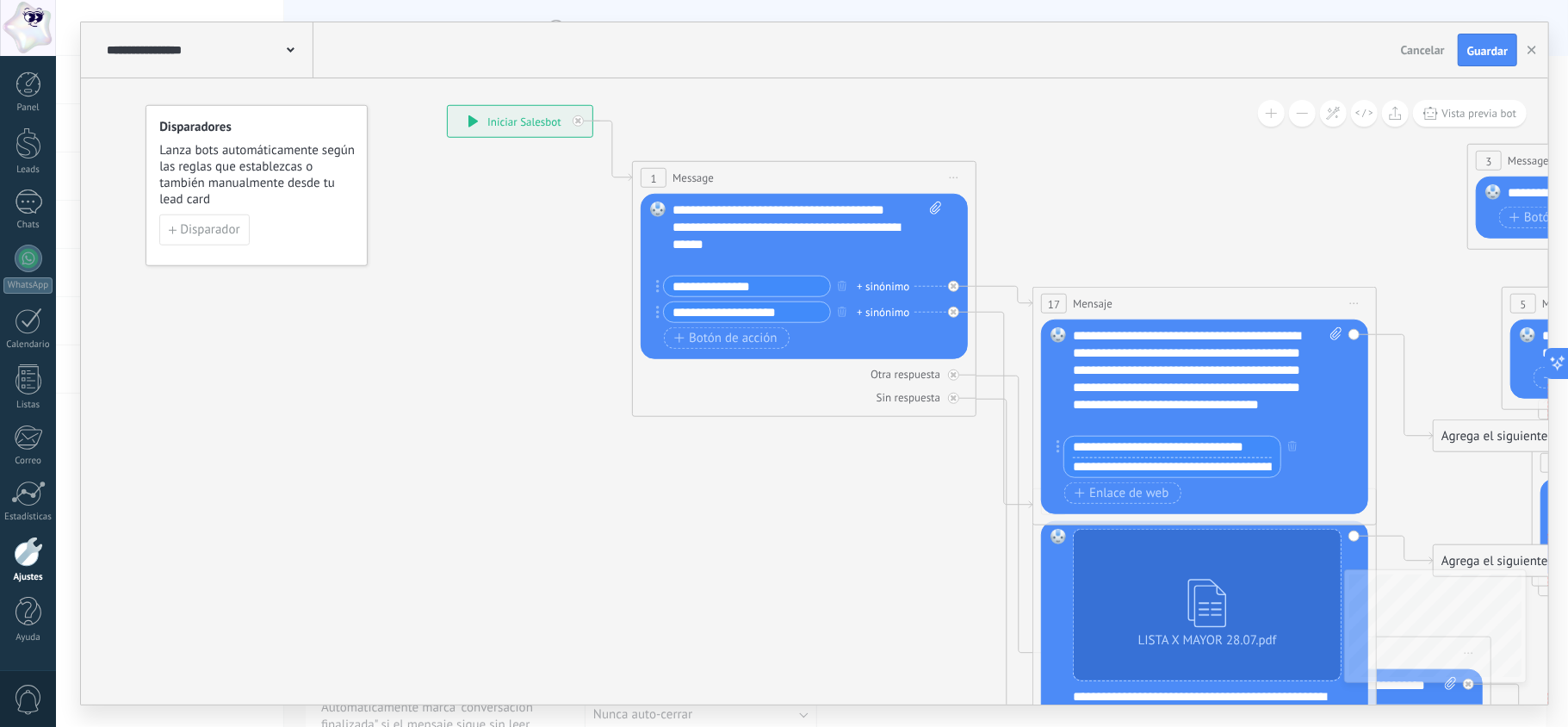 scroll, scrollTop: 0, scrollLeft: 307, axis: horizontal 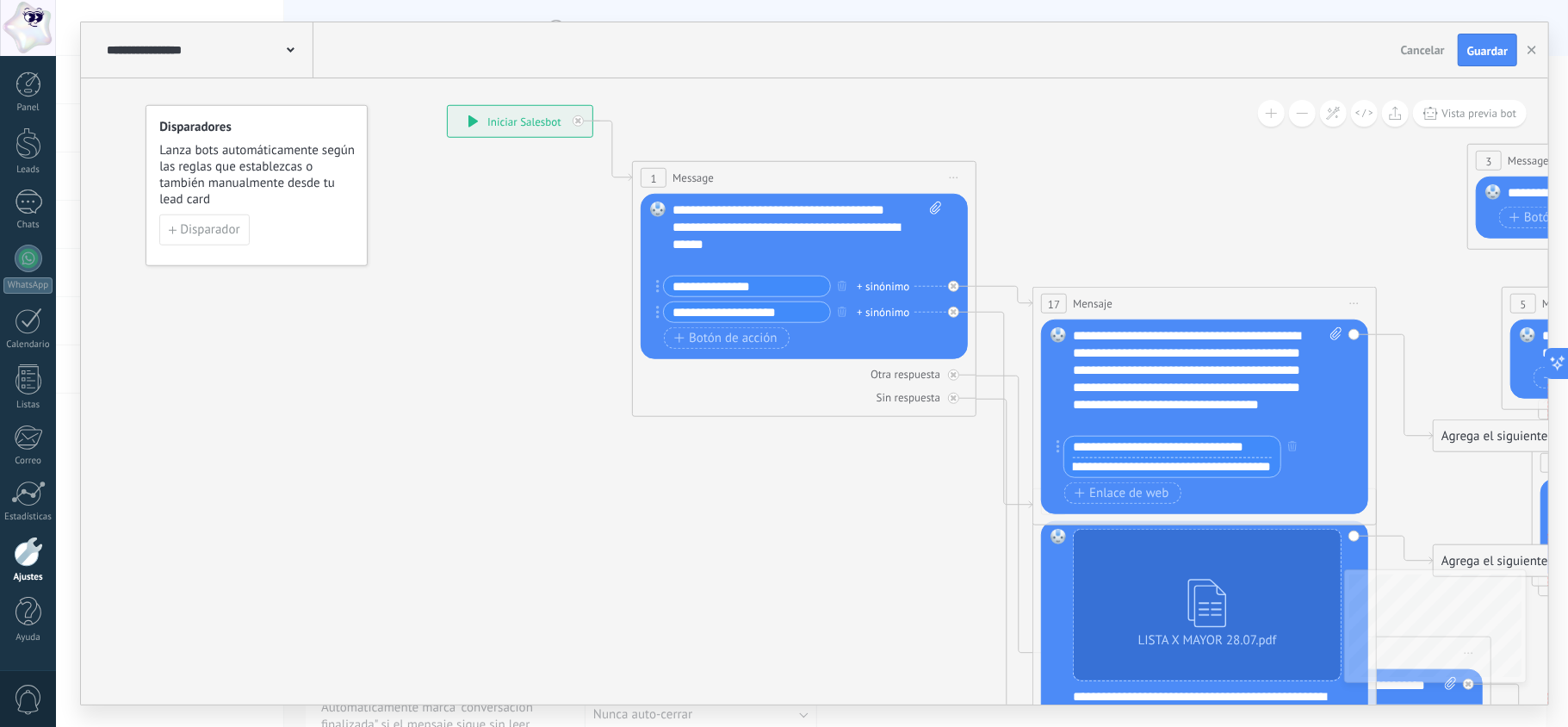 type on "**********" 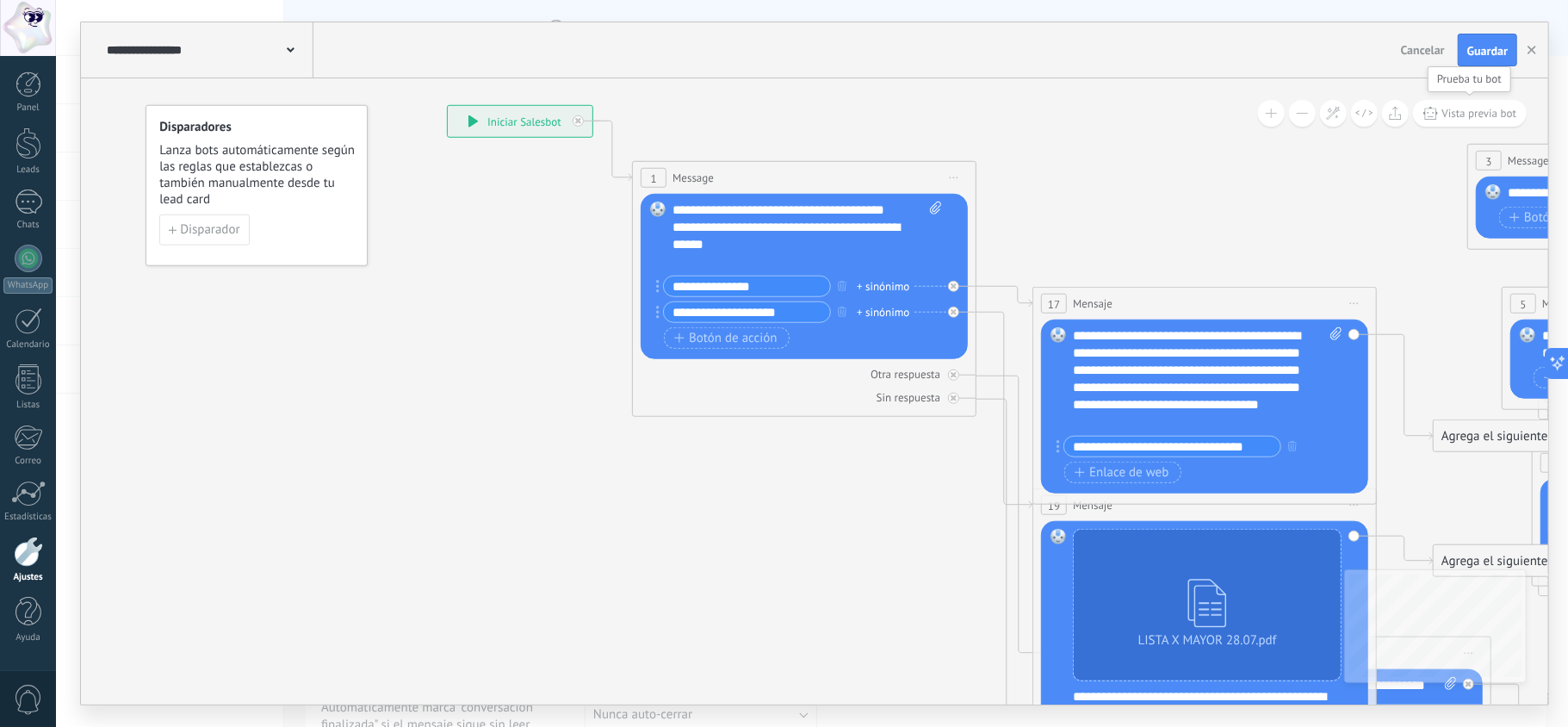 click on "Vista previa bot" at bounding box center (1479, 113) 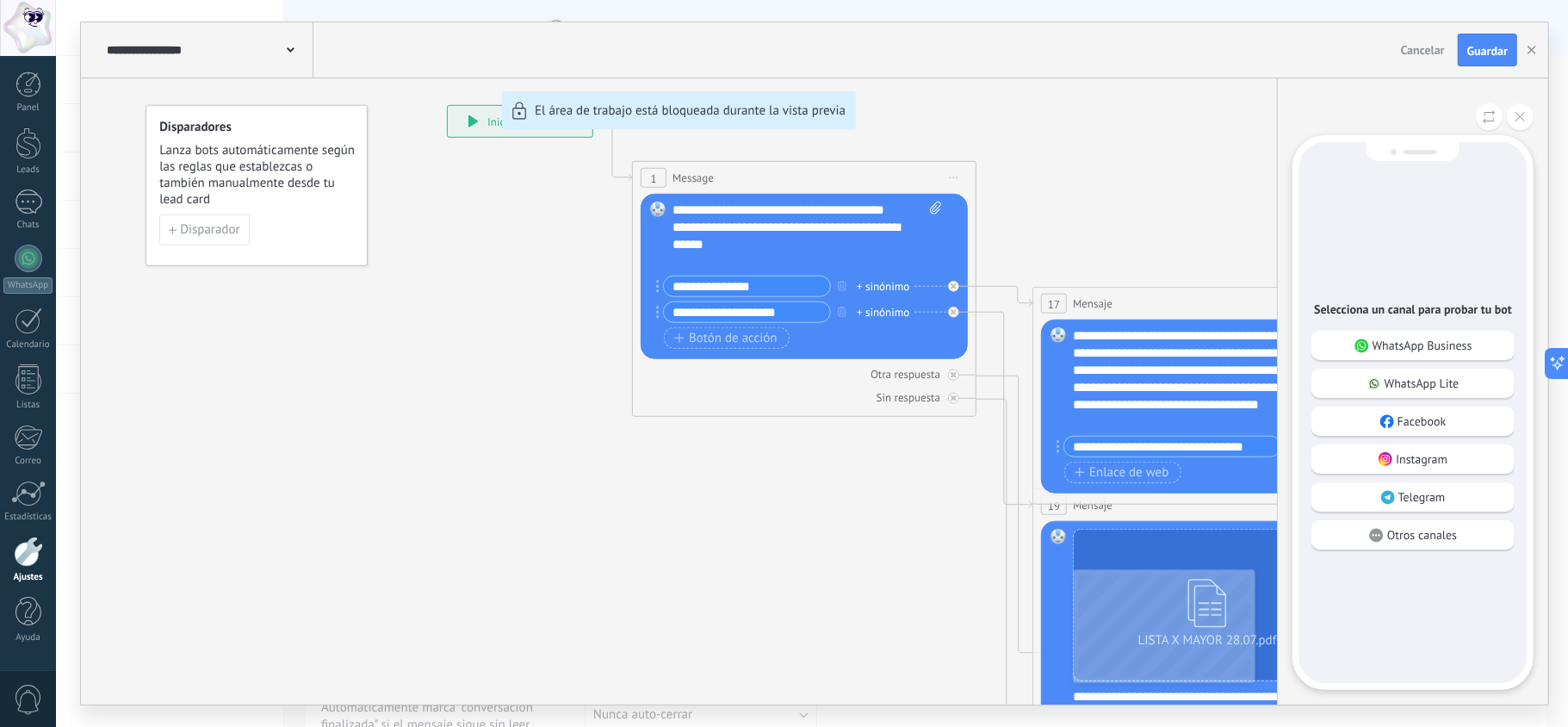 click on "WhatsApp Business" at bounding box center [1422, 345] 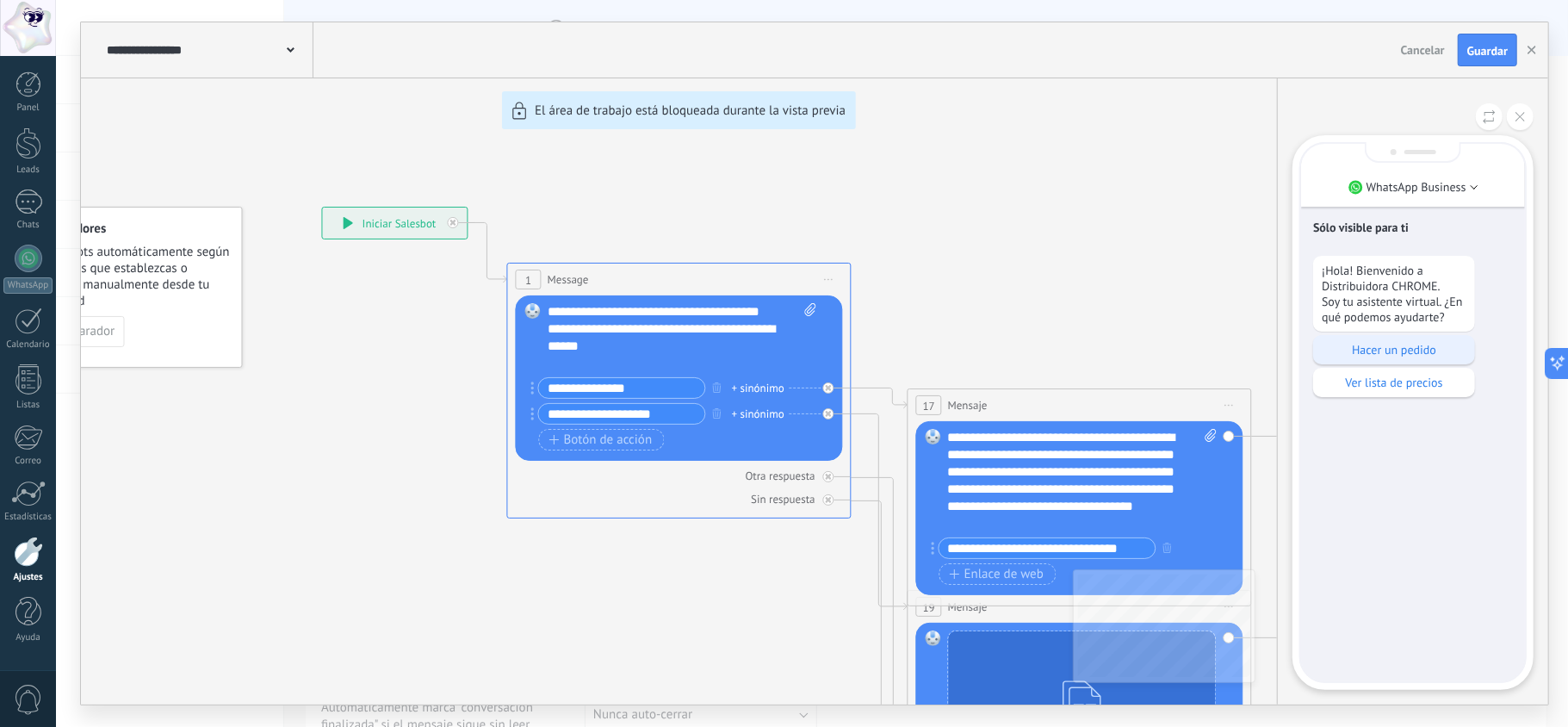 click on "Hacer un pedido" at bounding box center [1394, 350] 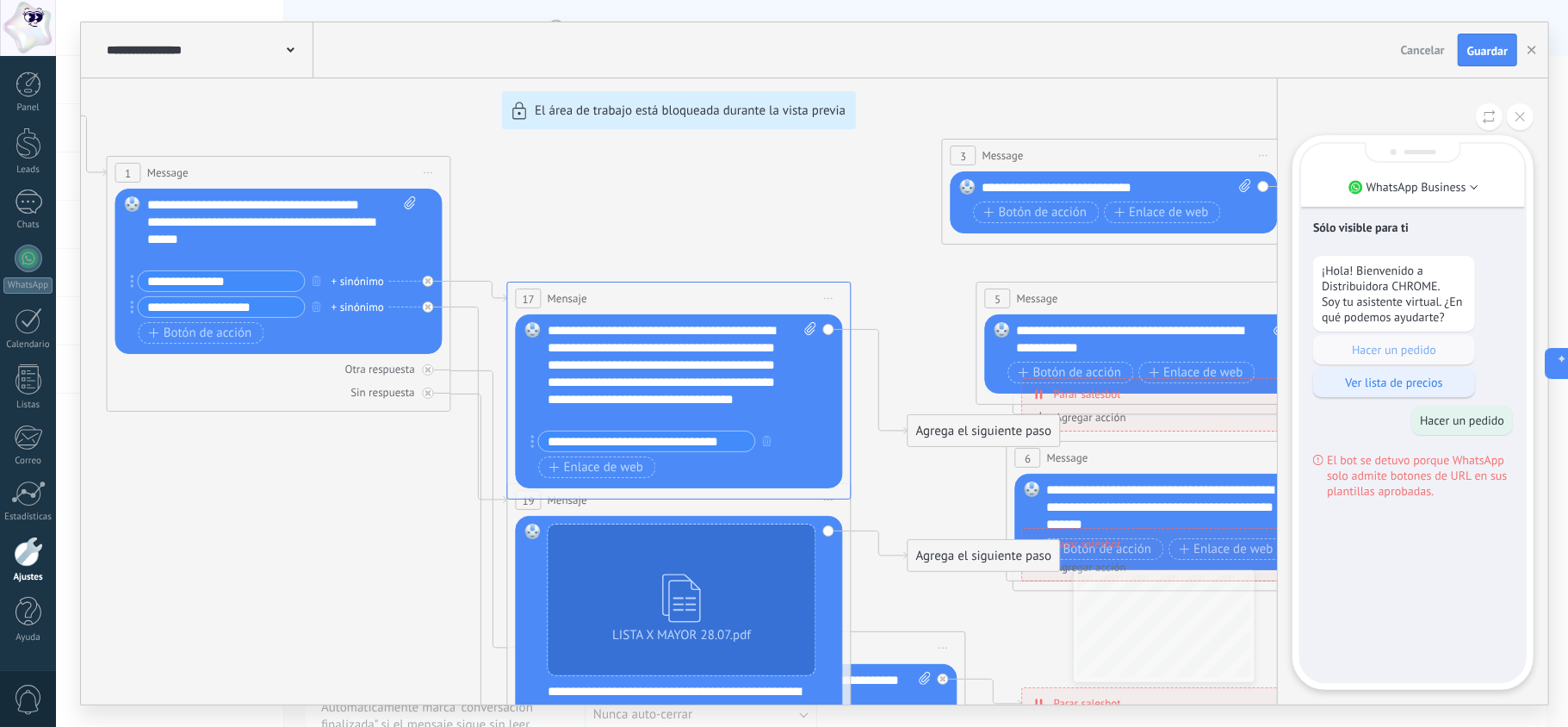 click on "Ver lista de precios" at bounding box center [1394, 382] 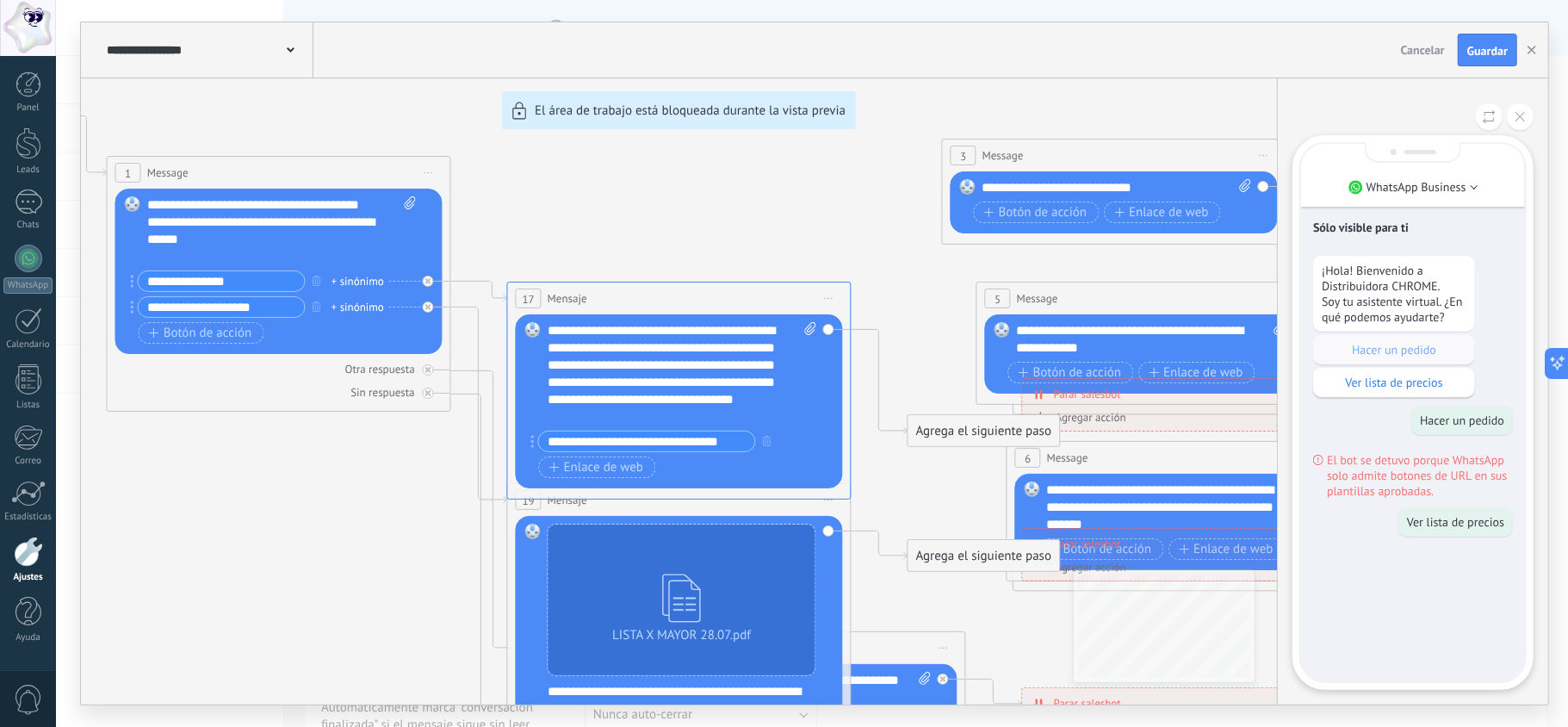click on "**********" at bounding box center (815, 364) 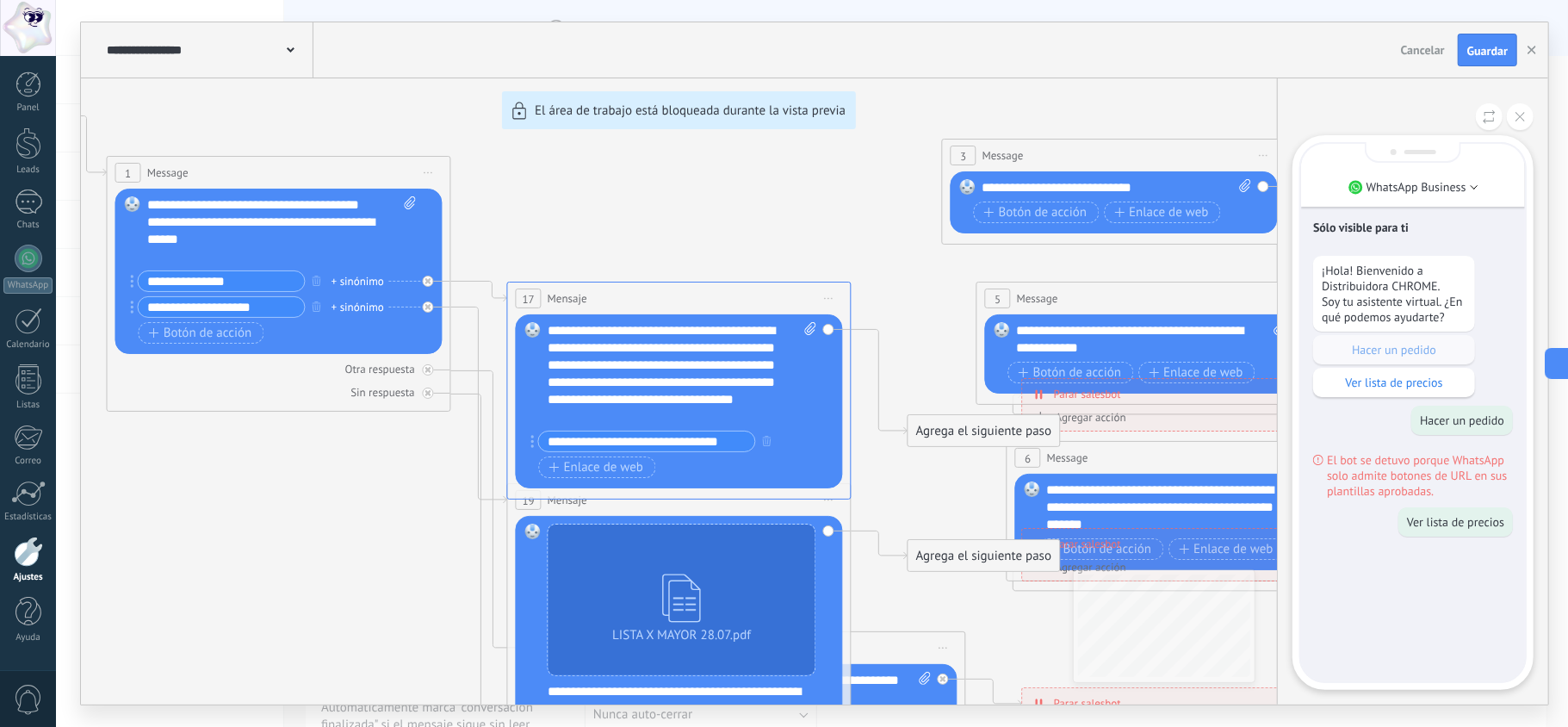 click on "**********" at bounding box center [815, 364] 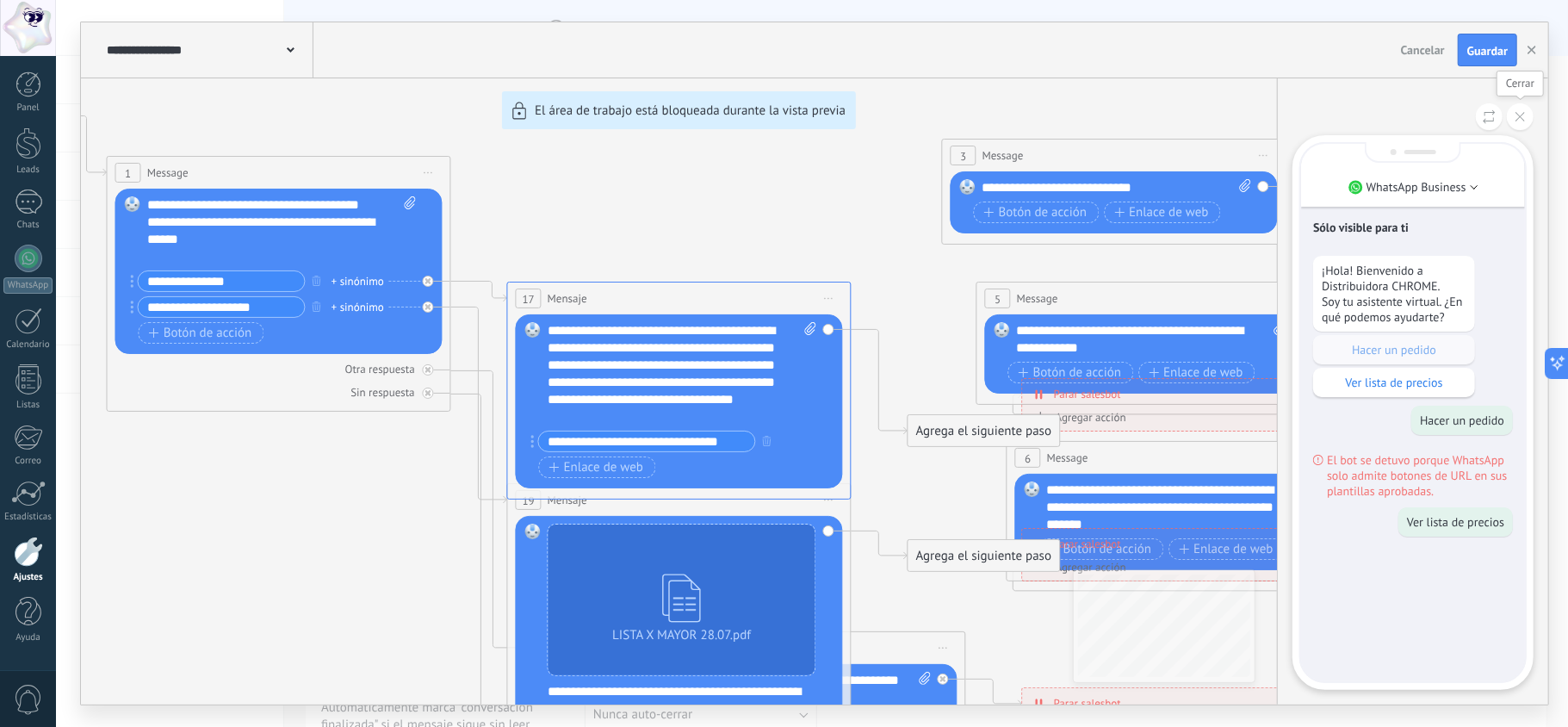 click 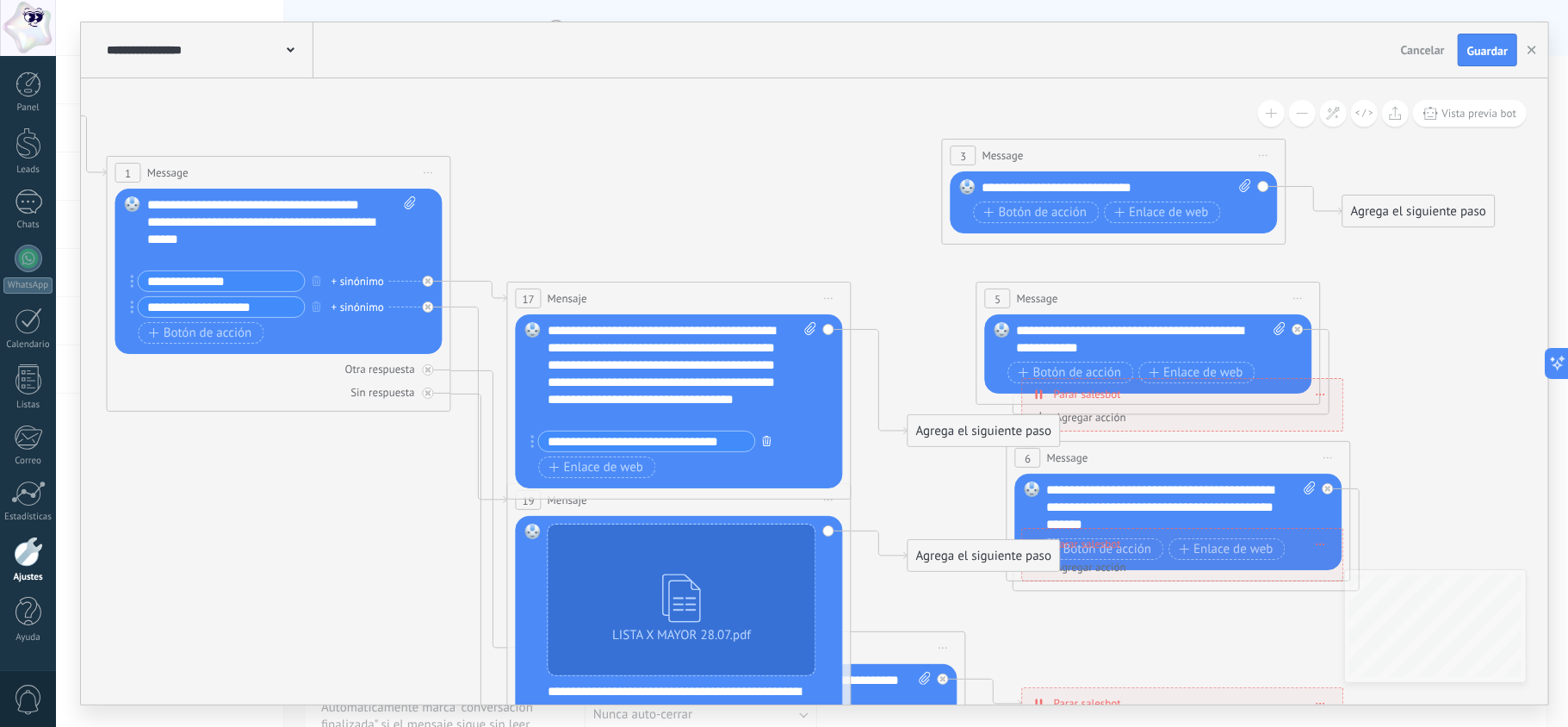 click 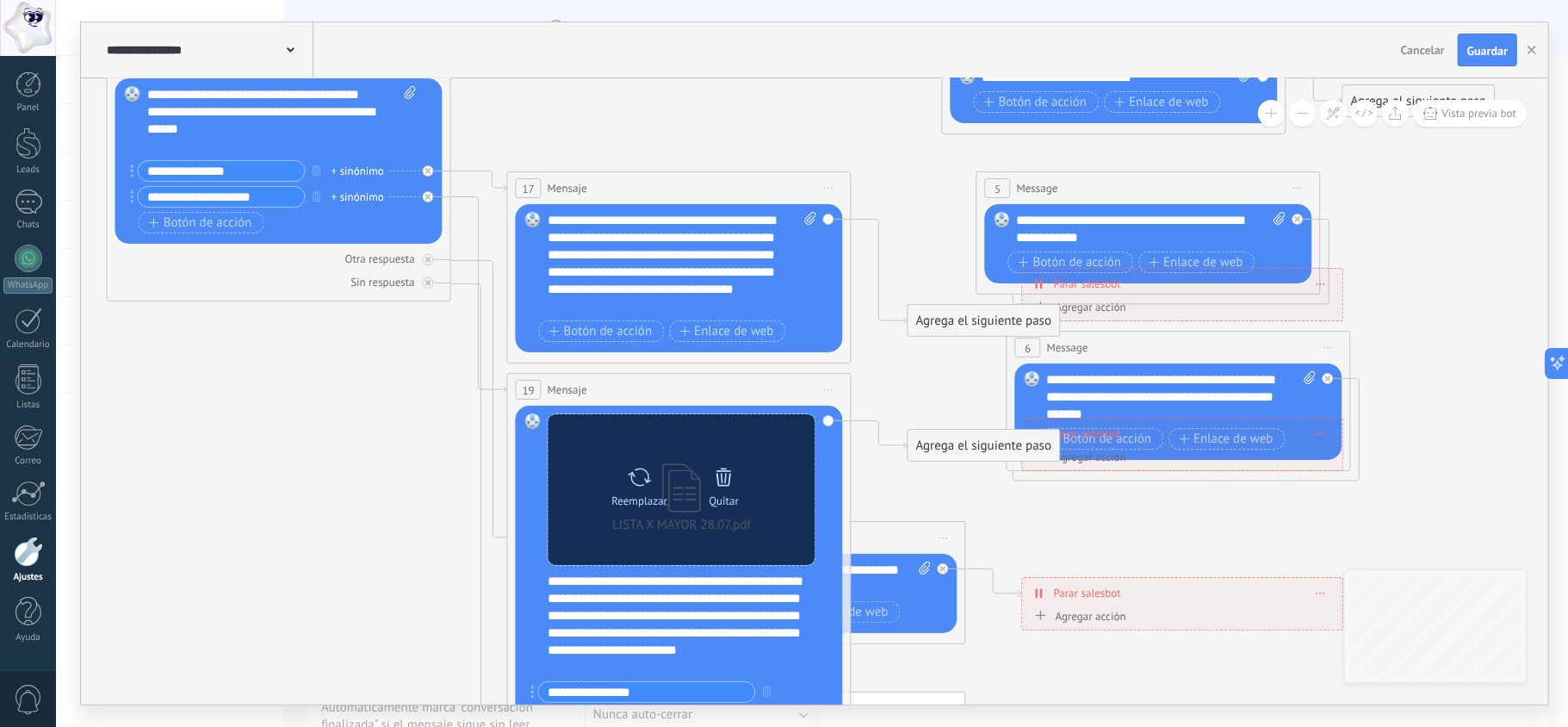 click 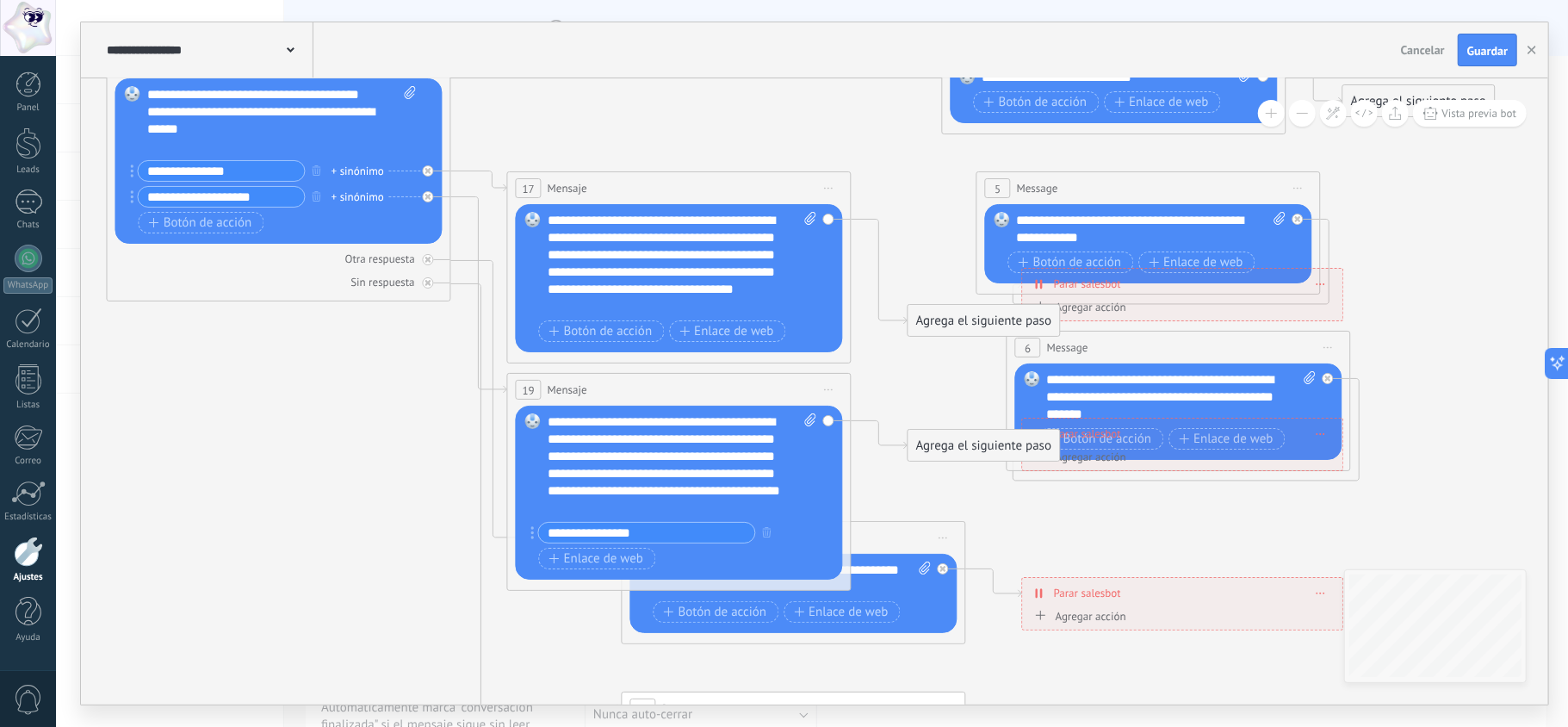 click on "**********" at bounding box center [647, 532] 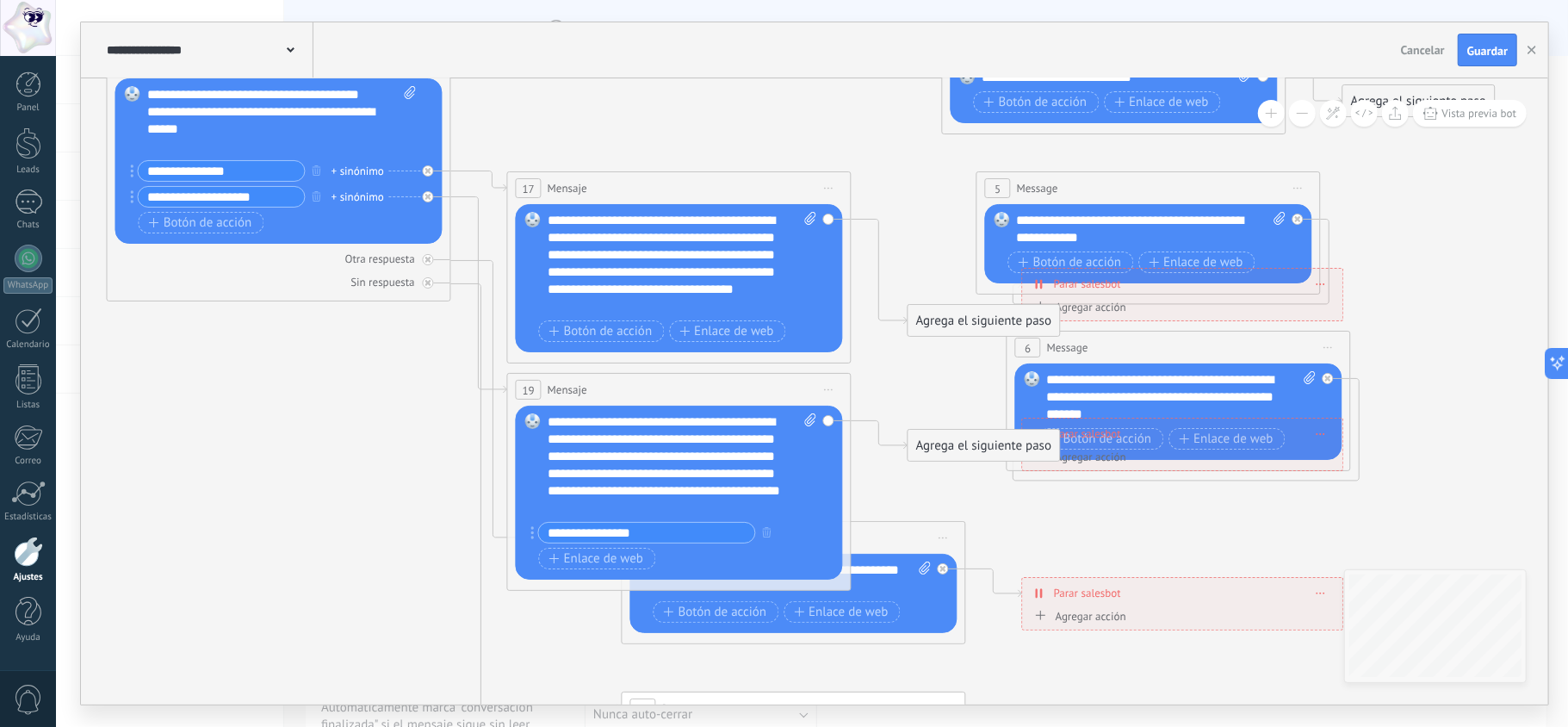 click 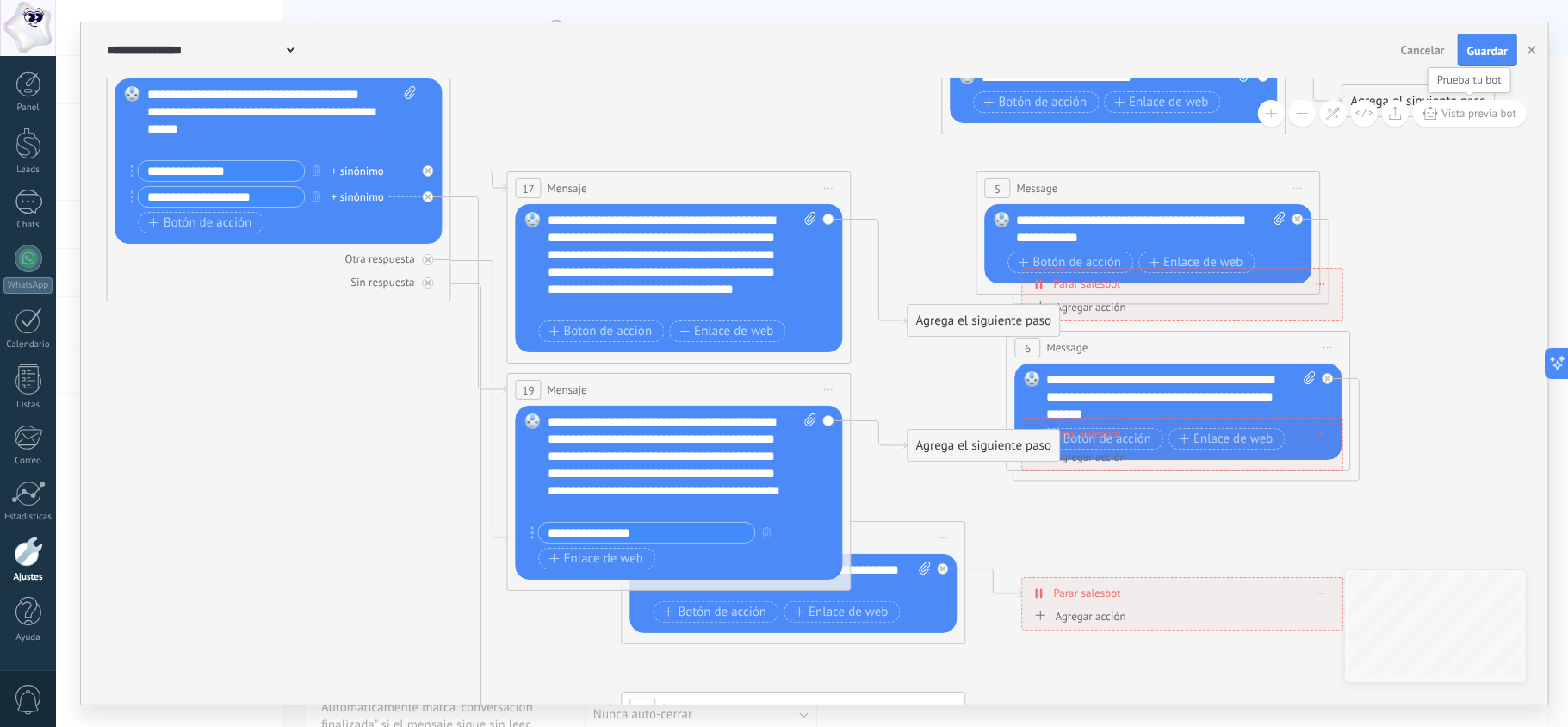 click on "Vista previa bot" at bounding box center (1479, 113) 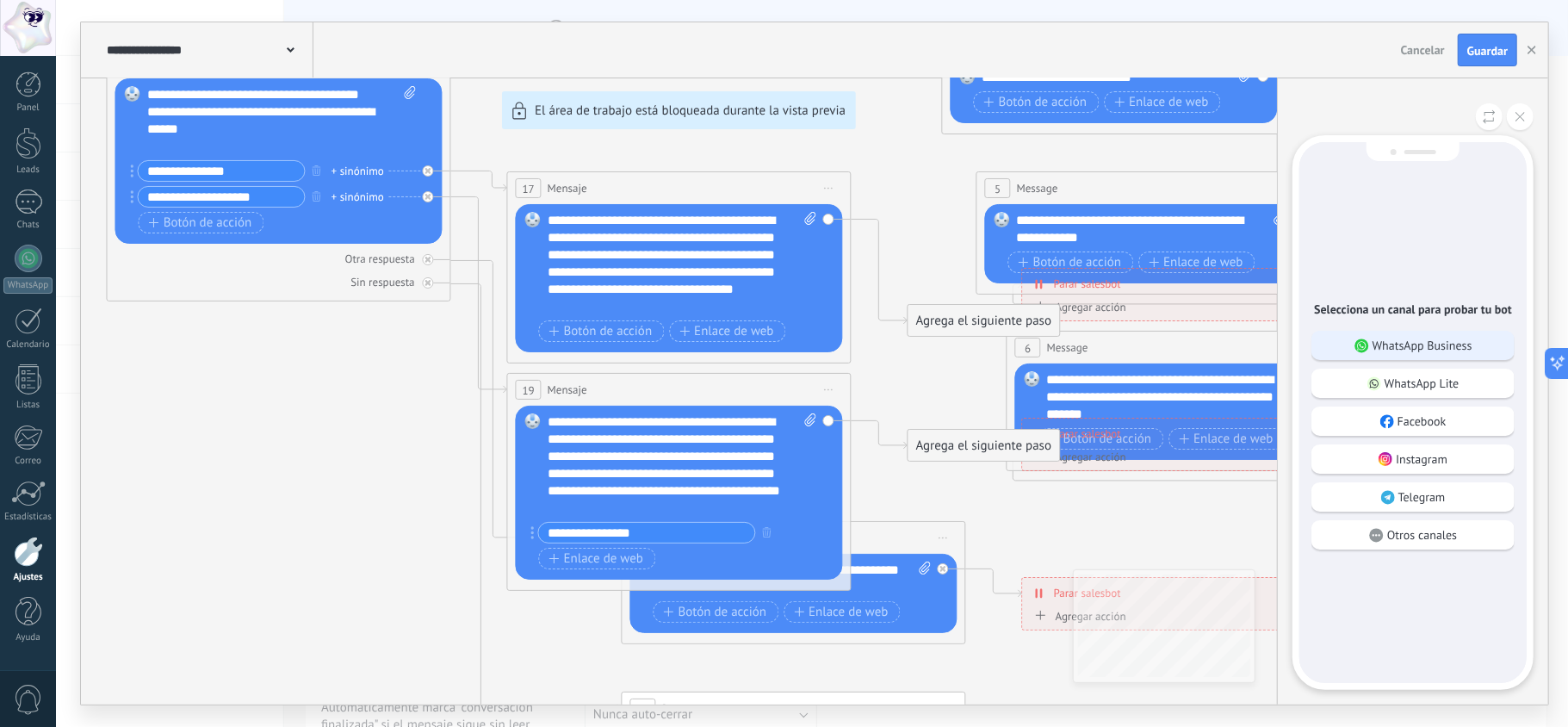 click on "WhatsApp Business" at bounding box center (1422, 345) 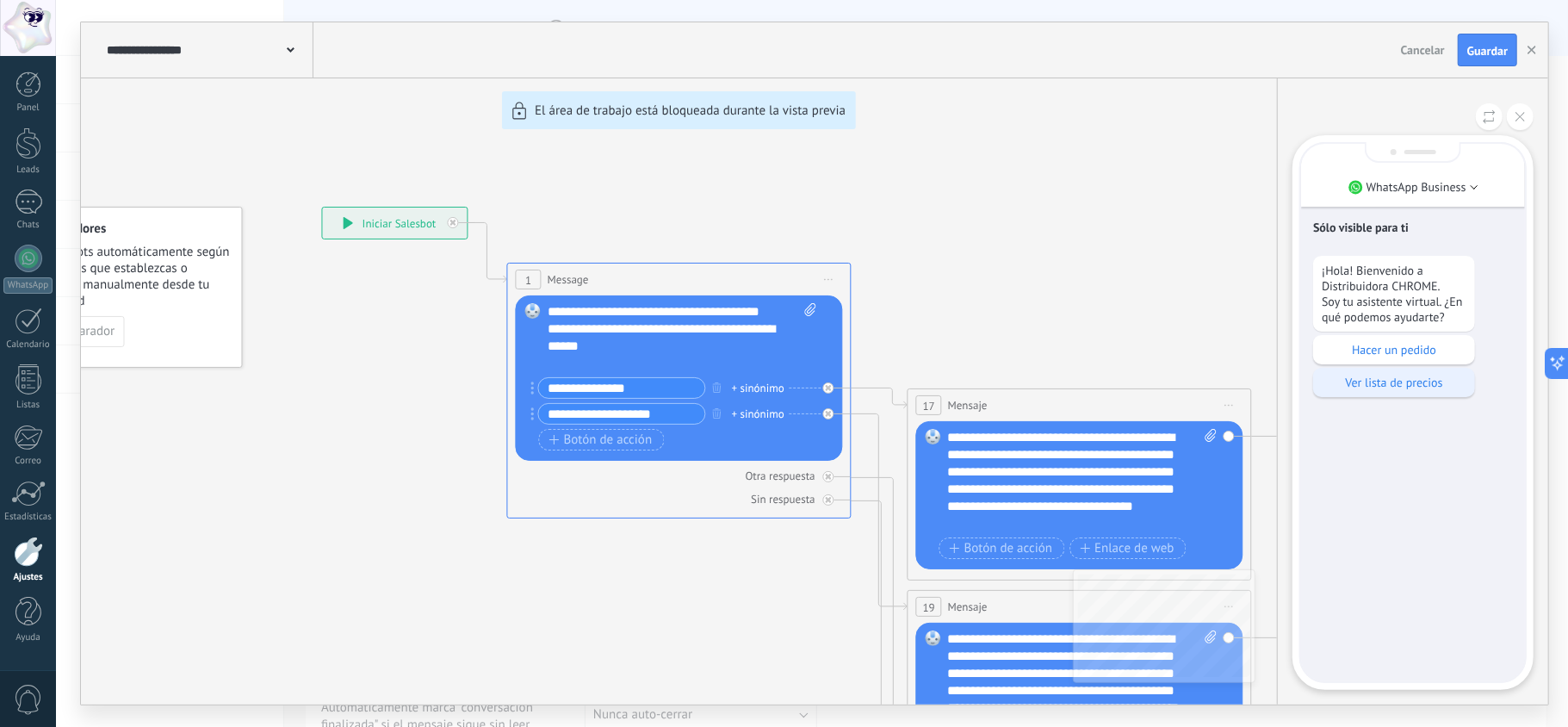 click on "Ver lista de precios" at bounding box center [1394, 382] 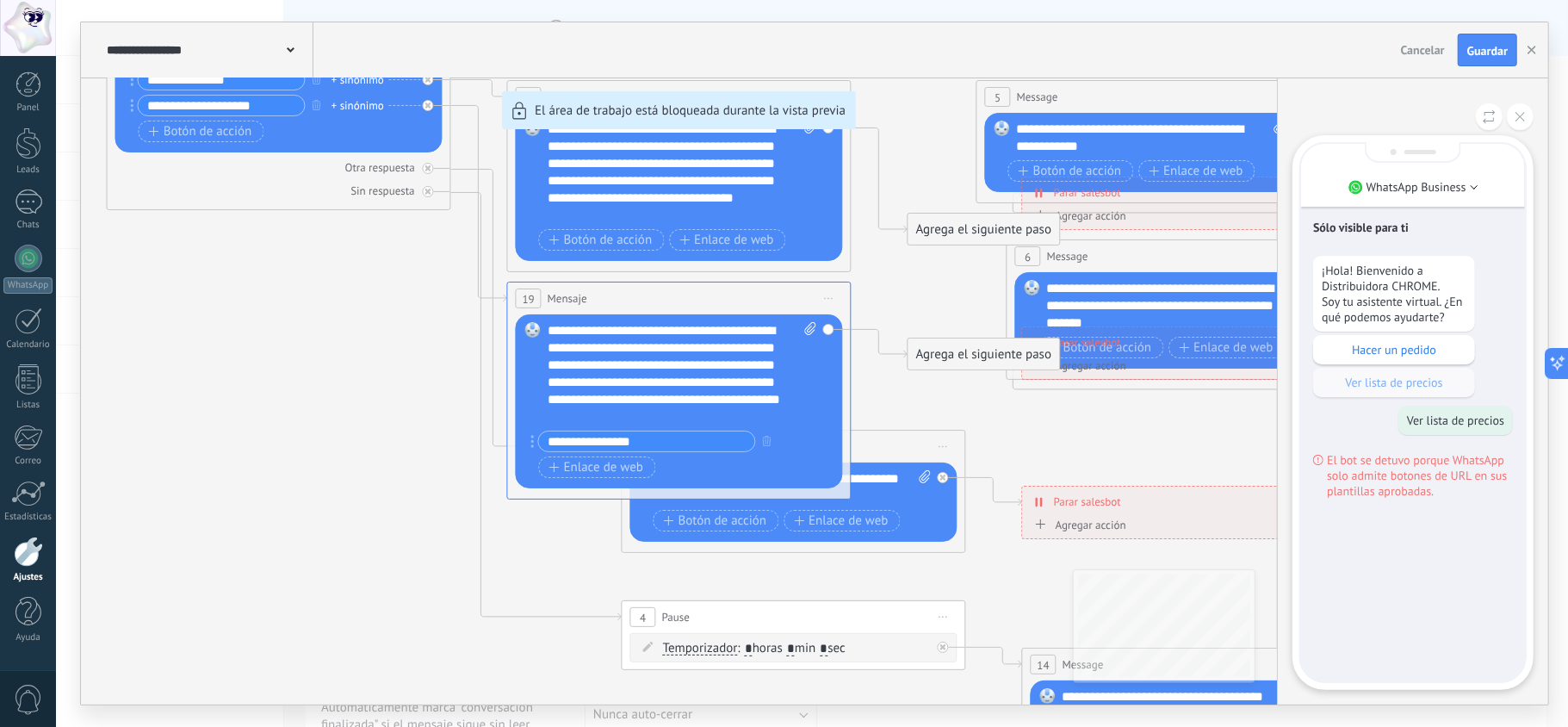 click on "**********" at bounding box center (815, 364) 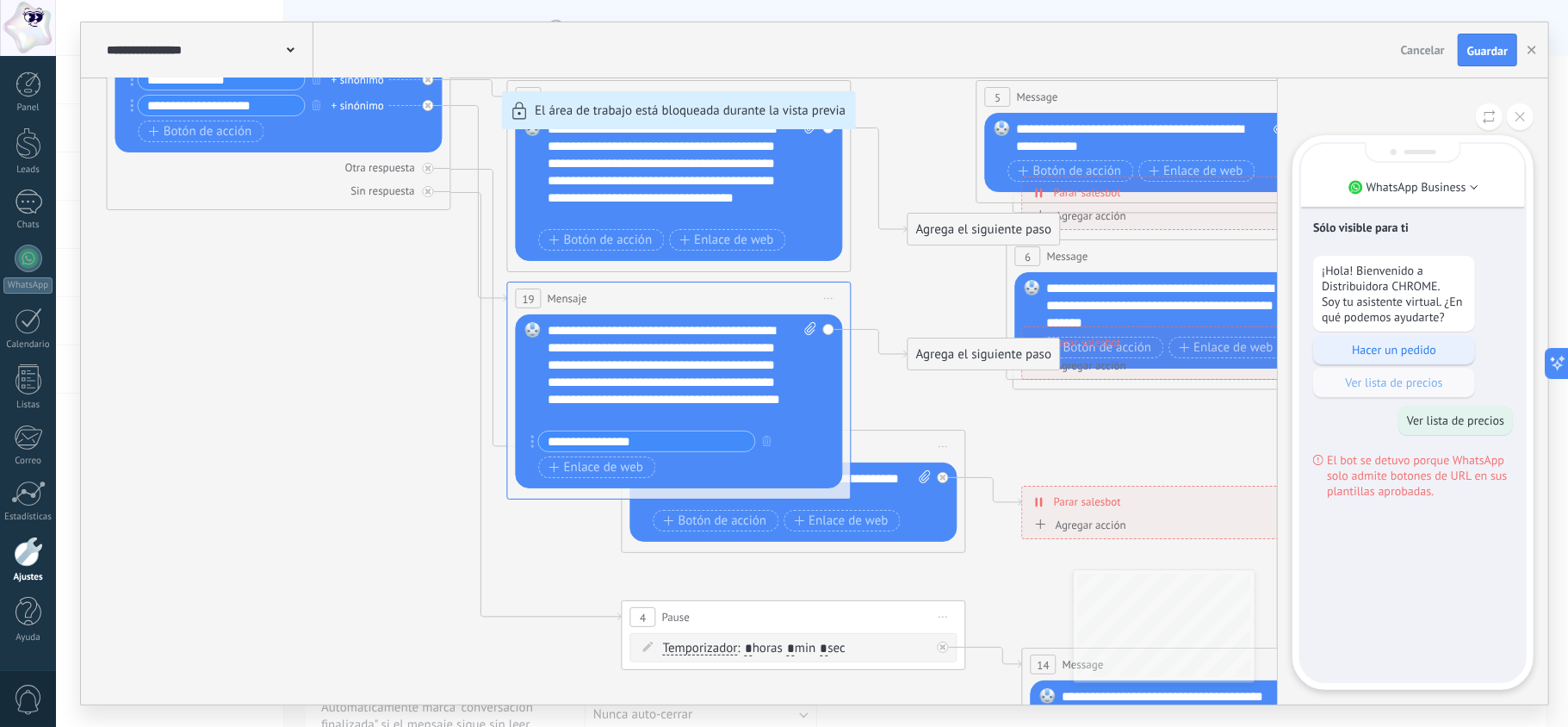 click on "Hacer un pedido" at bounding box center (1394, 350) 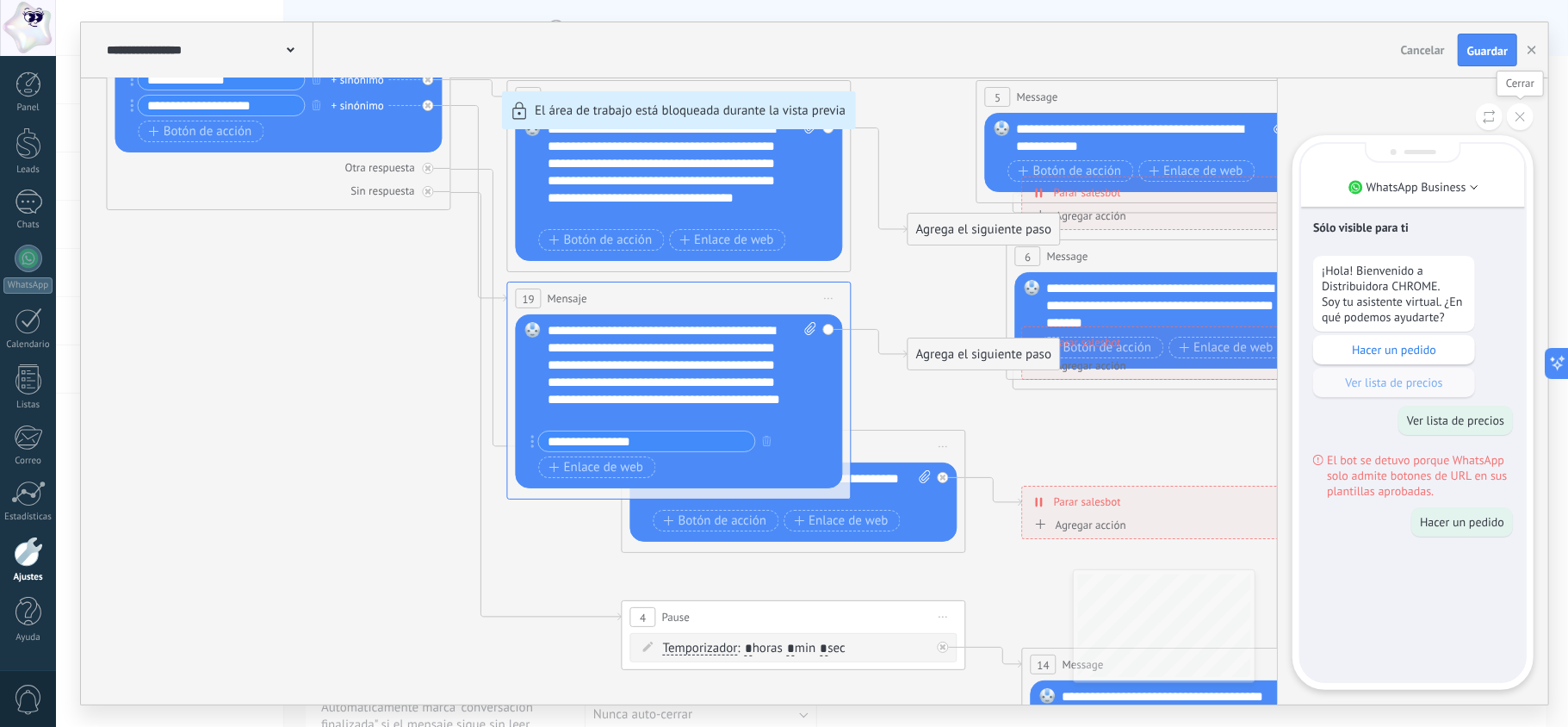 click at bounding box center [1520, 116] 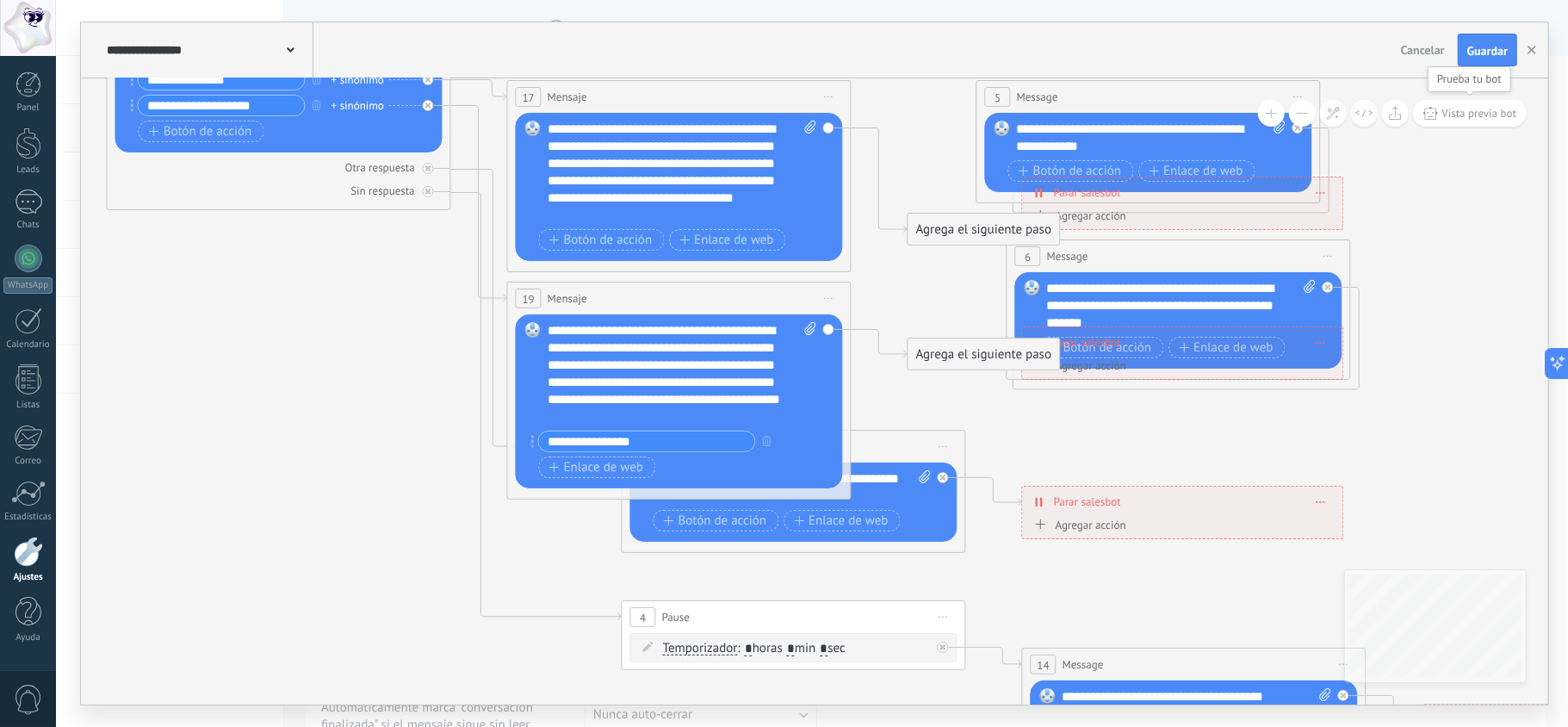 click on "Vista previa bot" at bounding box center (1479, 113) 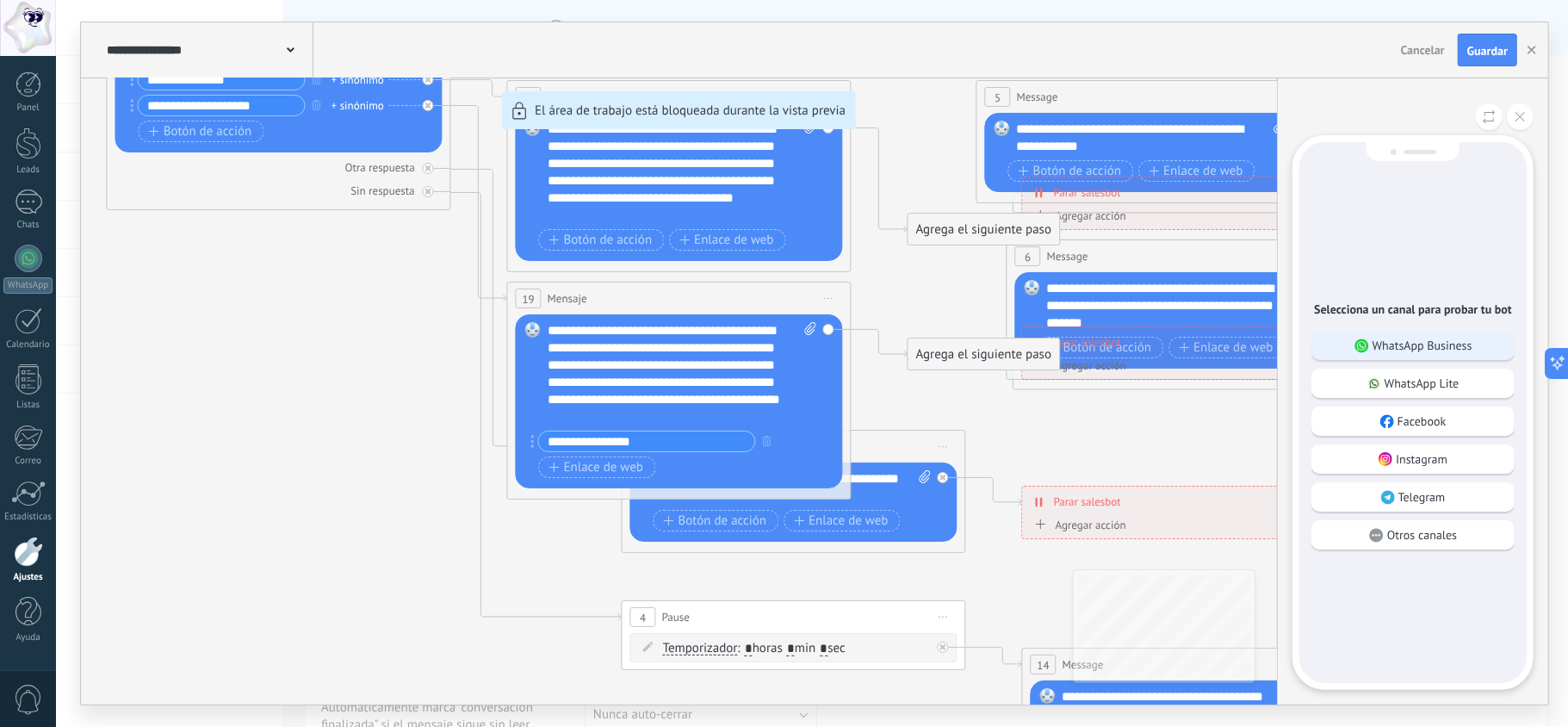 click on "WhatsApp Business" at bounding box center [1422, 345] 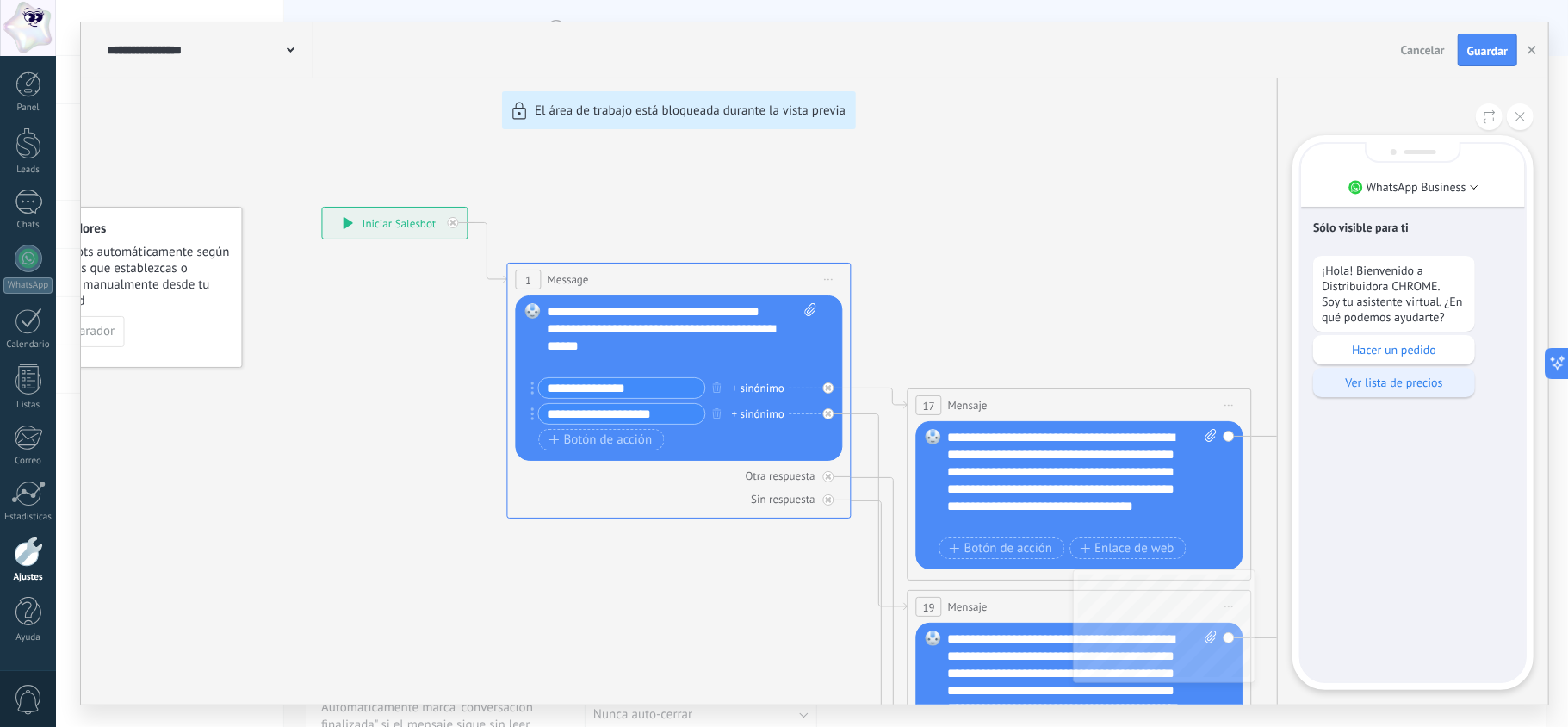 click on "Ver lista de precios" at bounding box center [1394, 382] 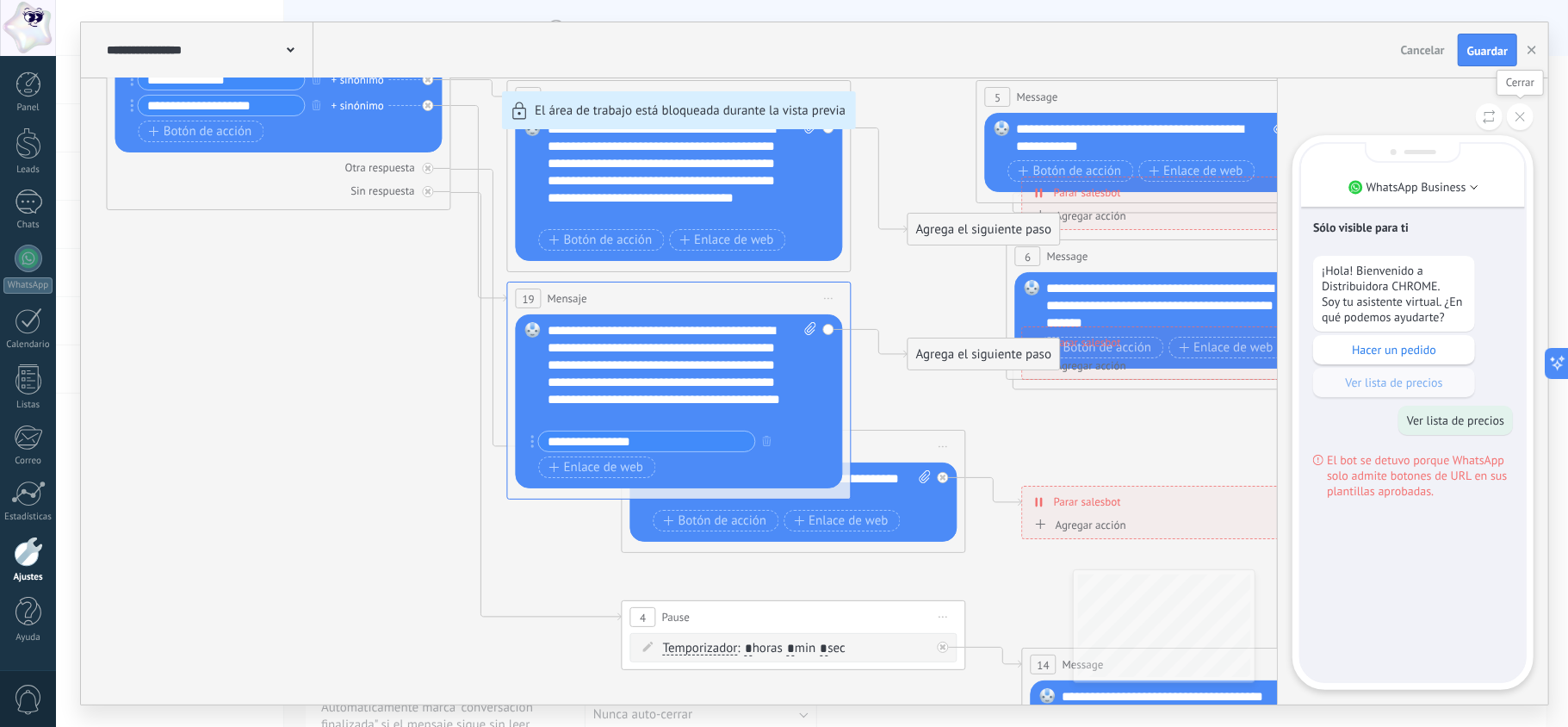 click at bounding box center (1520, 116) 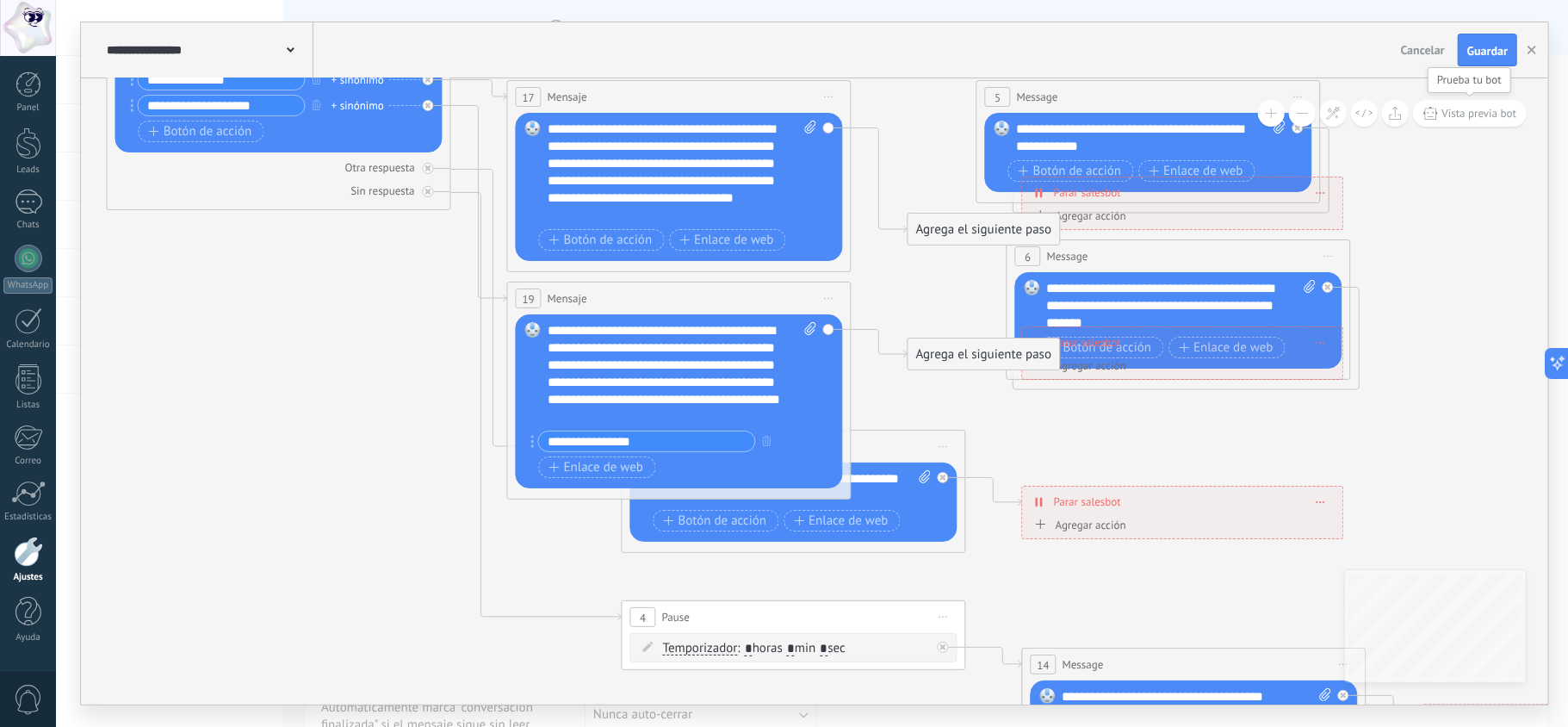 click on "Vista previa bot" at bounding box center (1479, 113) 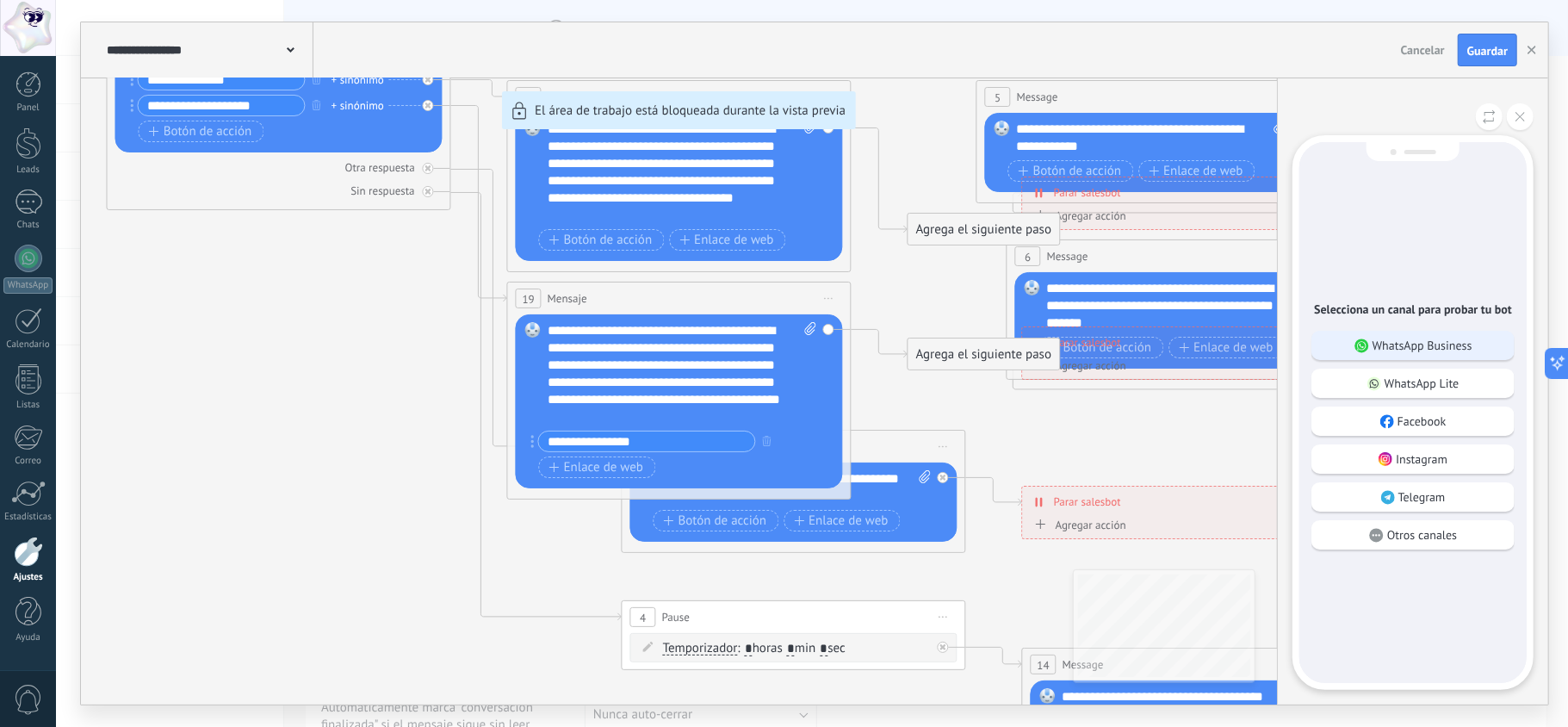 click on "WhatsApp Business" at bounding box center (1422, 345) 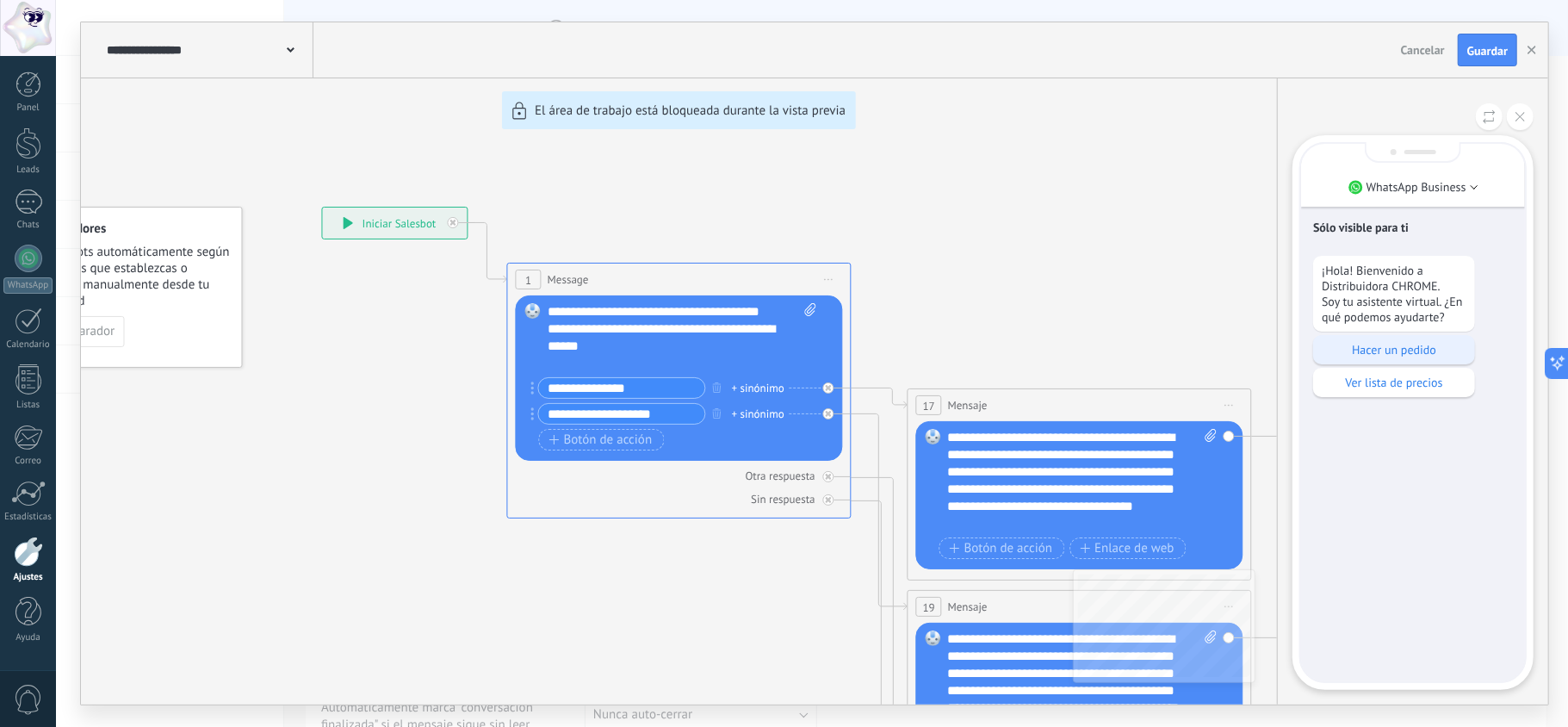 click on "Hacer un pedido" at bounding box center [1394, 350] 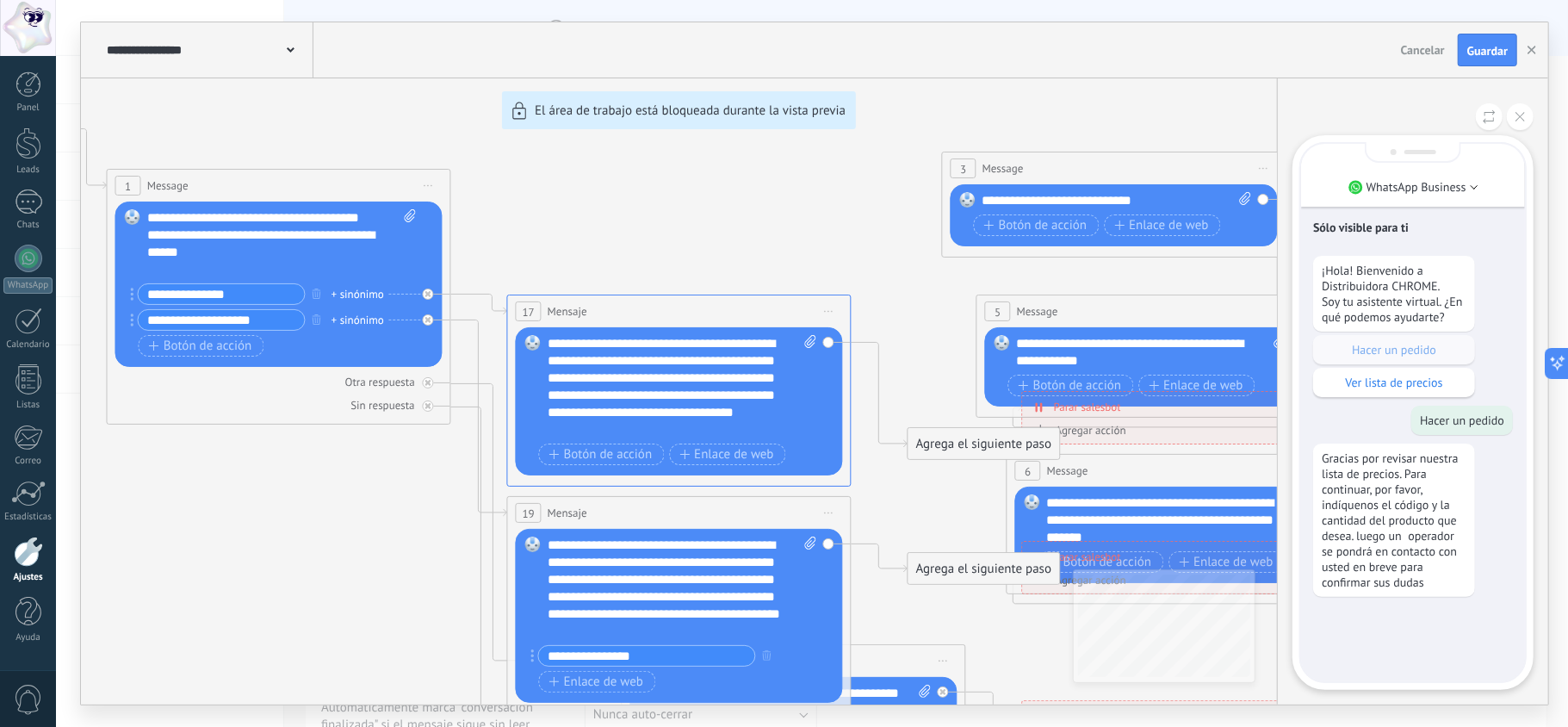 click on "**********" at bounding box center [815, 364] 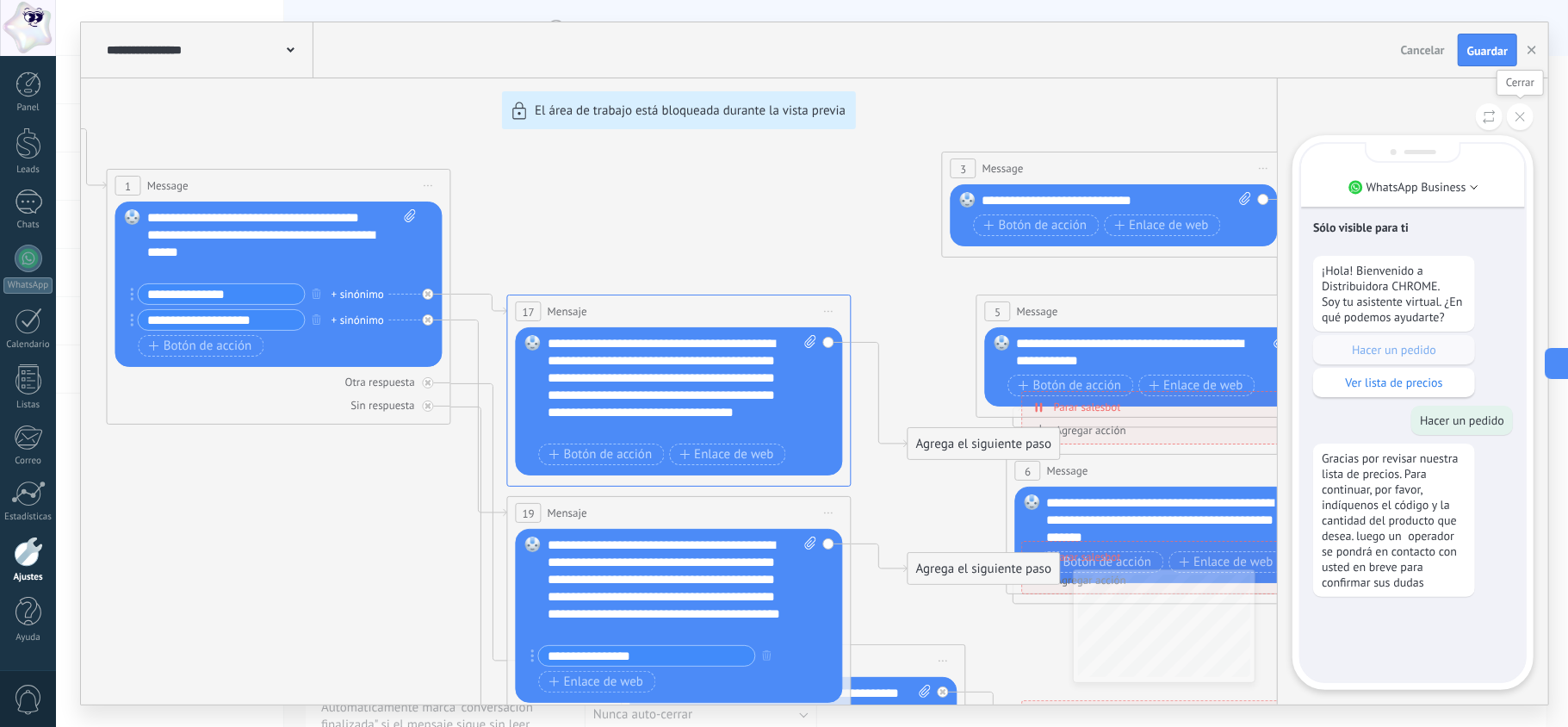 click at bounding box center (1520, 116) 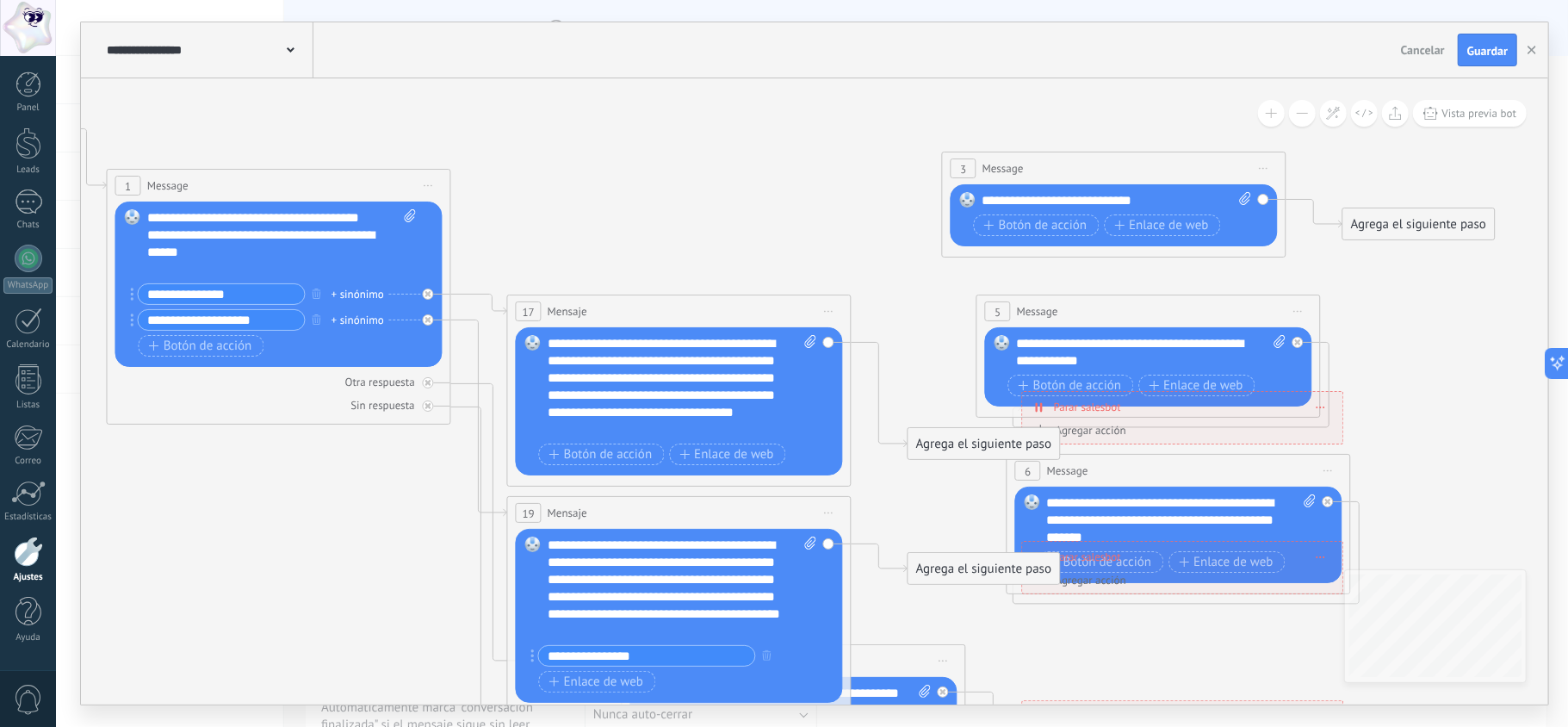 click on "Reemplazar
Quitar
Convertir a mensaje de voz
Arrastre la imagen aquí para adjuntarla.
Añadir imagen
Subir
Arrastrar y soltar
Archivo no encontrado
Escribe tu mensaje..." at bounding box center [679, 616] 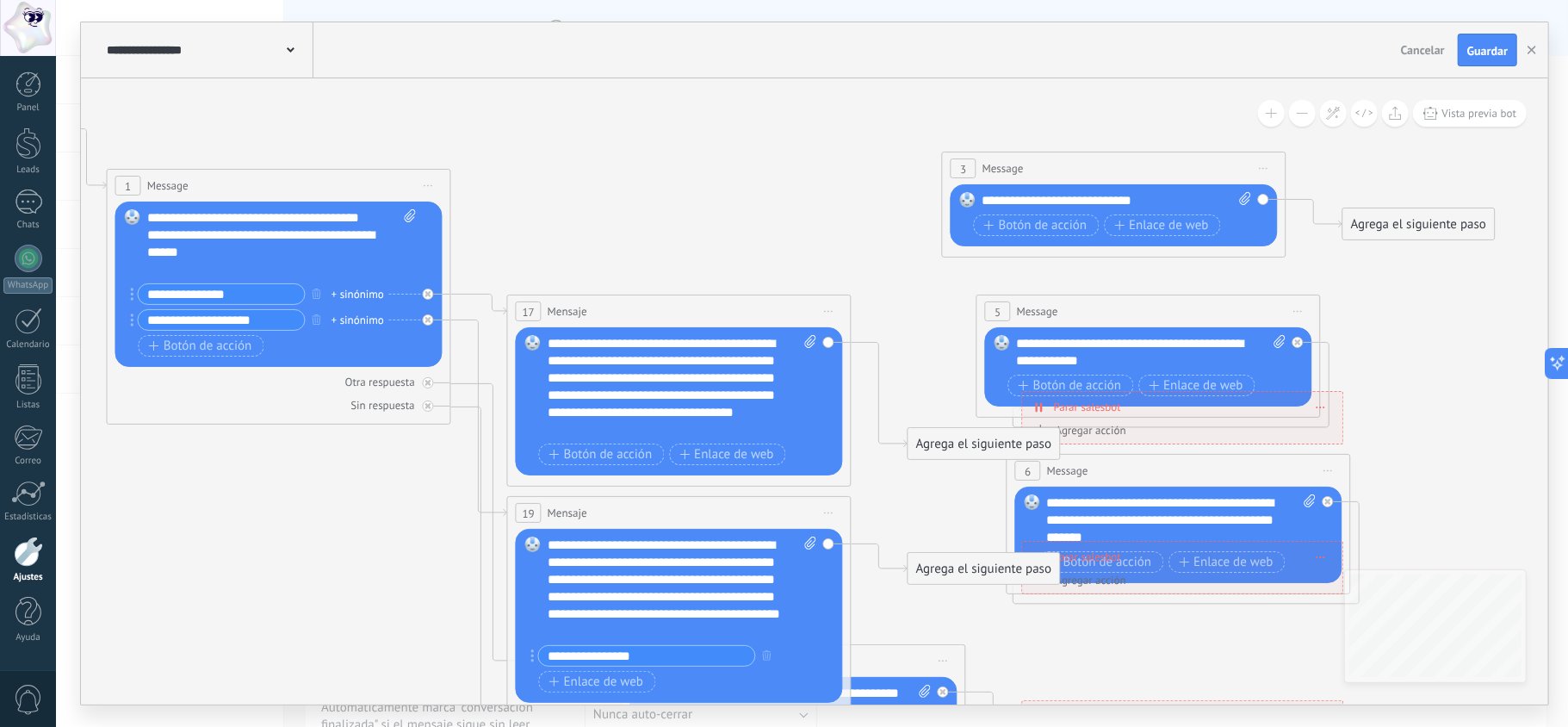 click on "Reemplazar
Quitar
Convertir a mensaje de voz
Arrastre la imagen aquí para adjuntarla.
Añadir imagen
Subir
Arrastrar y soltar
Archivo no encontrado
Escribe tu mensaje..." at bounding box center (679, 616) 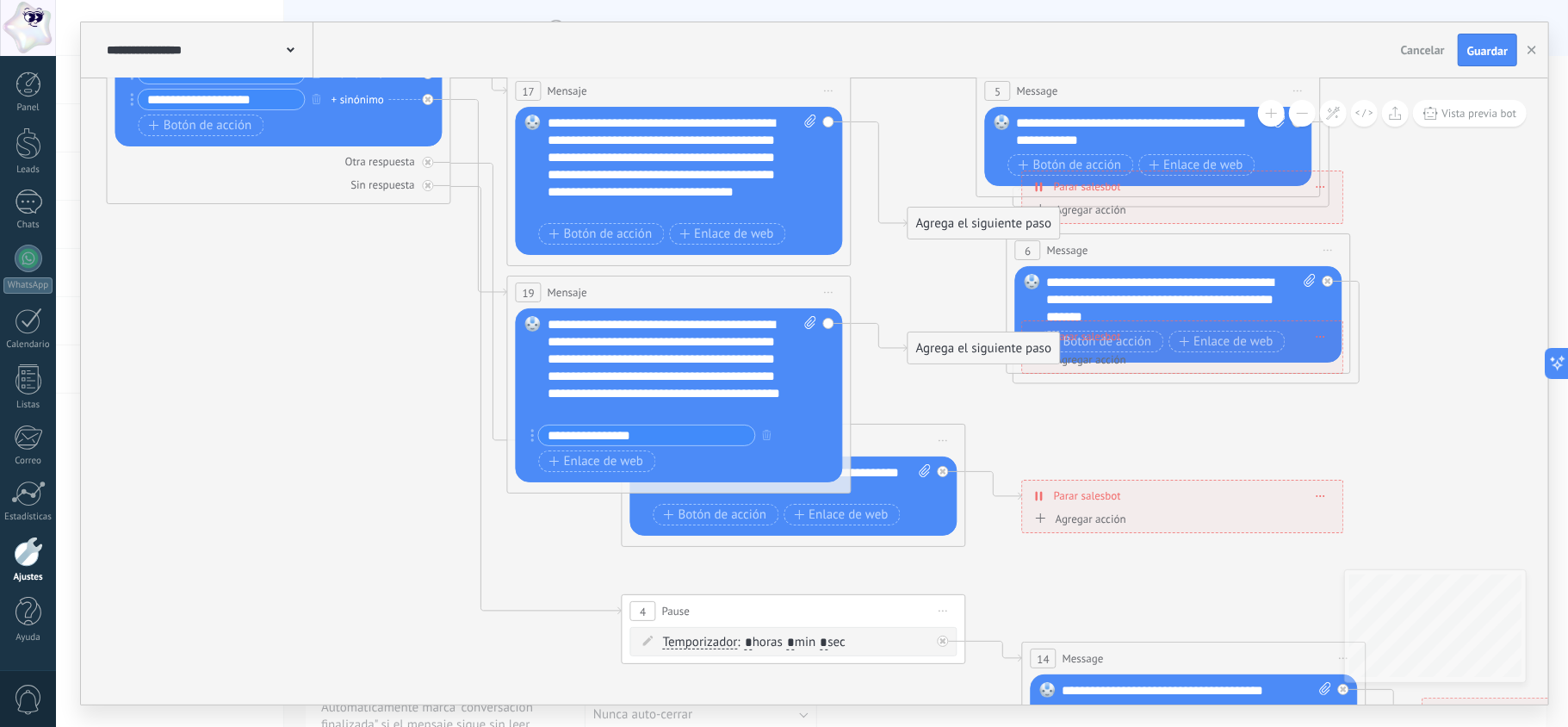 click on "Agrega el siguiente paso" at bounding box center (983, 348) 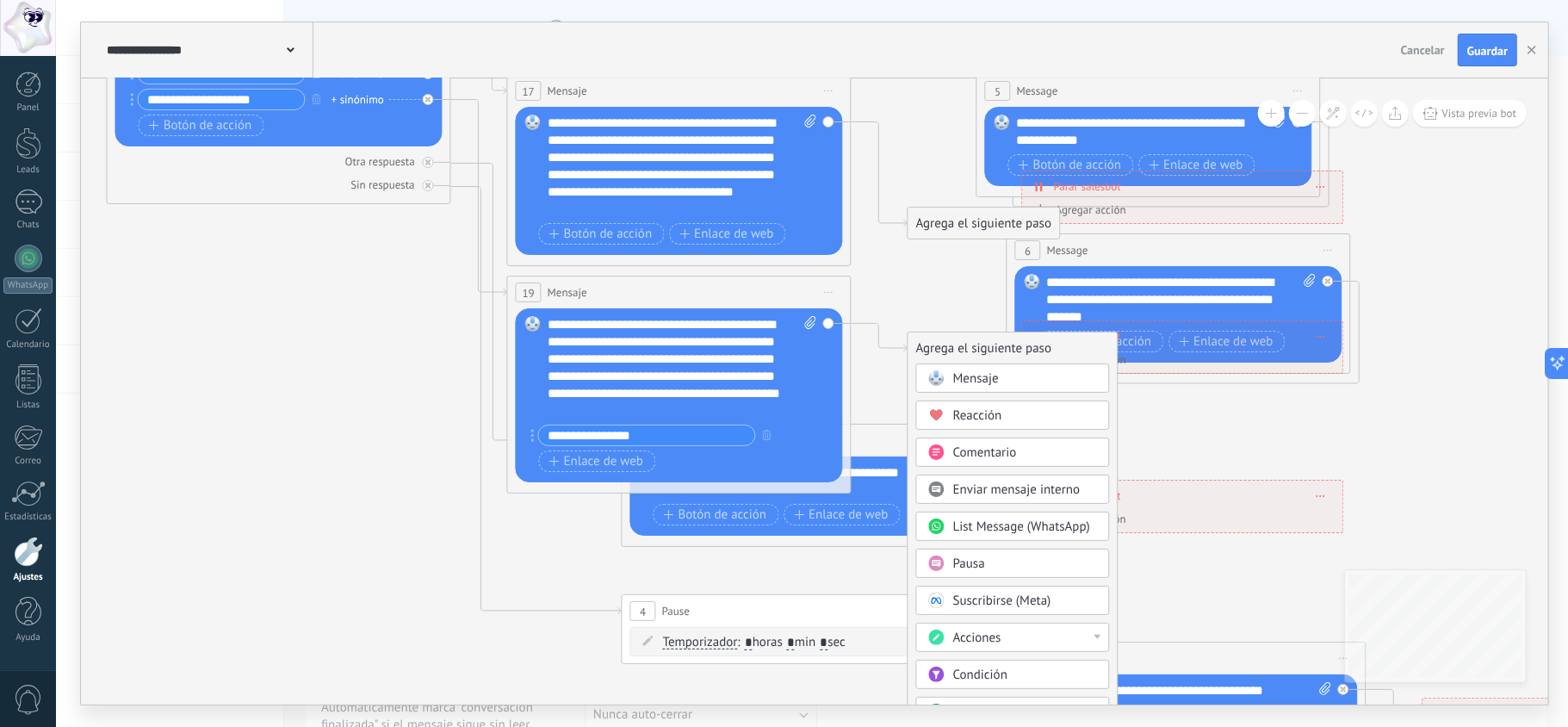 click on "Acciones" at bounding box center [1026, 638] 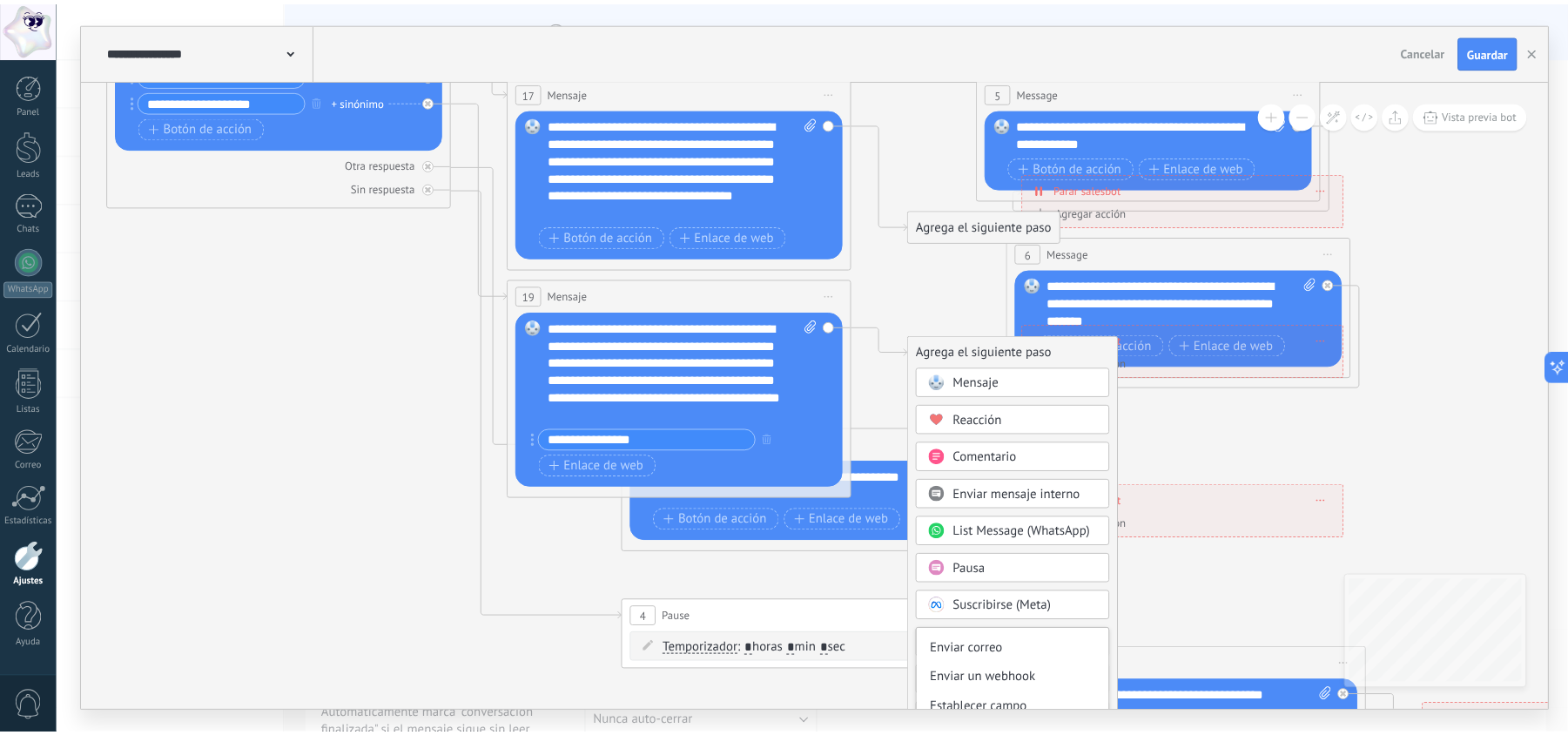 scroll, scrollTop: 329, scrollLeft: 0, axis: vertical 